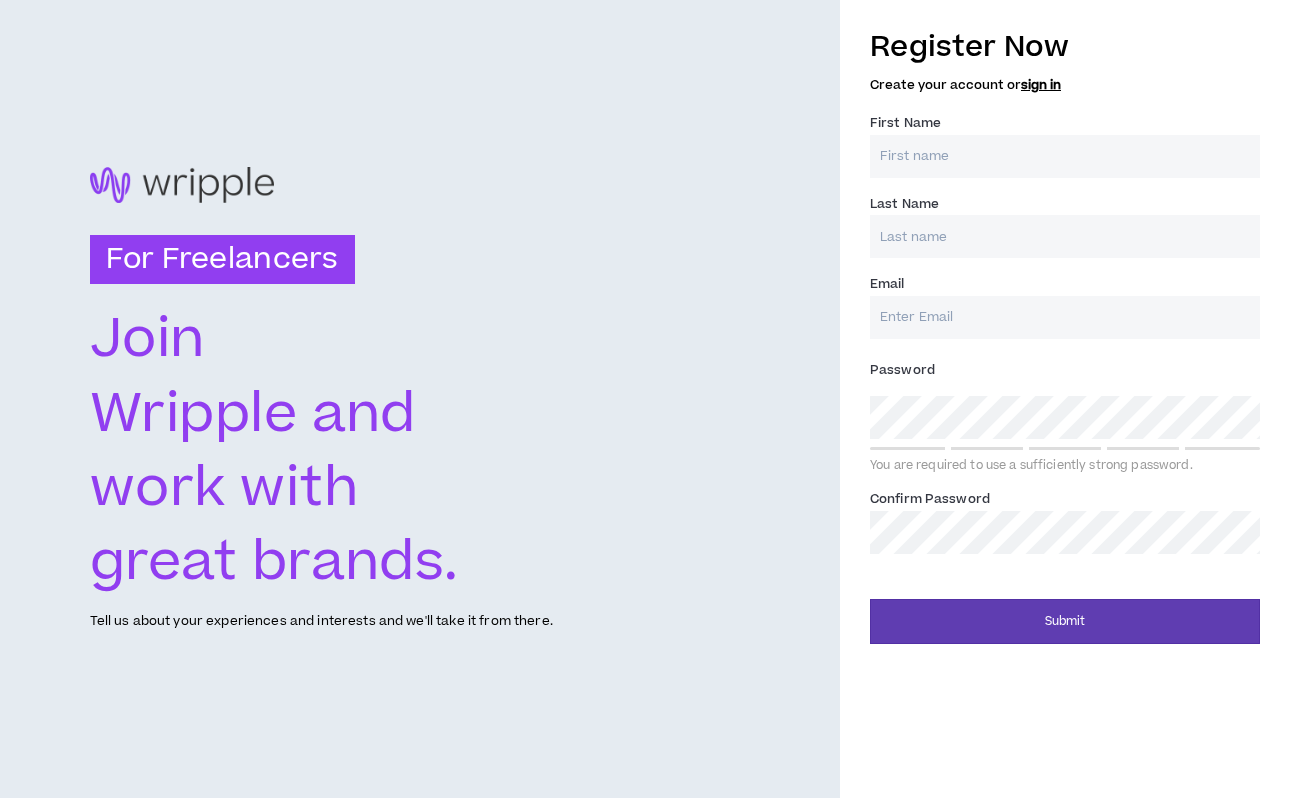 scroll, scrollTop: 0, scrollLeft: 0, axis: both 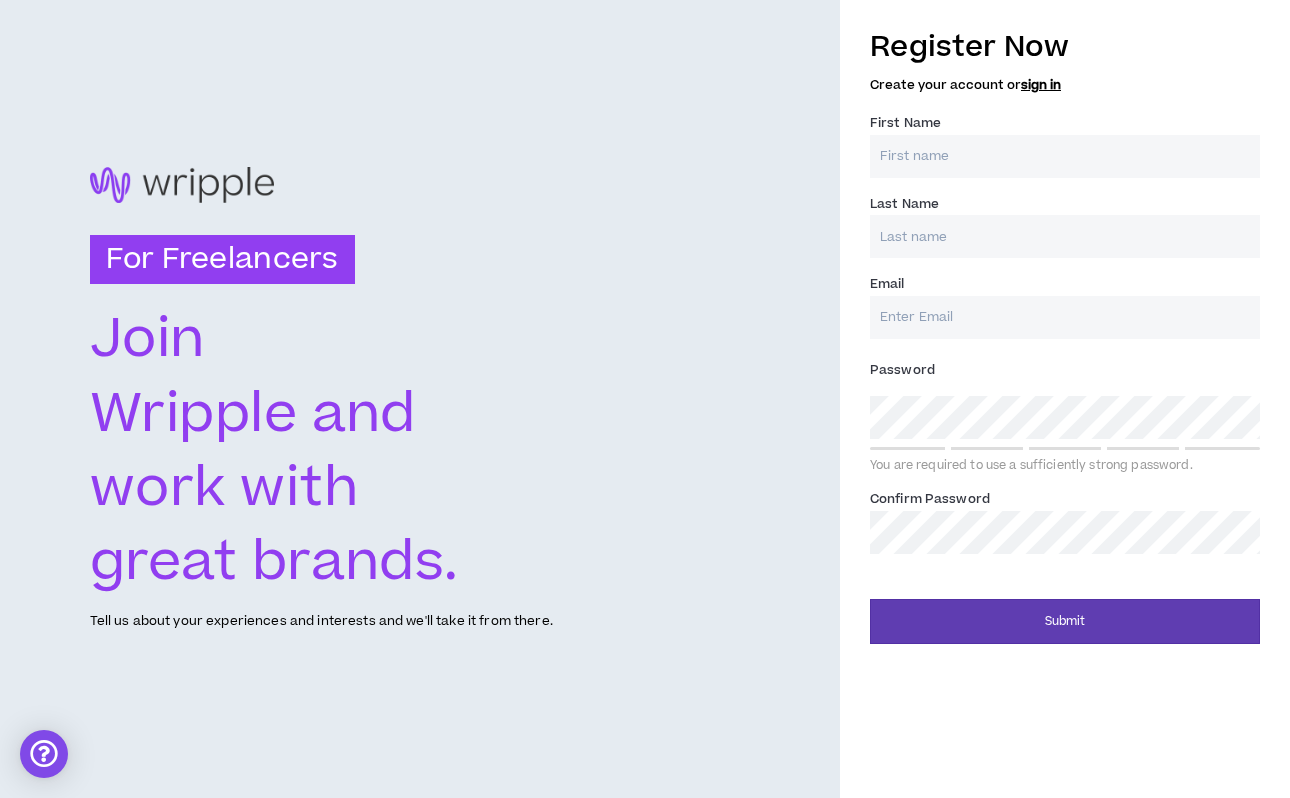 click on "First Name  *" at bounding box center [1065, 156] 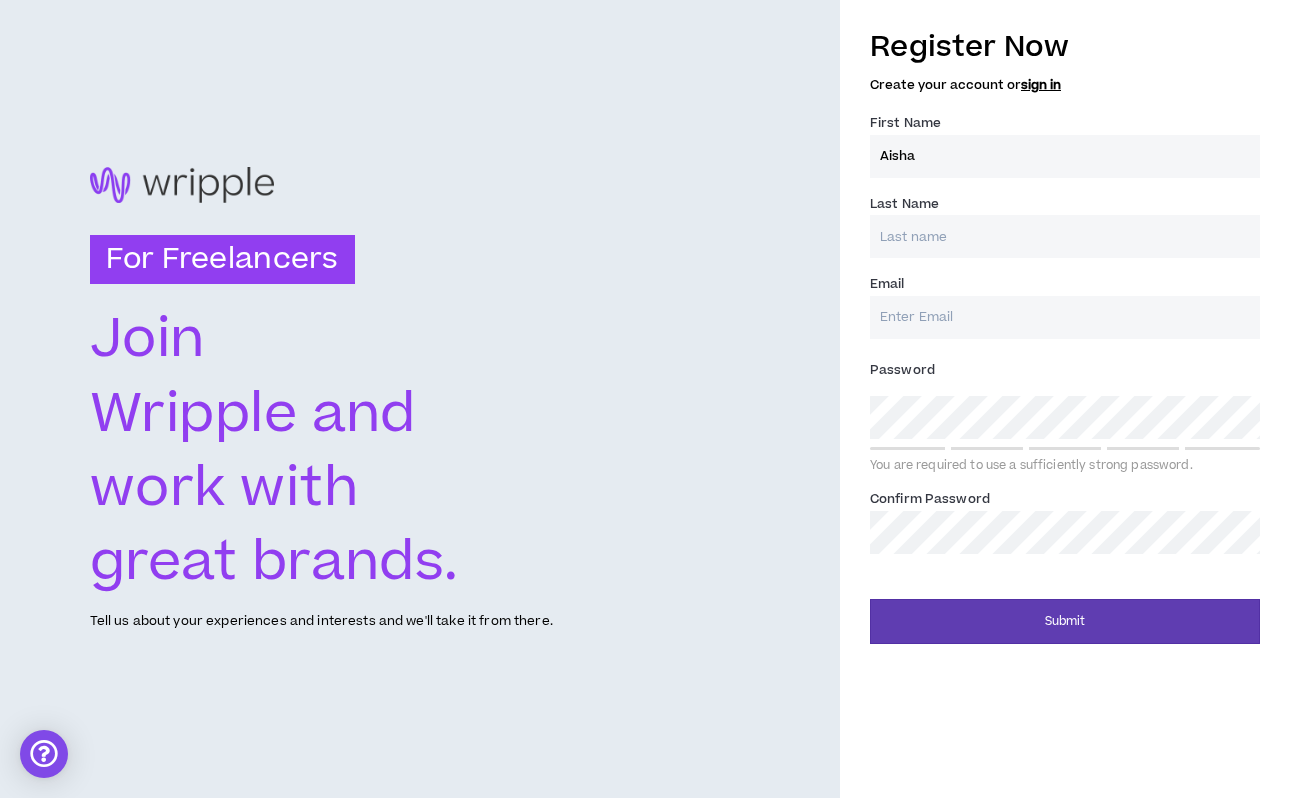 type on "Flowers" 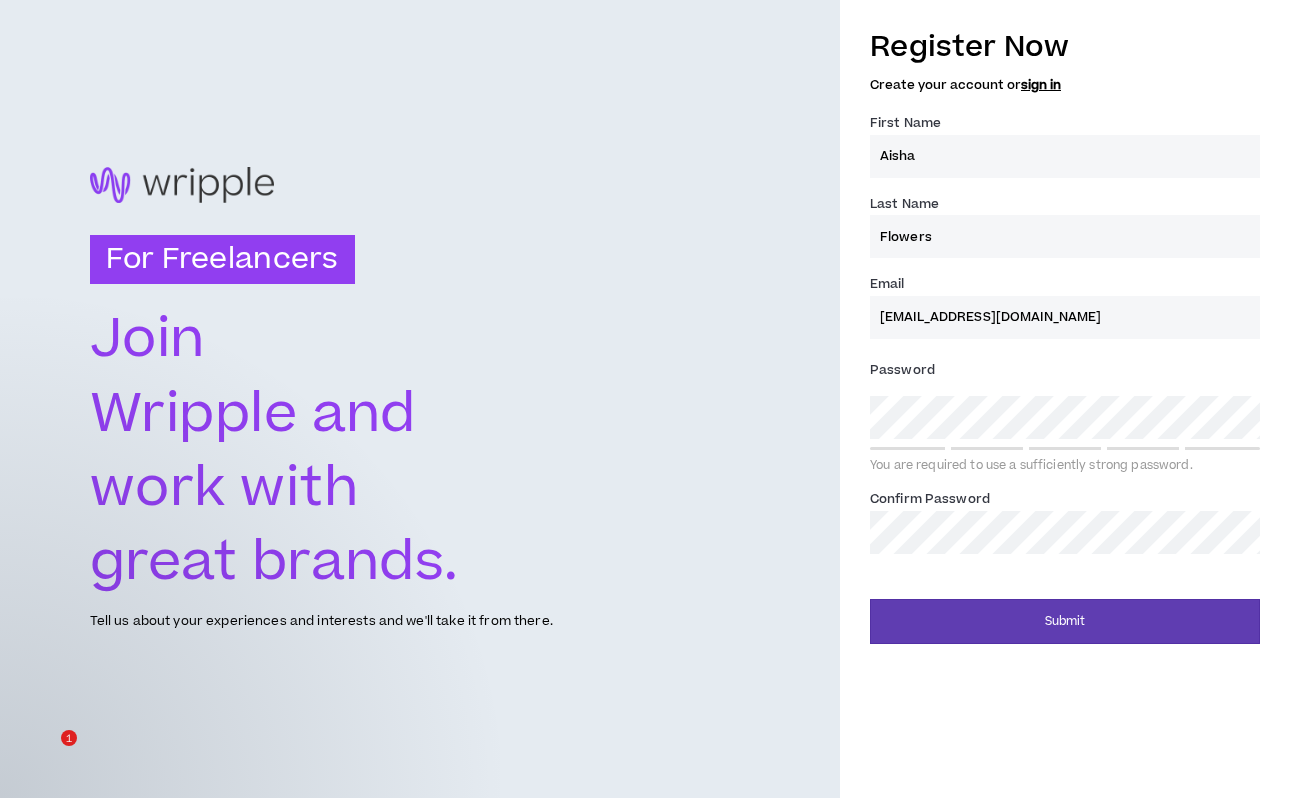 click on "[EMAIL_ADDRESS][DOMAIN_NAME]" at bounding box center (1065, 317) 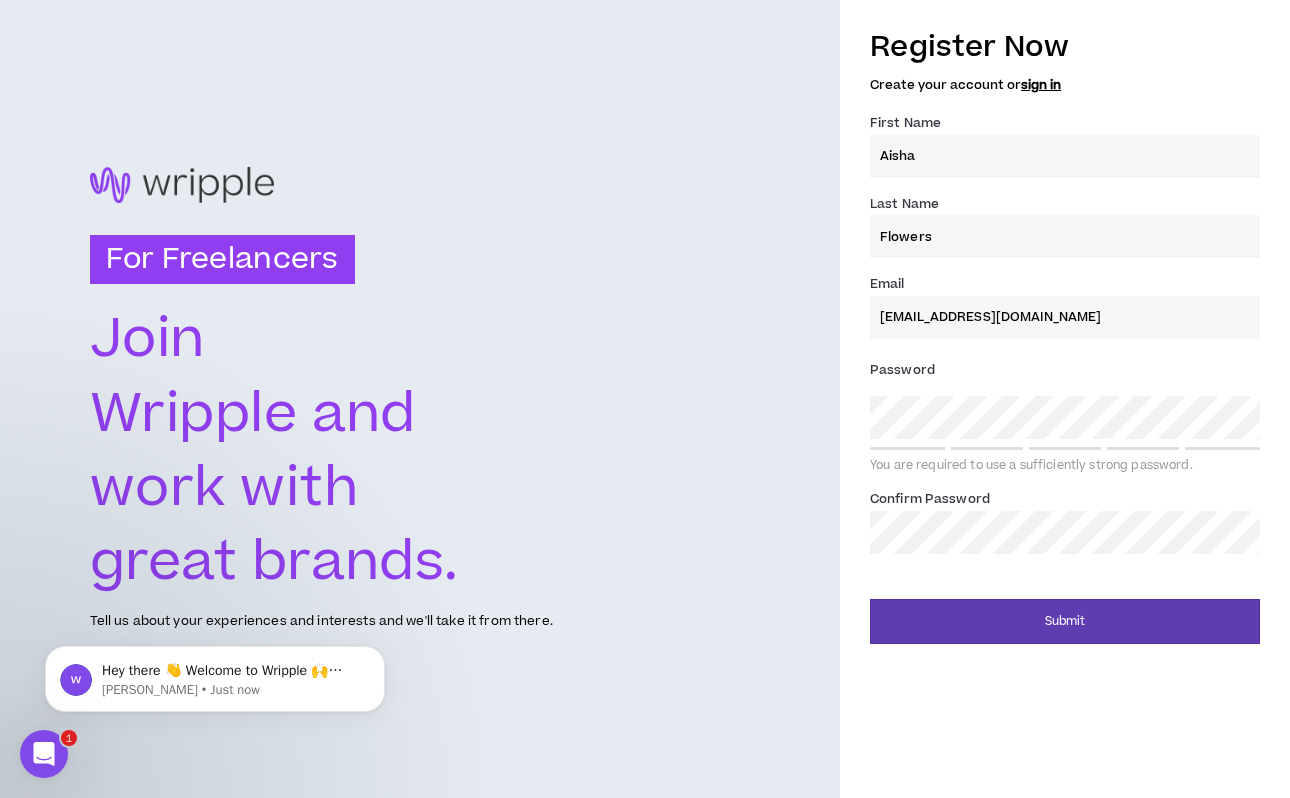 scroll, scrollTop: 0, scrollLeft: 0, axis: both 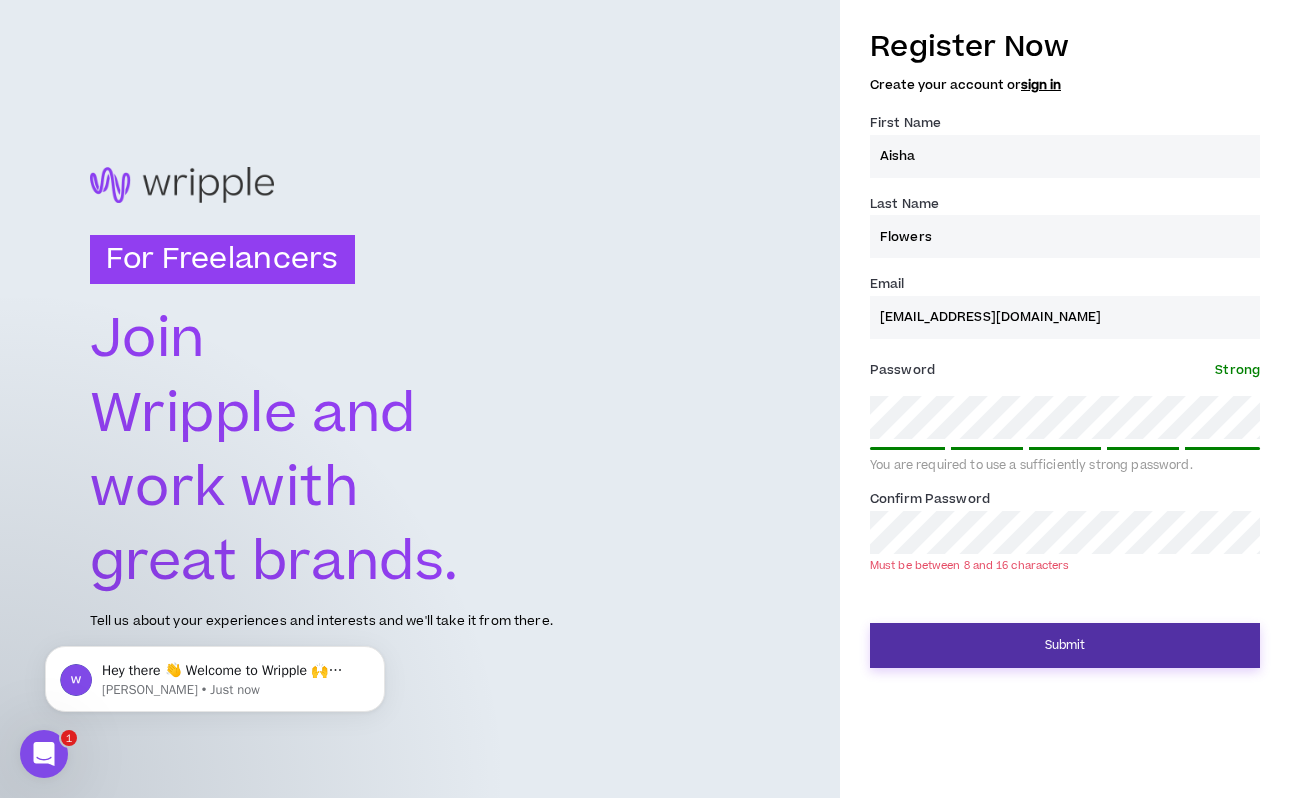 click on "Submit" at bounding box center [1065, 645] 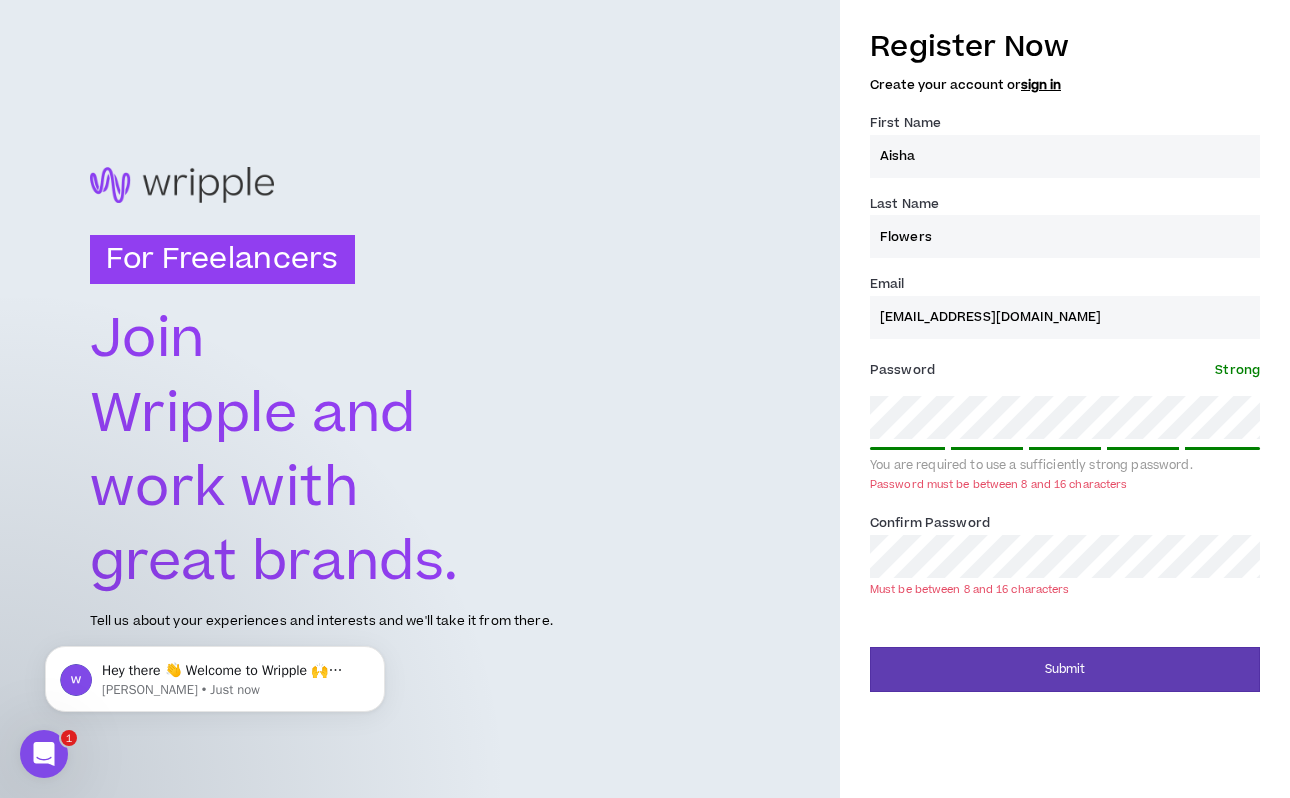 click on "Confirm Password  * Must be between 8 and 16 characters" at bounding box center (1065, 554) 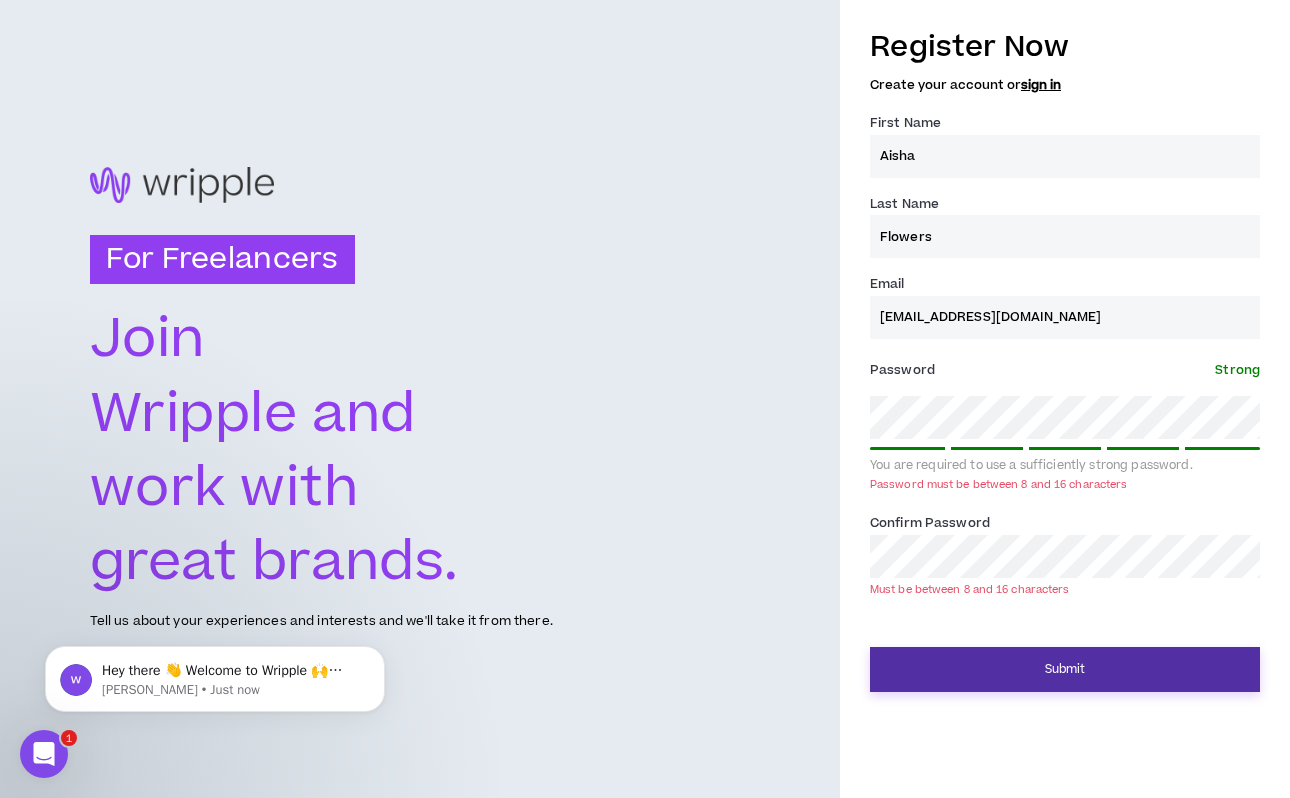 click on "Submit" at bounding box center [1065, 669] 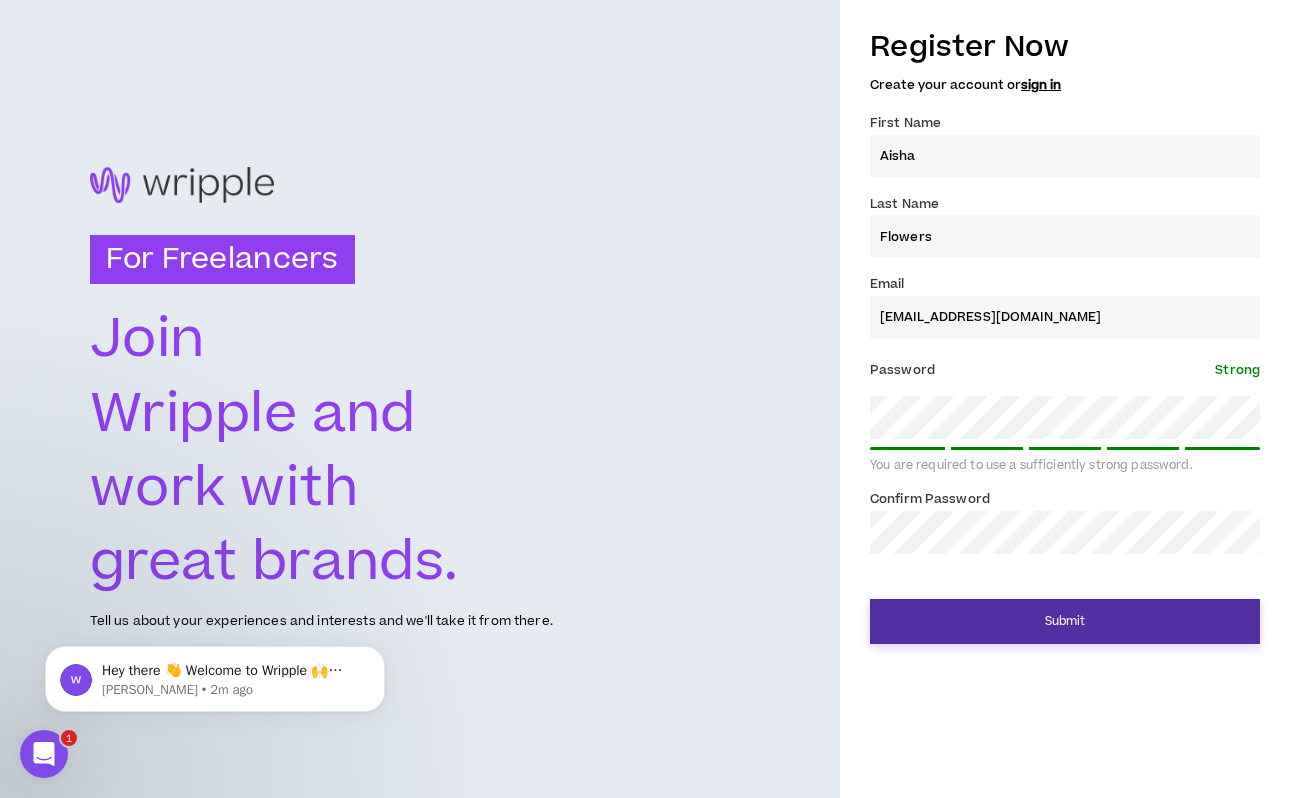 click on "Submit" at bounding box center [1065, 621] 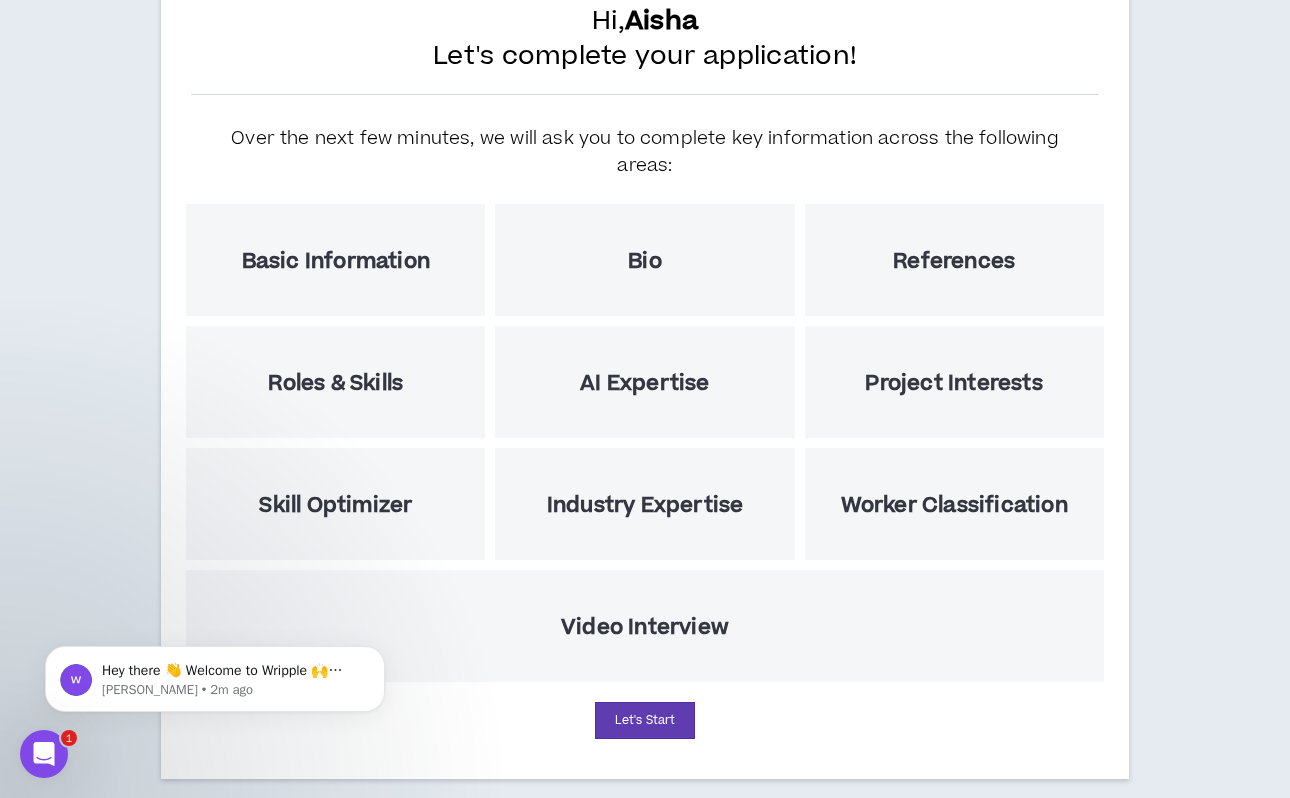 scroll, scrollTop: 140, scrollLeft: 0, axis: vertical 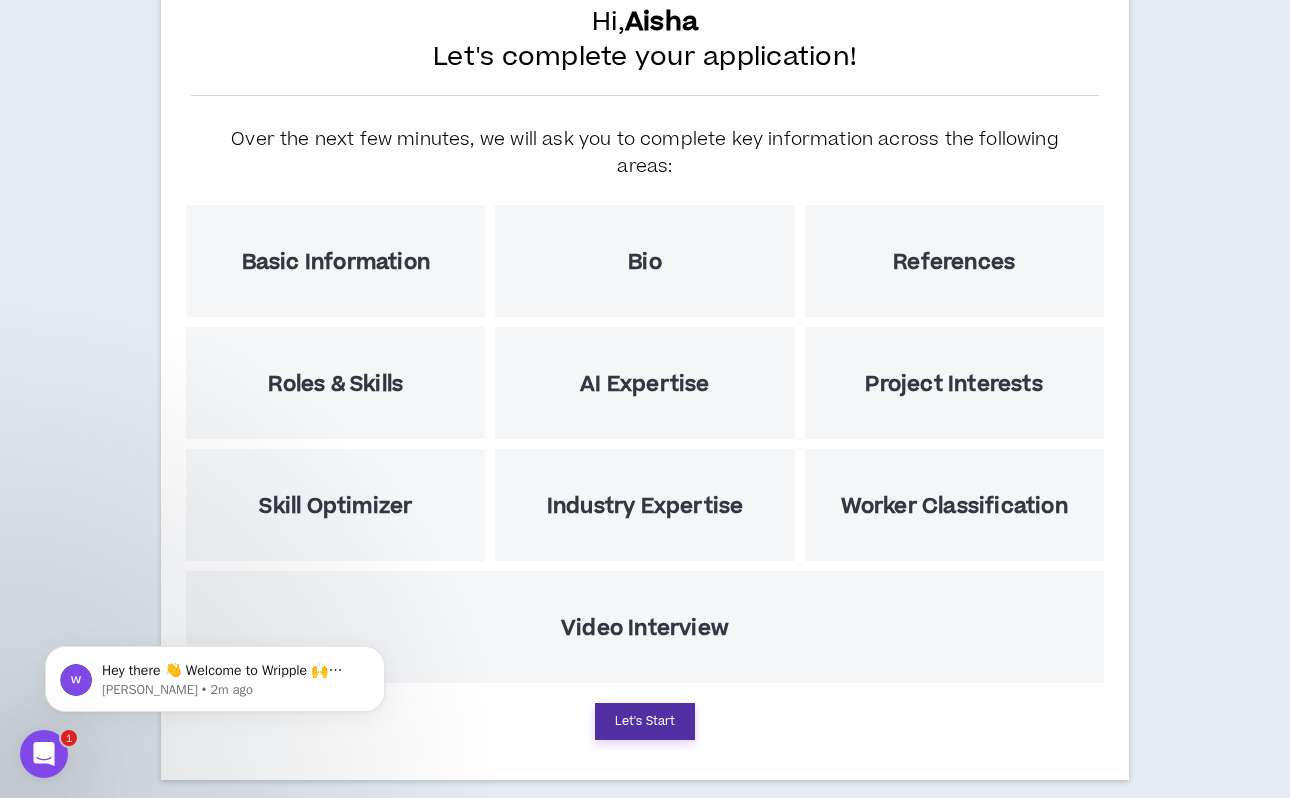click on "Let's Start" at bounding box center (645, 721) 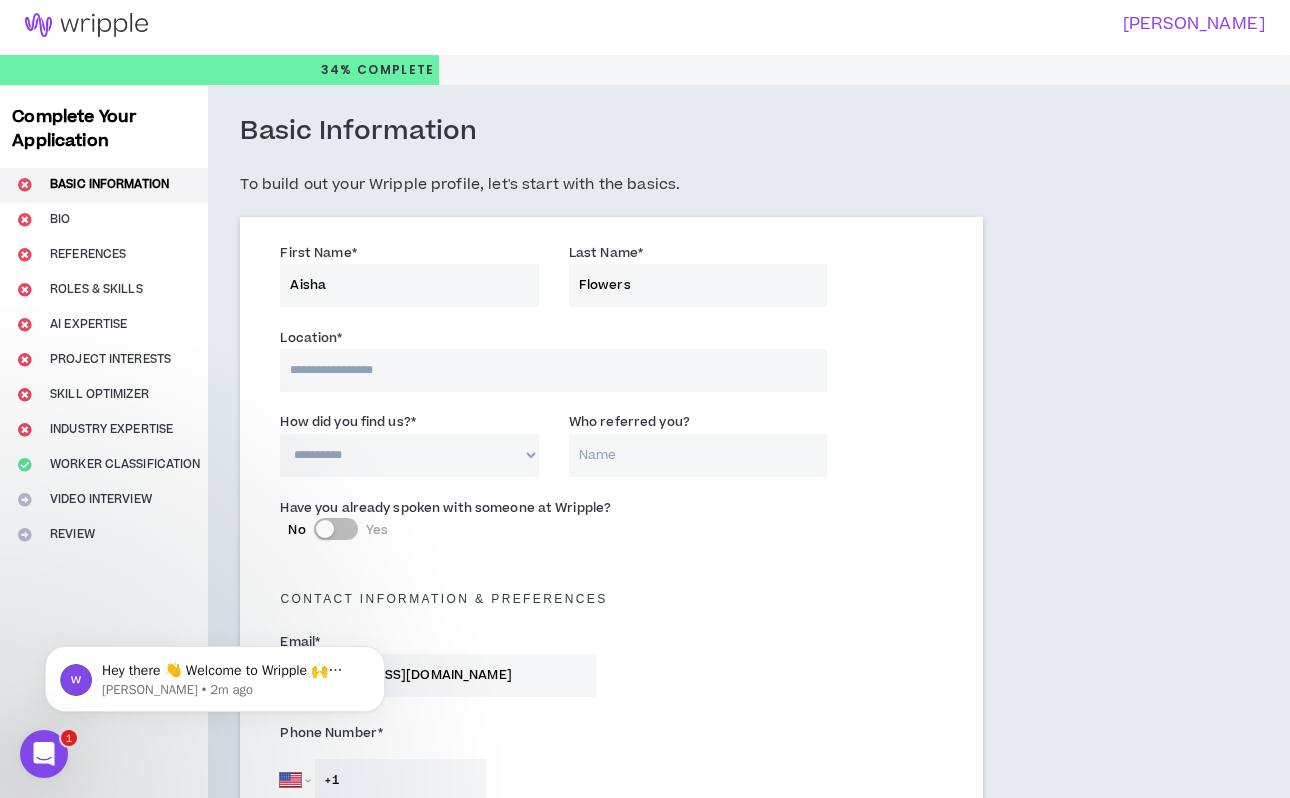 scroll, scrollTop: 0, scrollLeft: 0, axis: both 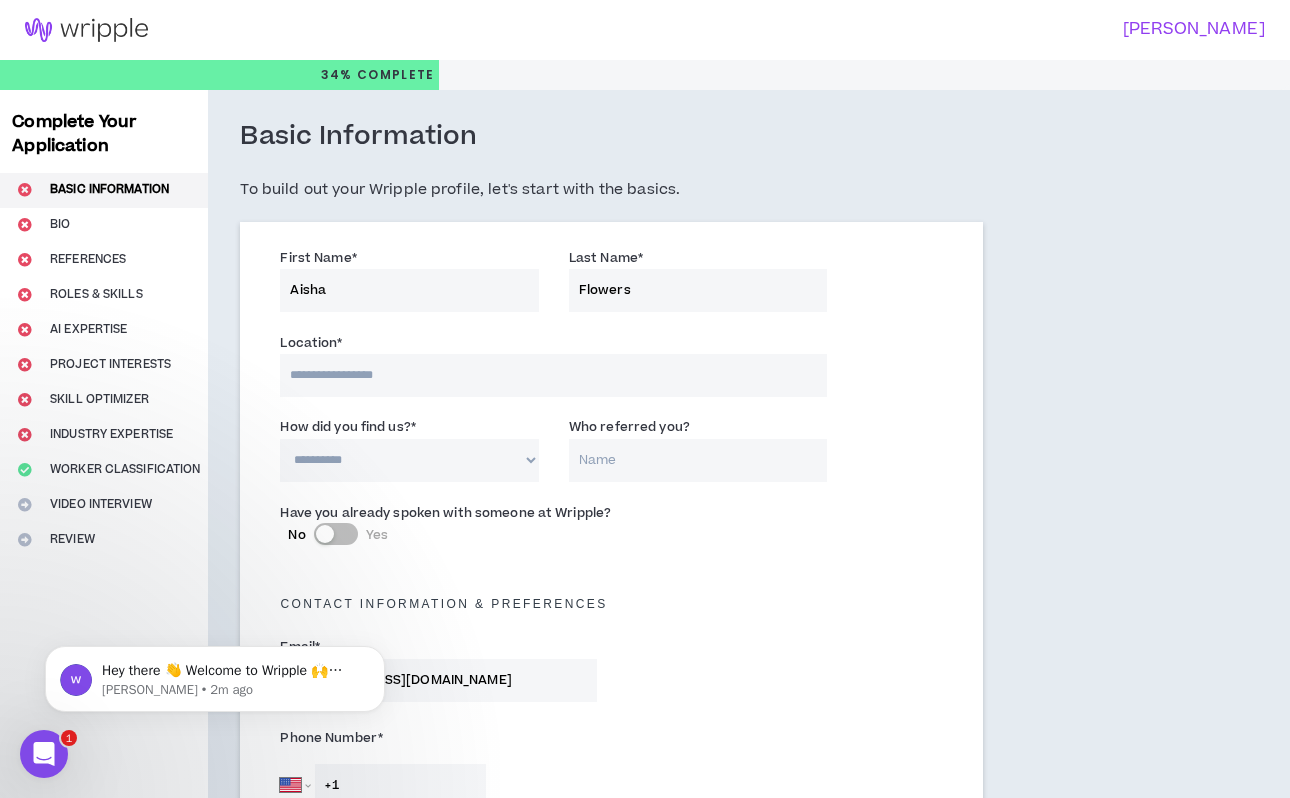 click at bounding box center [553, 375] 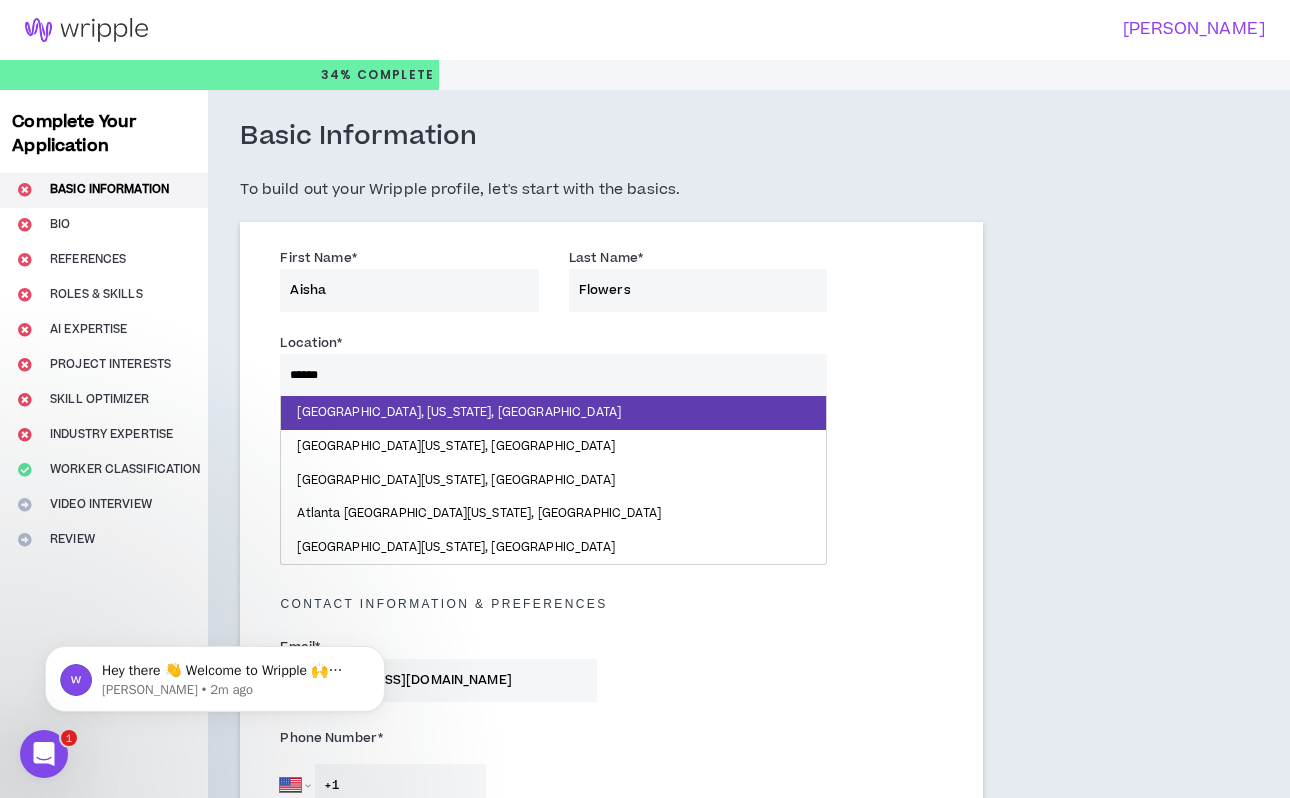 type on "*******" 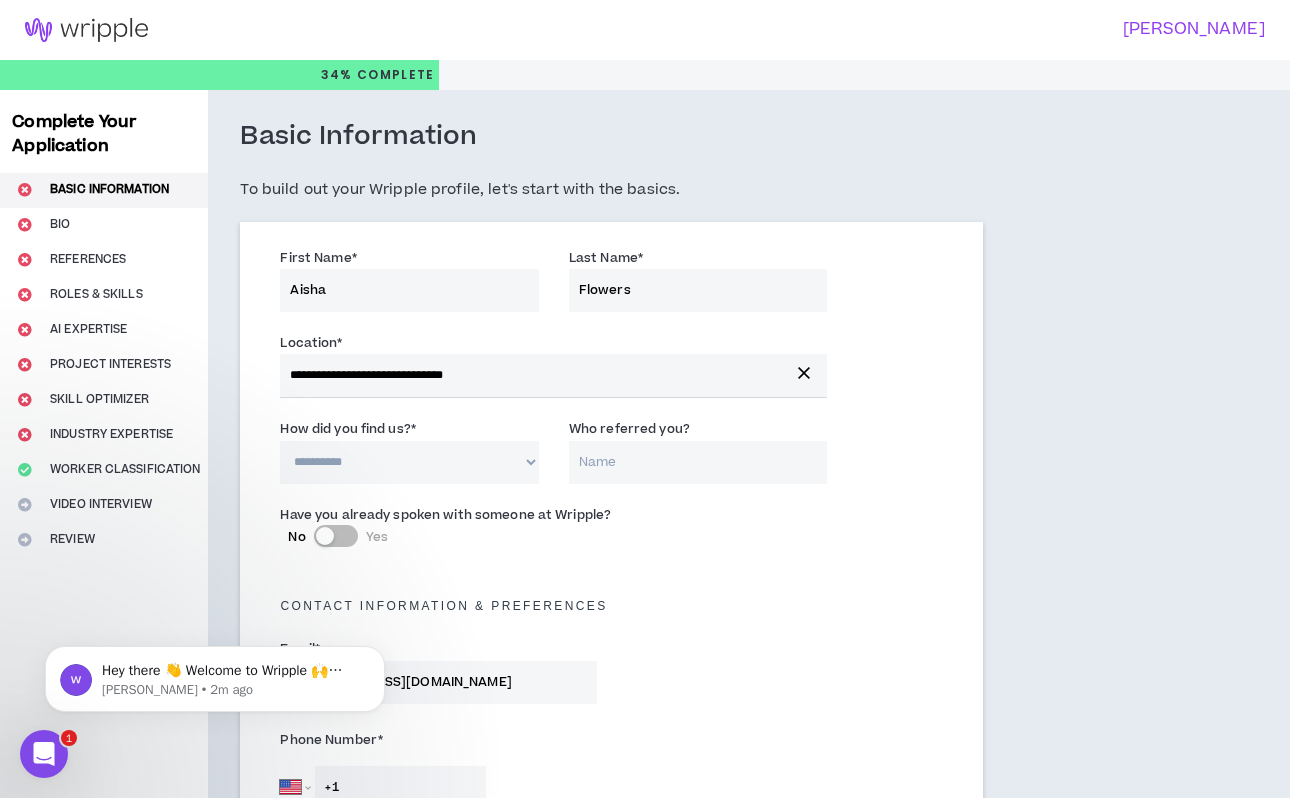 select on "*" 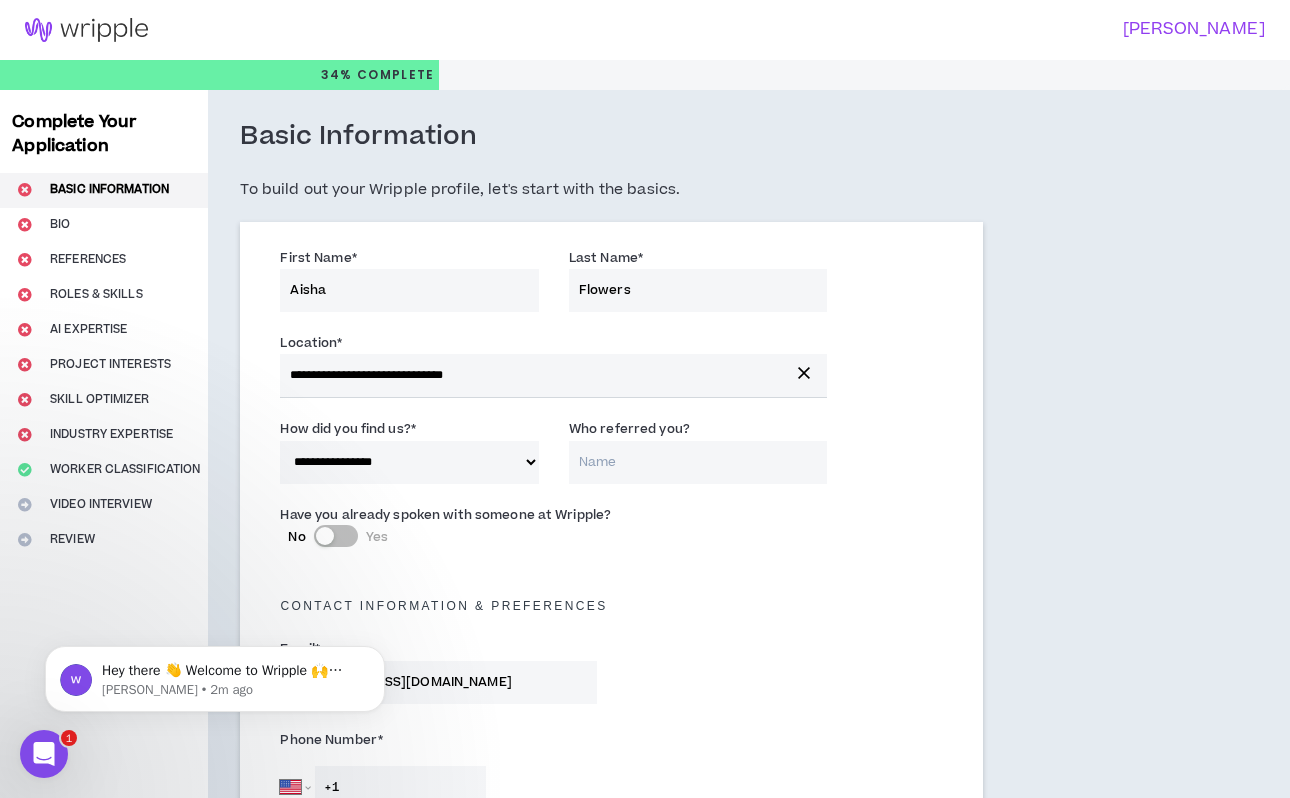 drag, startPoint x: 666, startPoint y: 551, endPoint x: 693, endPoint y: 430, distance: 123.97581 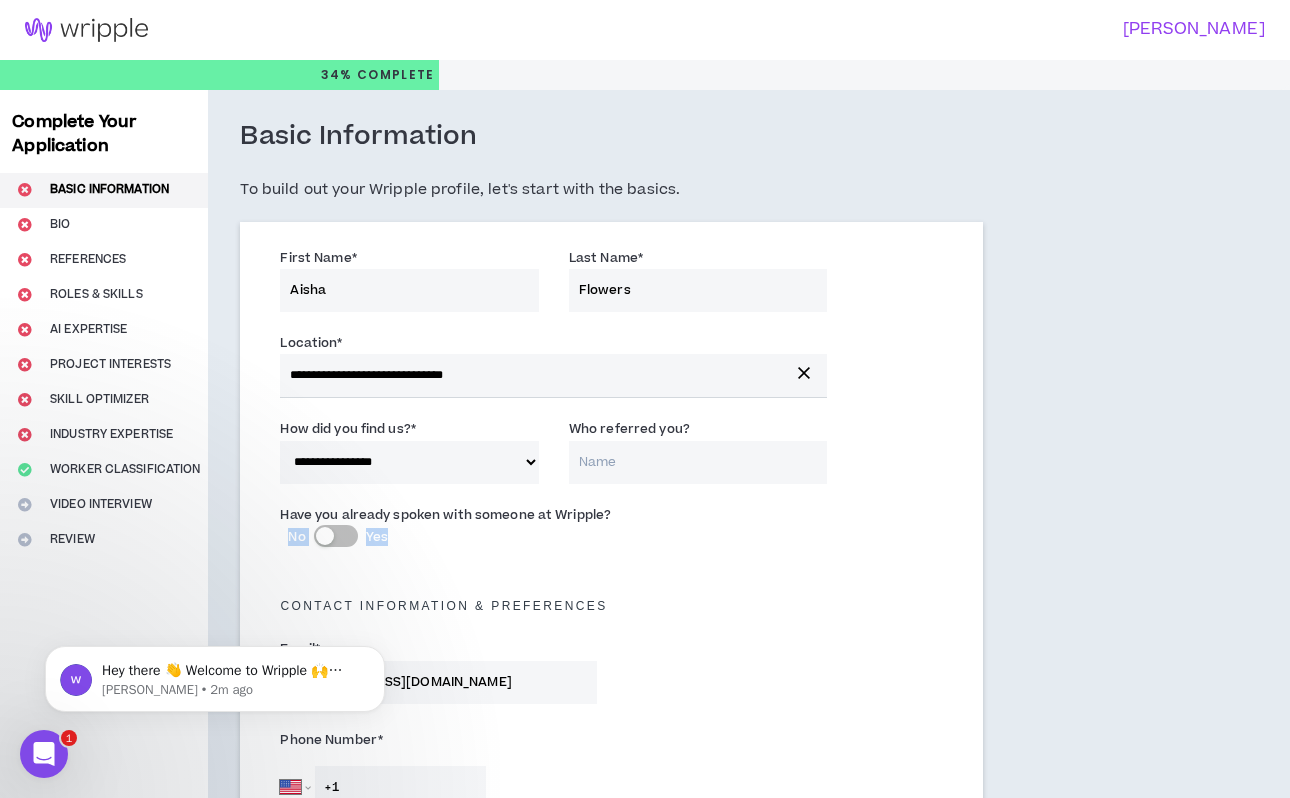 click on "Have you already spoken with someone at Wripple? No Yes" at bounding box center (611, 534) 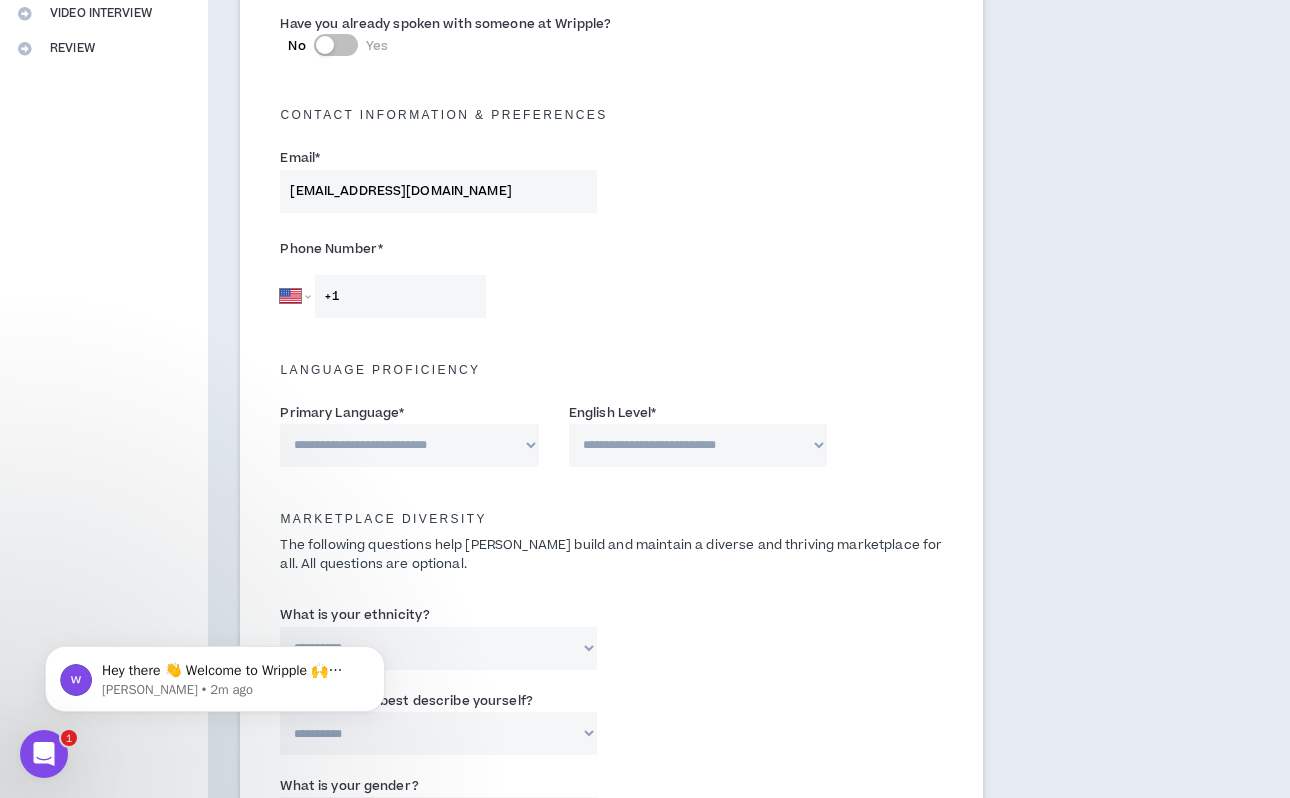 scroll, scrollTop: 493, scrollLeft: 0, axis: vertical 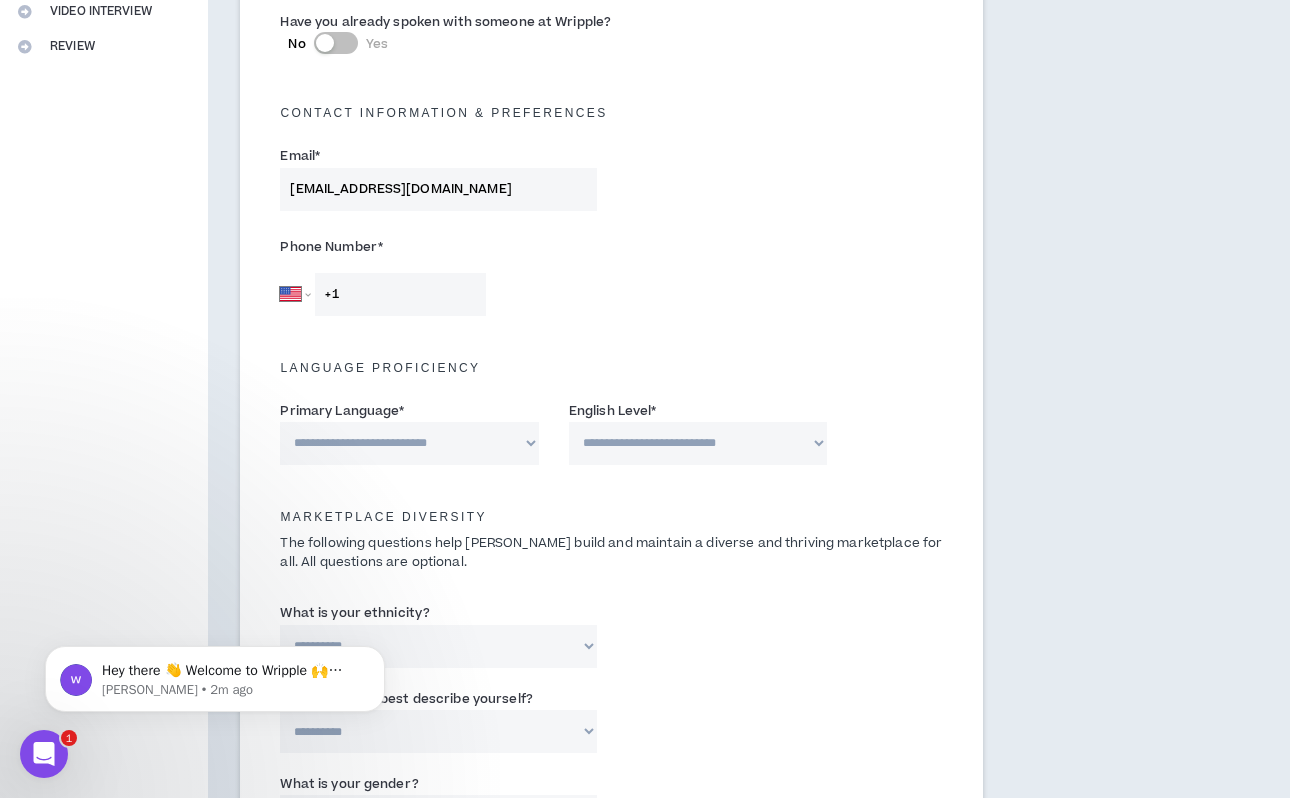 click on "+1" at bounding box center [400, 294] 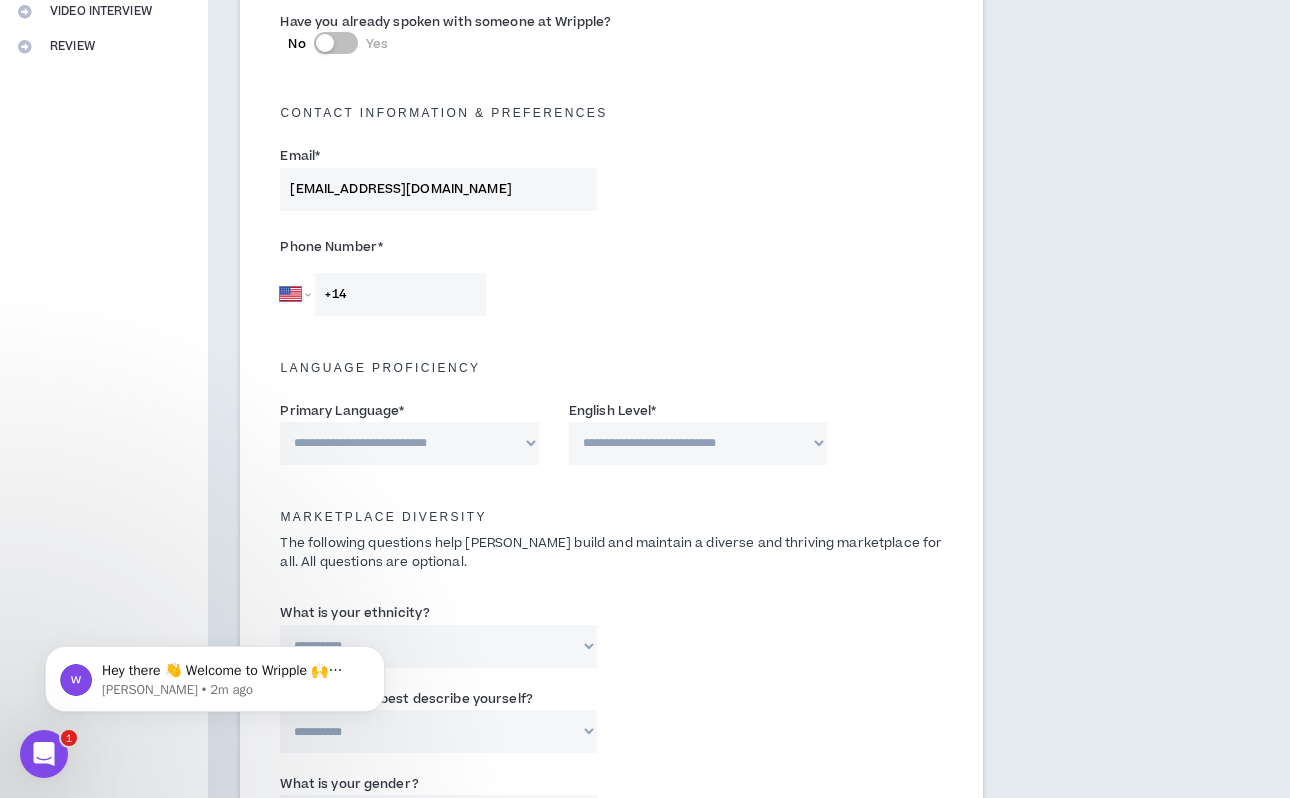type on "[PHONE_NUMBER]" 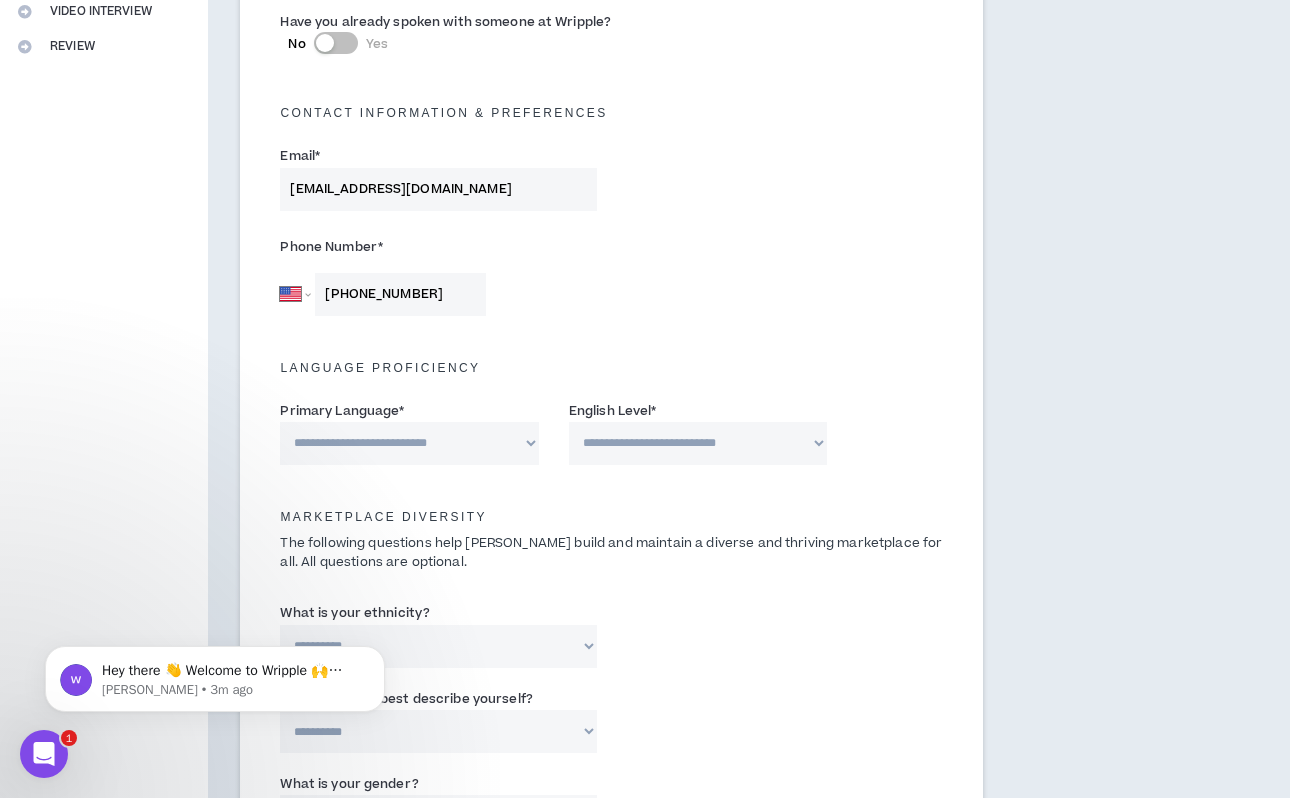 select on "*******" 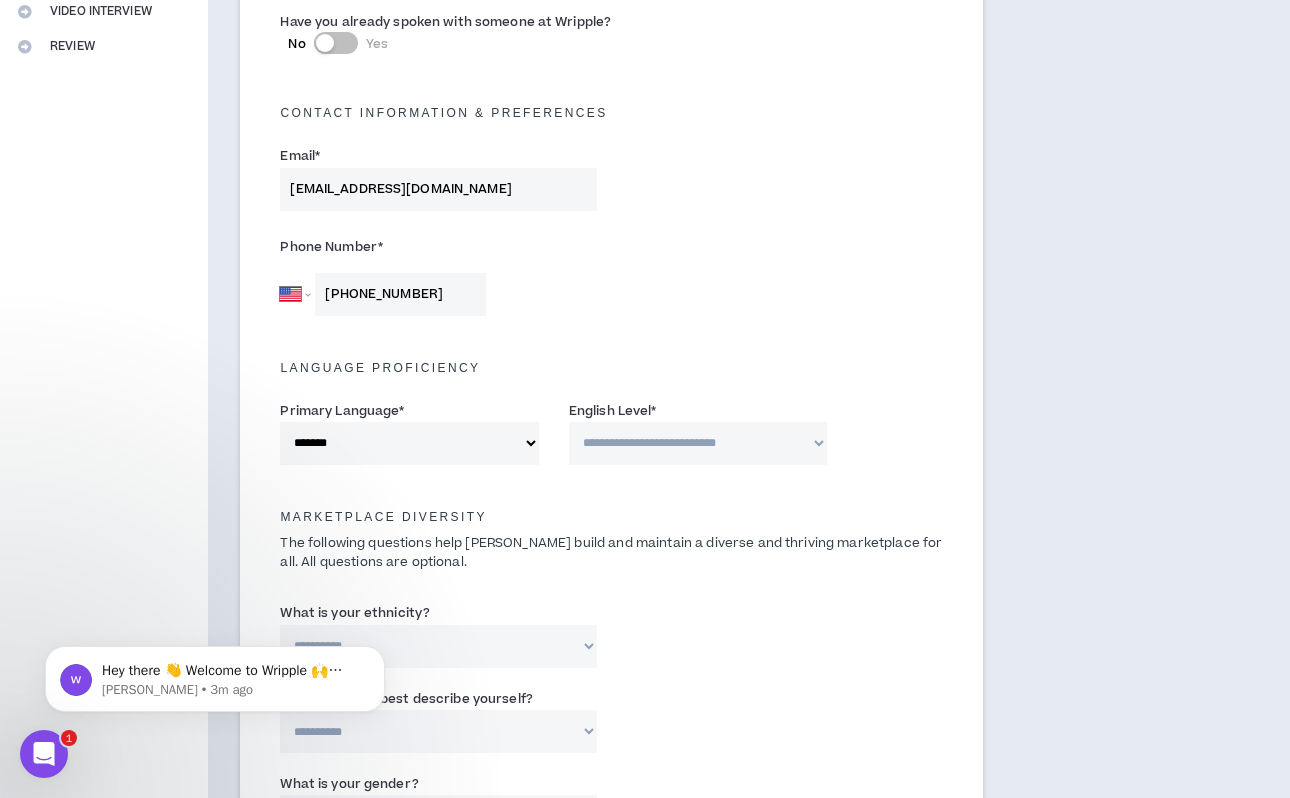 select on "*" 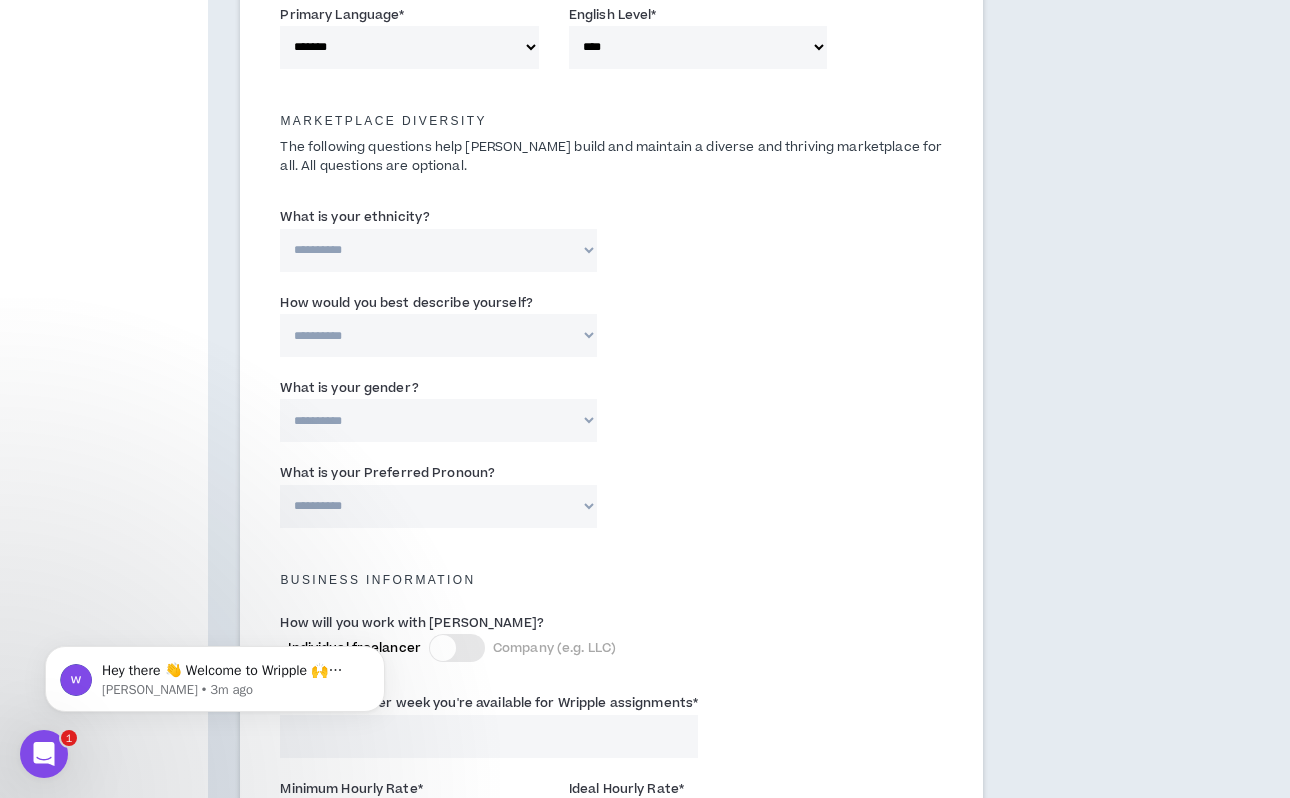 scroll, scrollTop: 927, scrollLeft: 0, axis: vertical 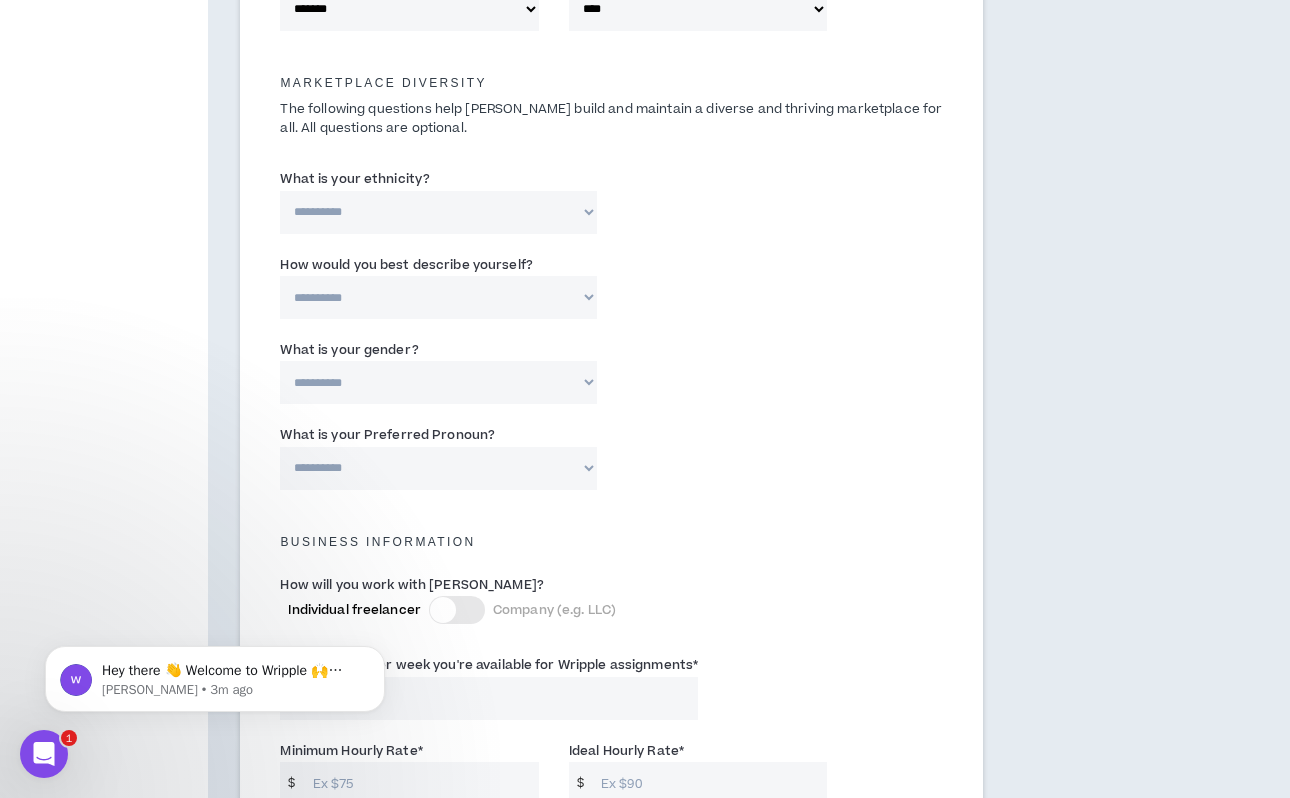 select on "**********" 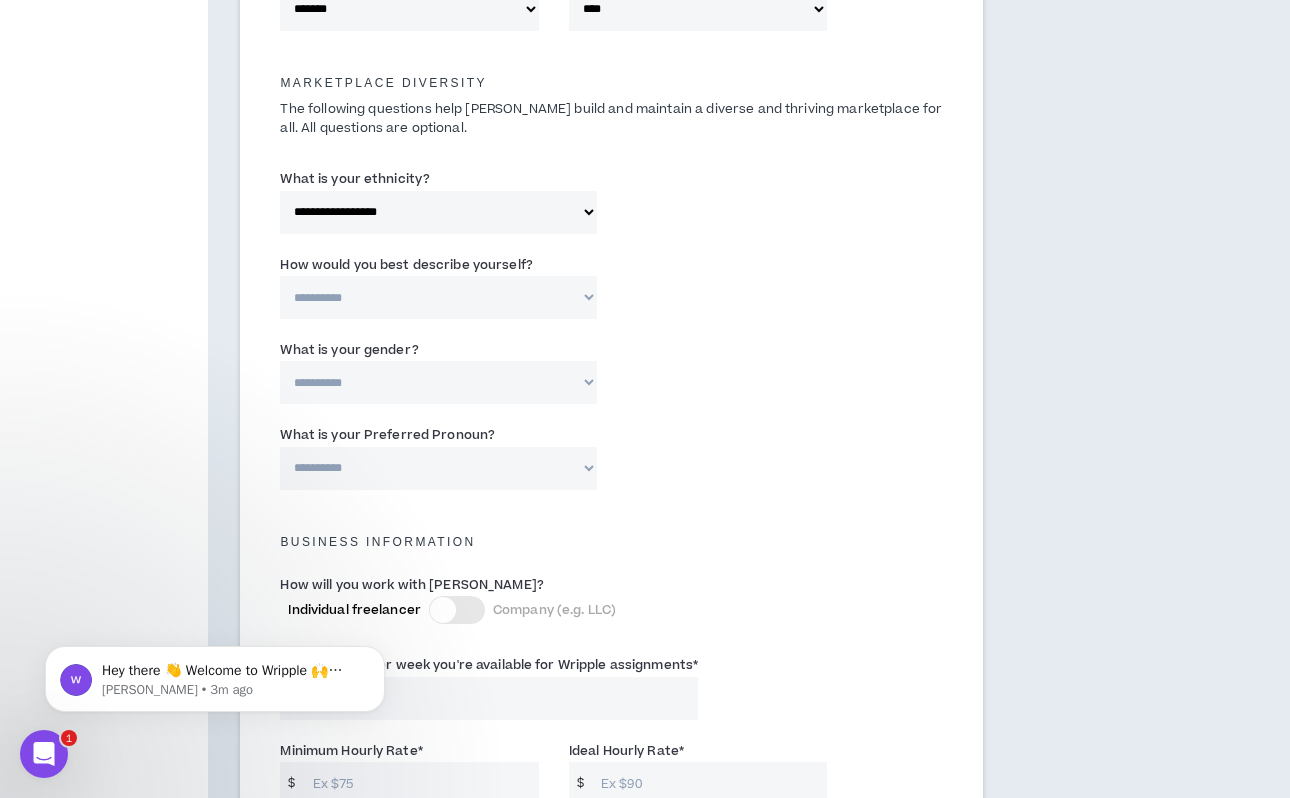 select on "**********" 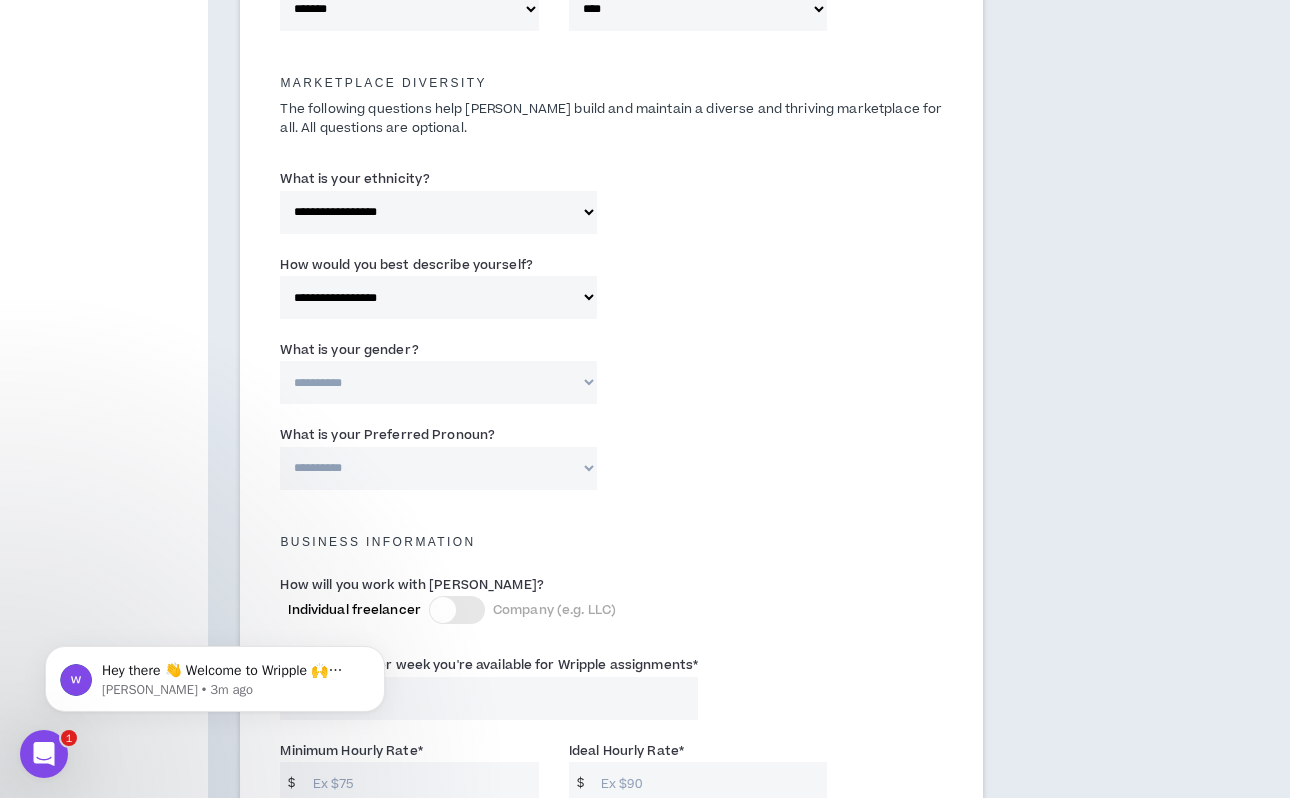 click on "**********" at bounding box center (611, 376) 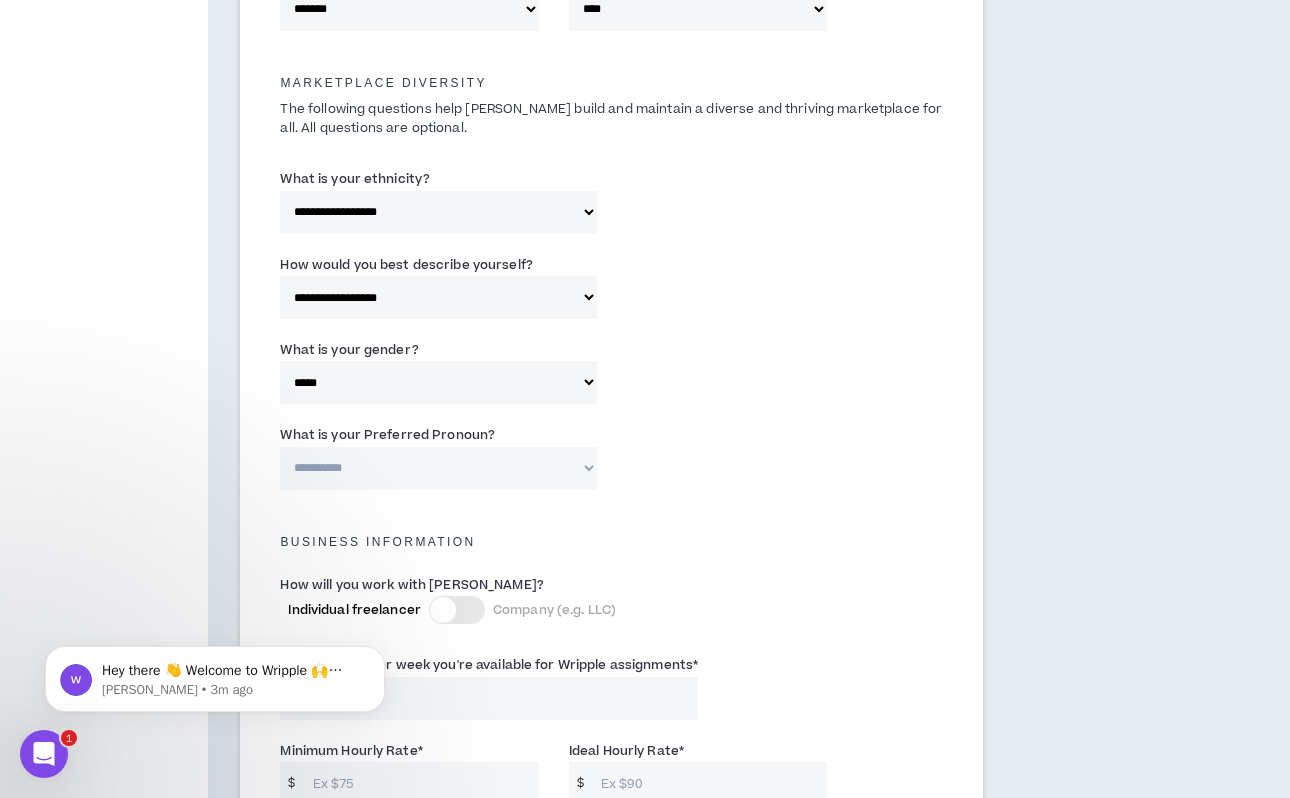 select on "**********" 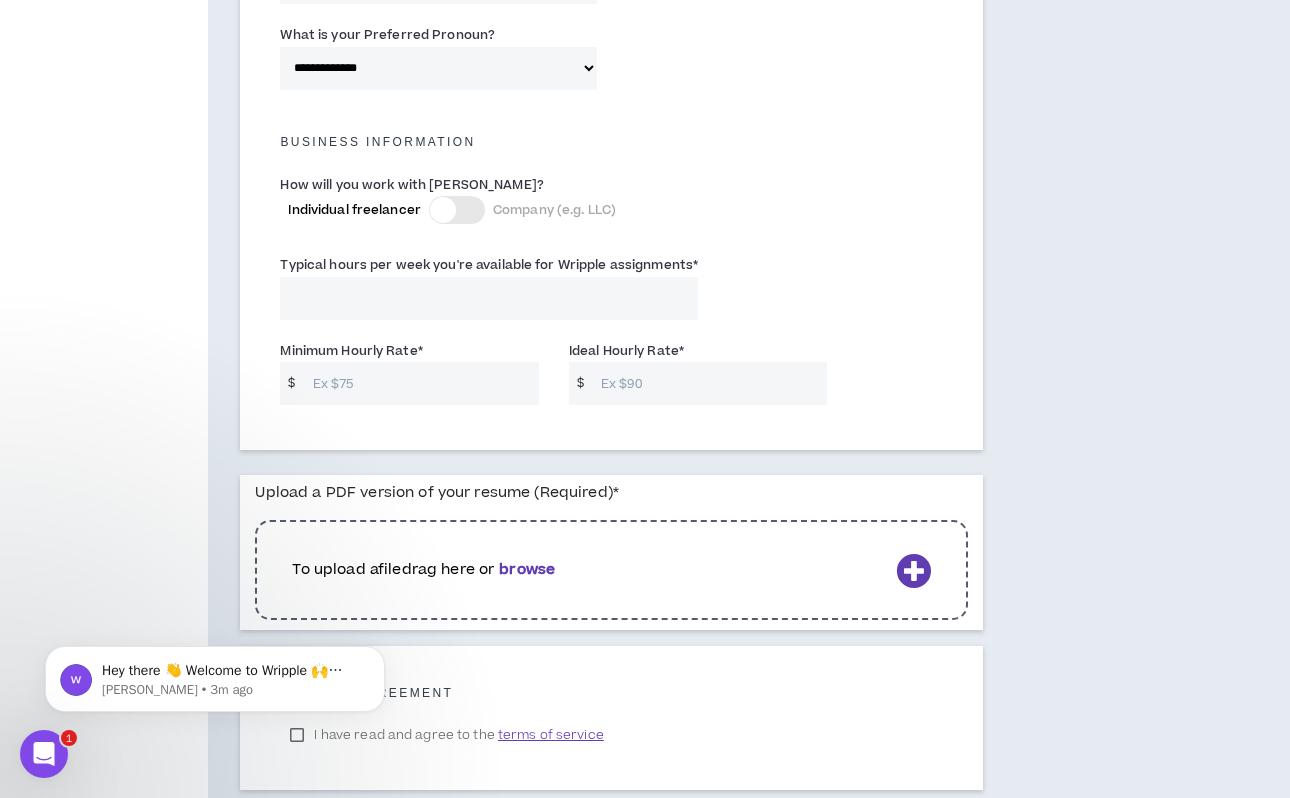 scroll, scrollTop: 1332, scrollLeft: 0, axis: vertical 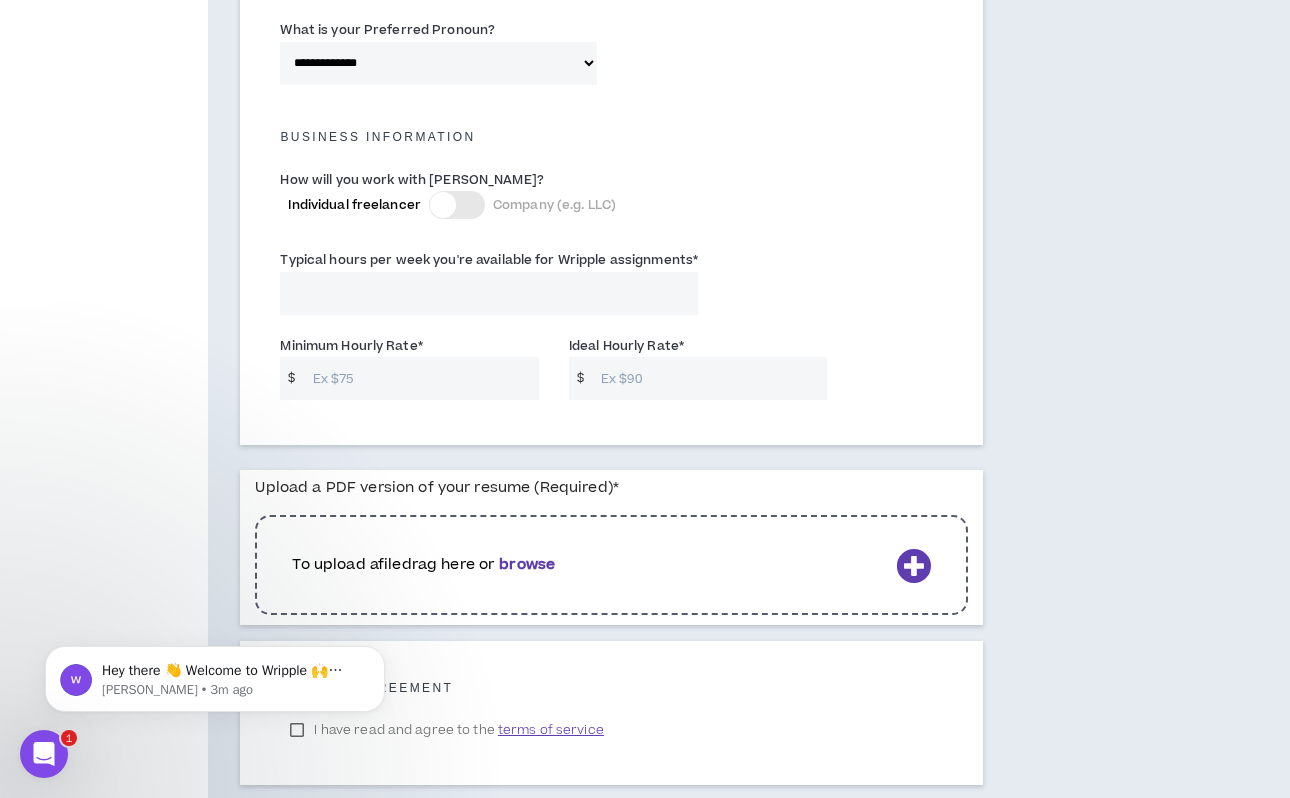 click on "Typical hours per week you're available for Wripple assignments  *" at bounding box center (489, 293) 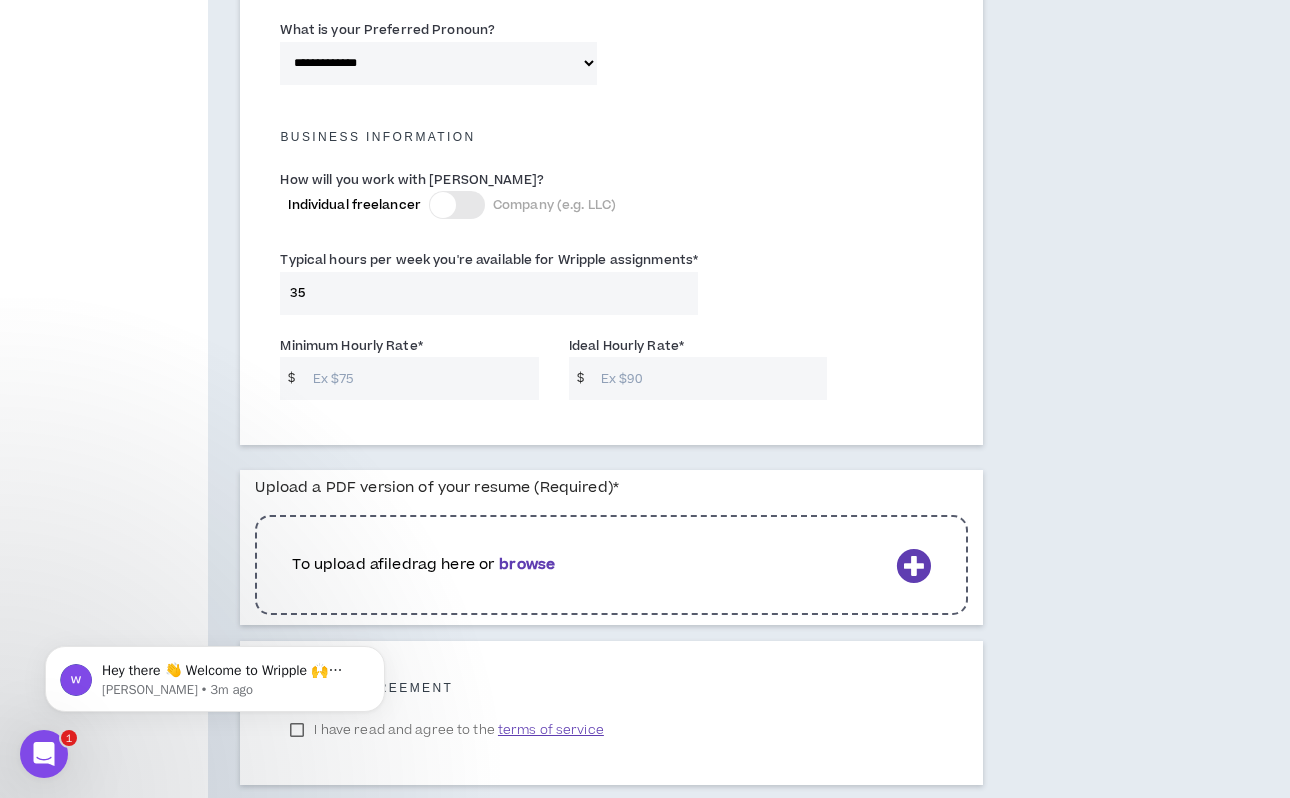 type on "35" 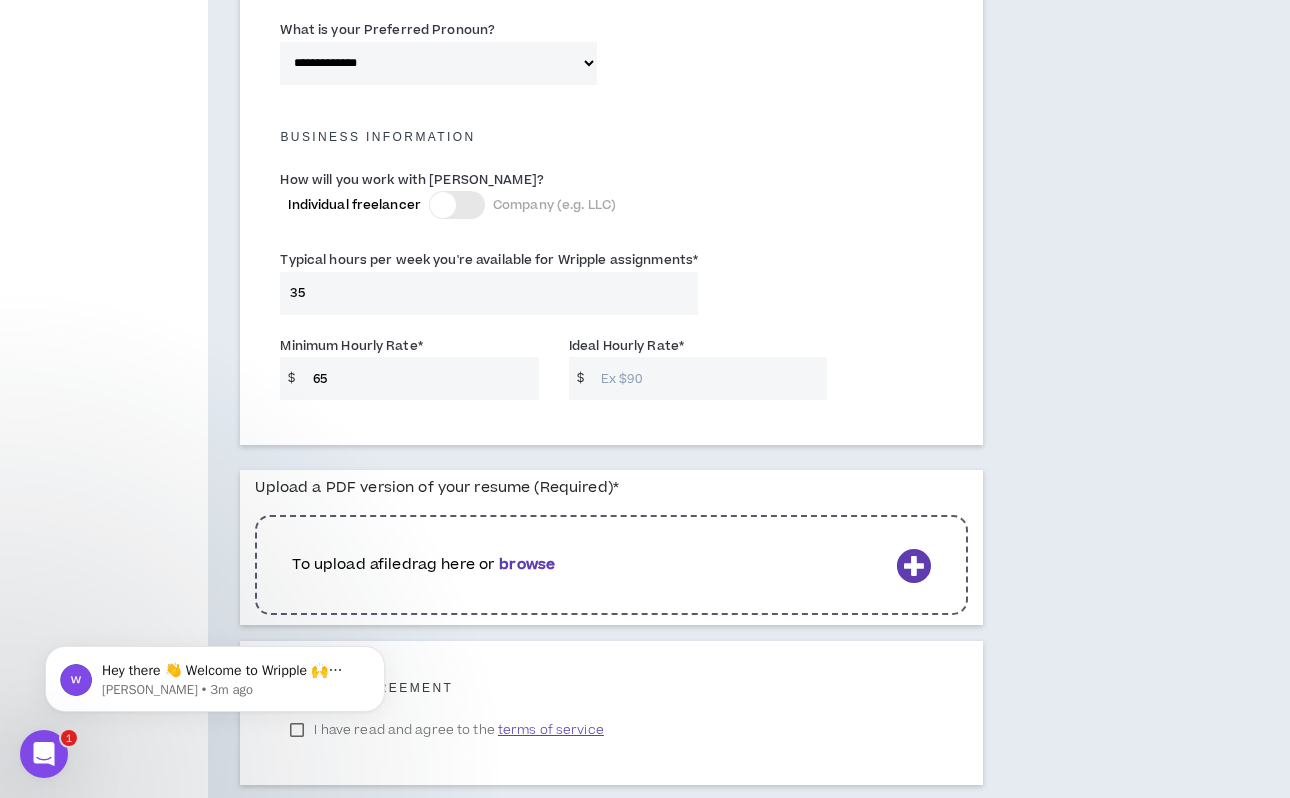 type on "65" 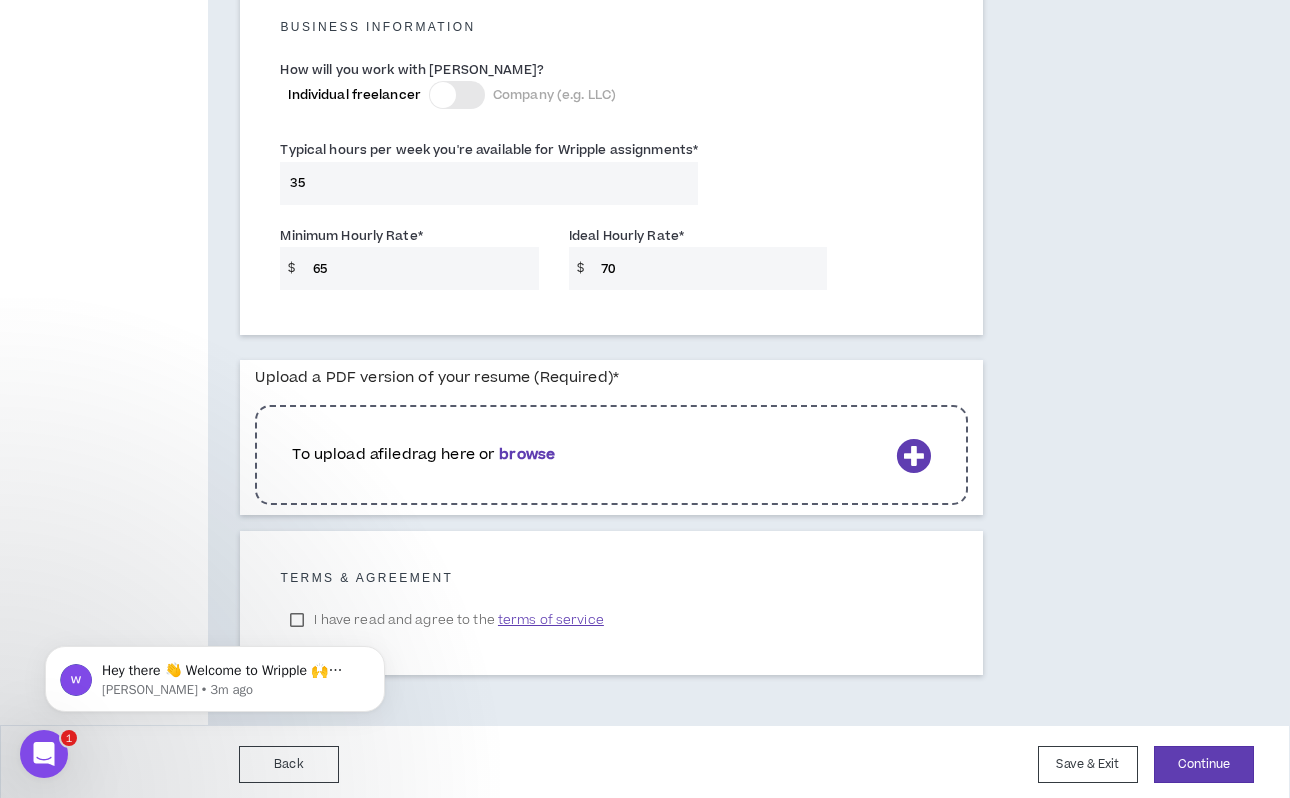 scroll, scrollTop: 1441, scrollLeft: 0, axis: vertical 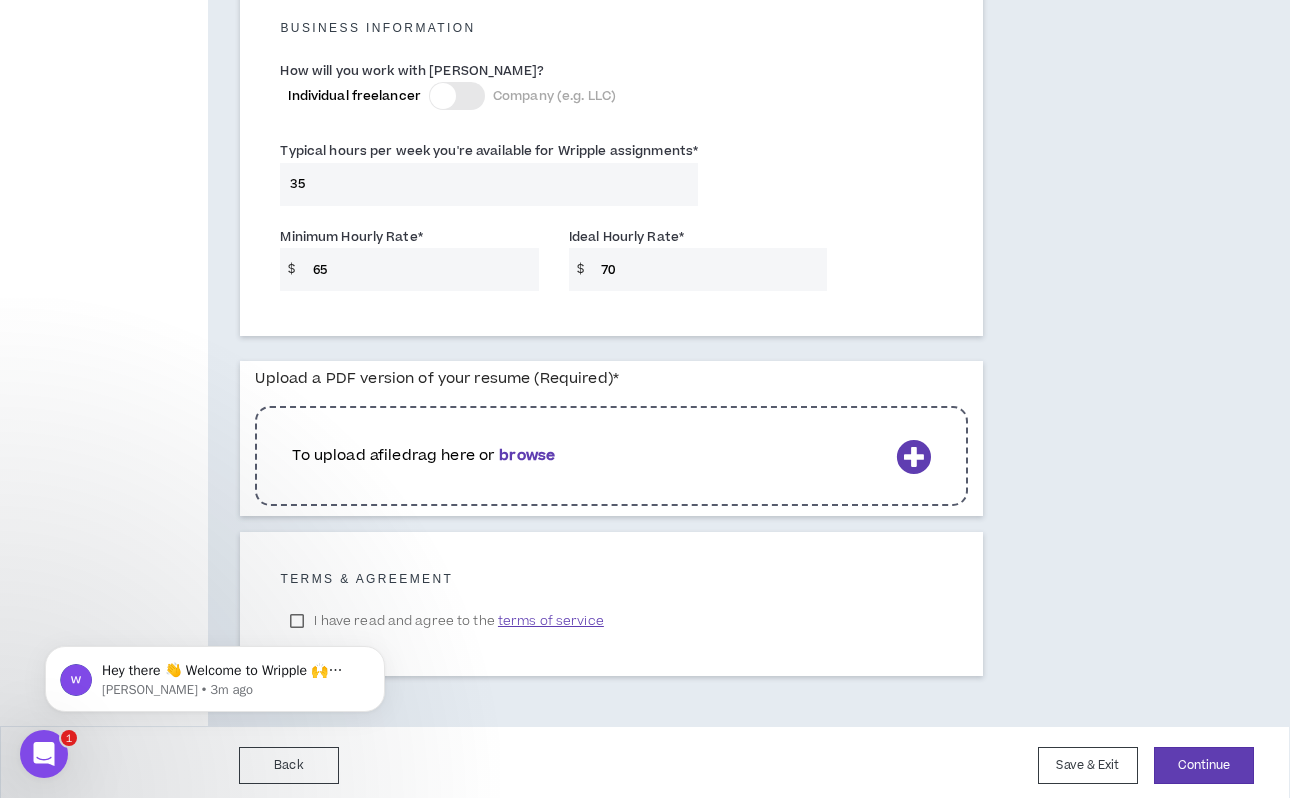 type on "70" 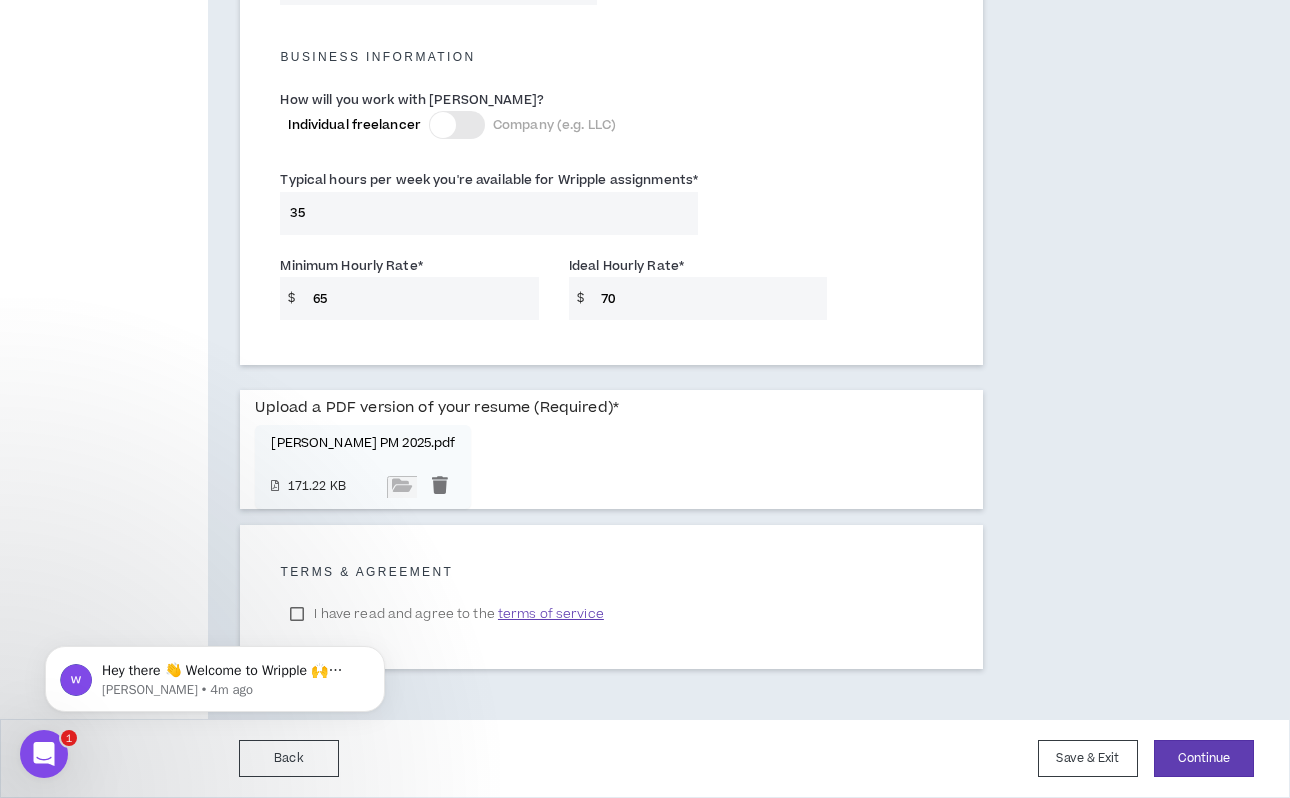 scroll, scrollTop: 1405, scrollLeft: 0, axis: vertical 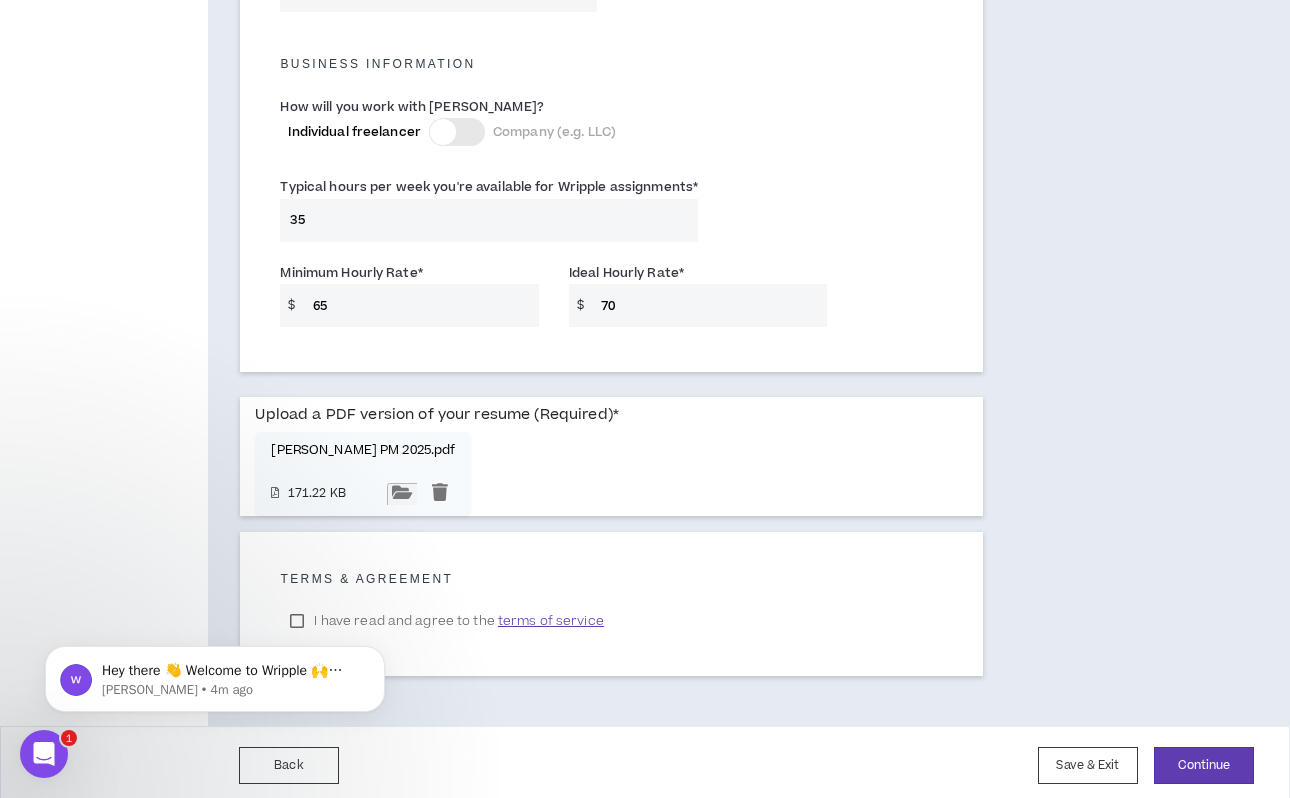 click at bounding box center (402, 494) 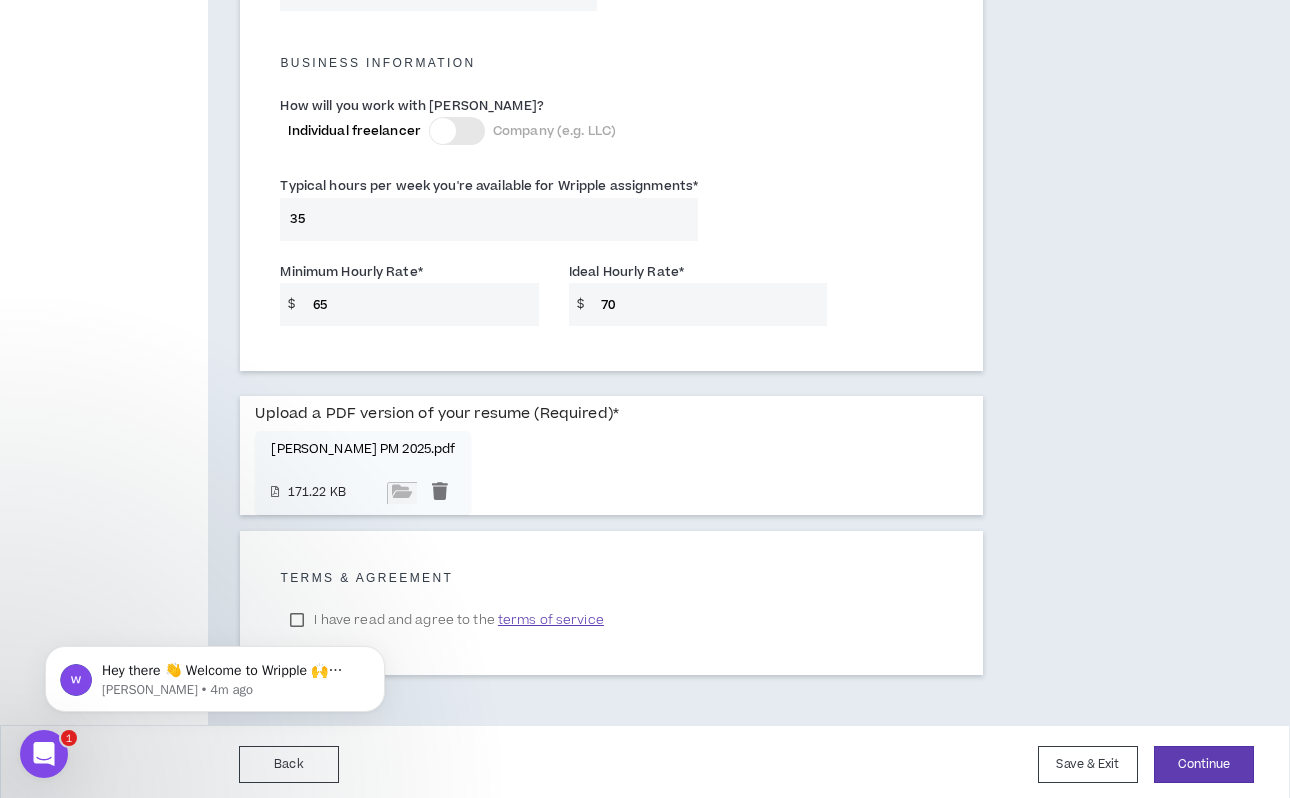 scroll, scrollTop: 1405, scrollLeft: 0, axis: vertical 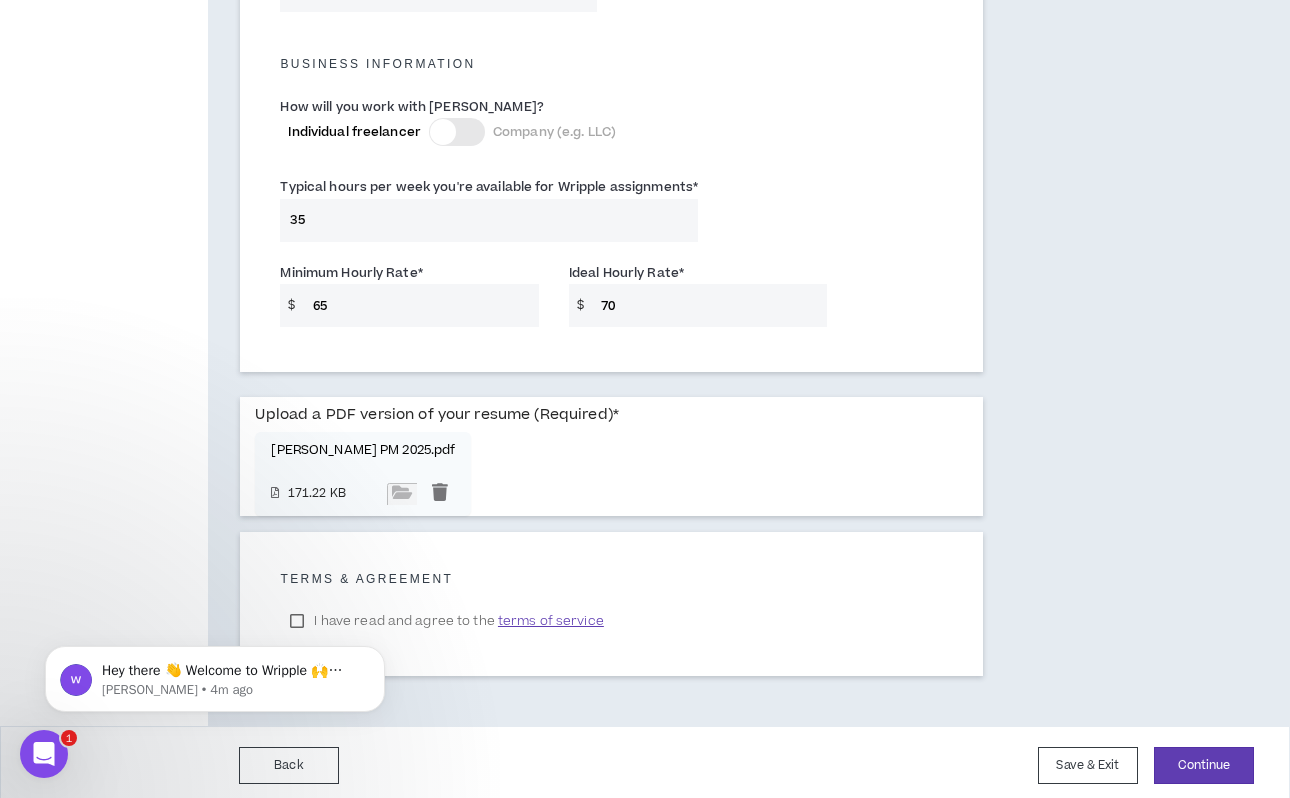 click on "Hey there 👋 Welcome to Wripple 🙌 Take a look around! If you have any questions, just reply to this message. [PERSON_NAME] • 4m ago" at bounding box center [215, 674] 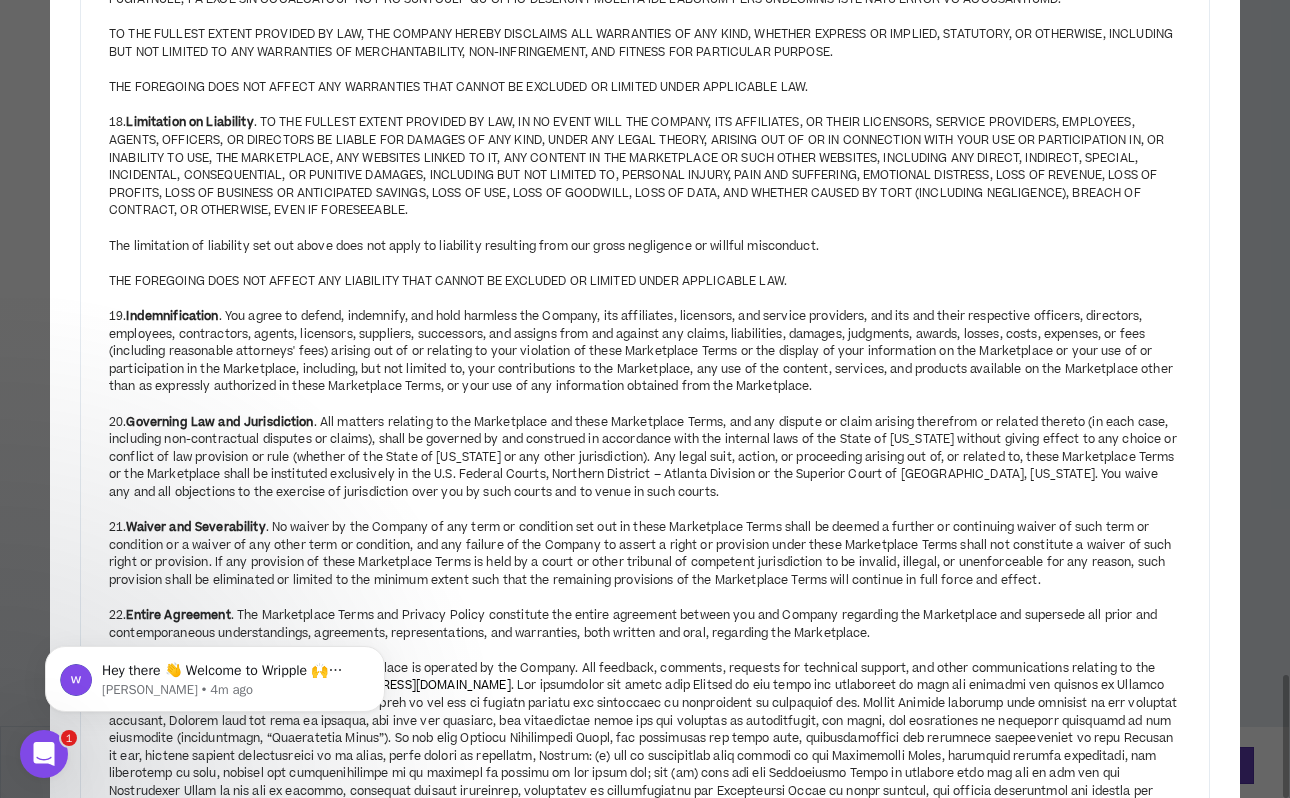 click on "Close" at bounding box center [1151, 836] 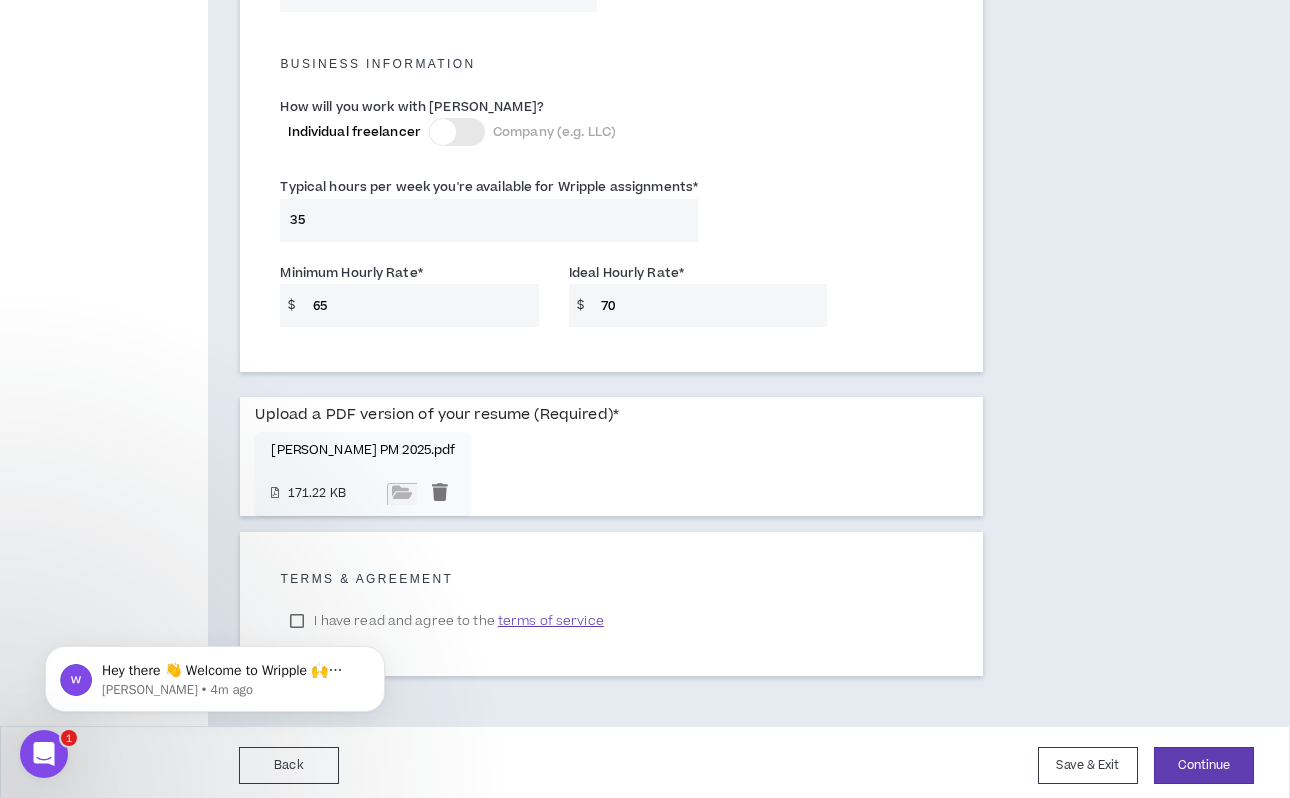 click on "Hey there 👋 Welcome to Wripple 🙌 Take a look around! If you have any questions, just reply to this message. [PERSON_NAME] • 4m ago" at bounding box center (215, 674) 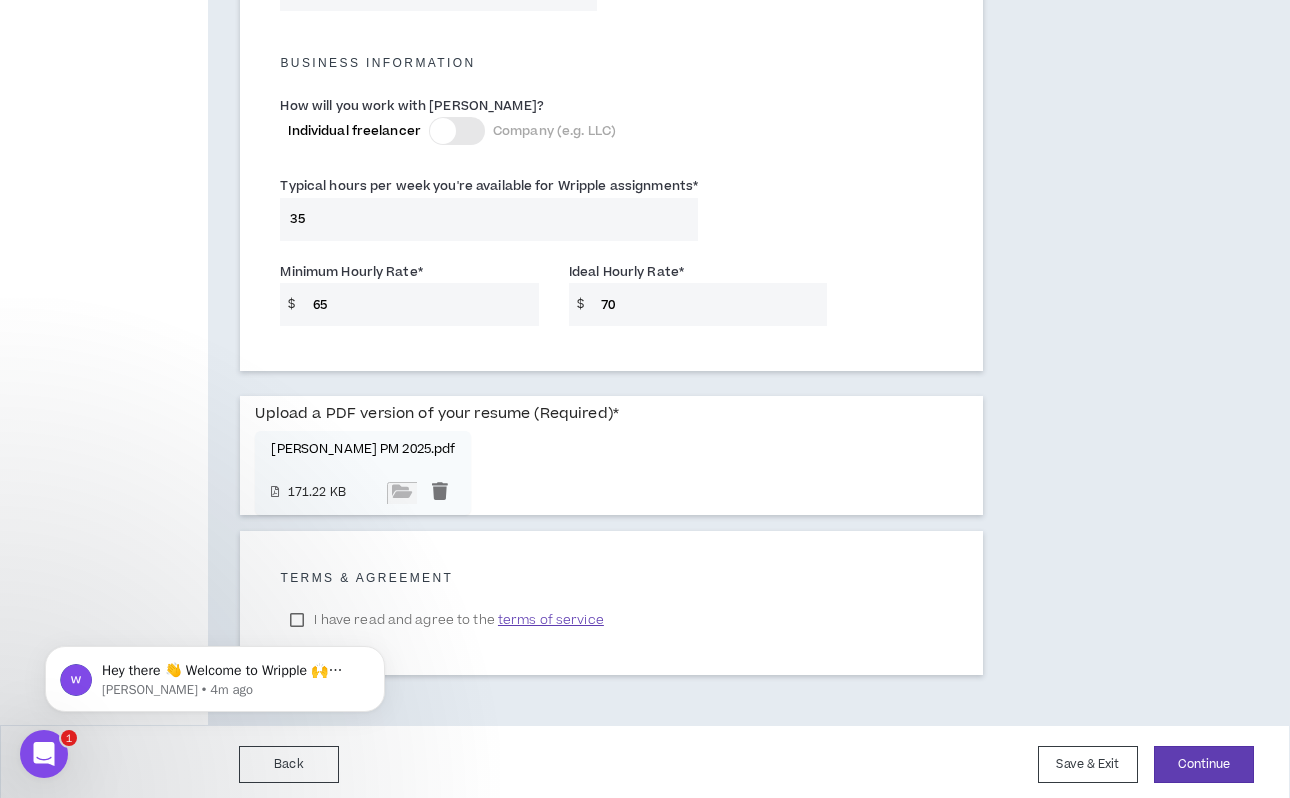 scroll, scrollTop: 1405, scrollLeft: 0, axis: vertical 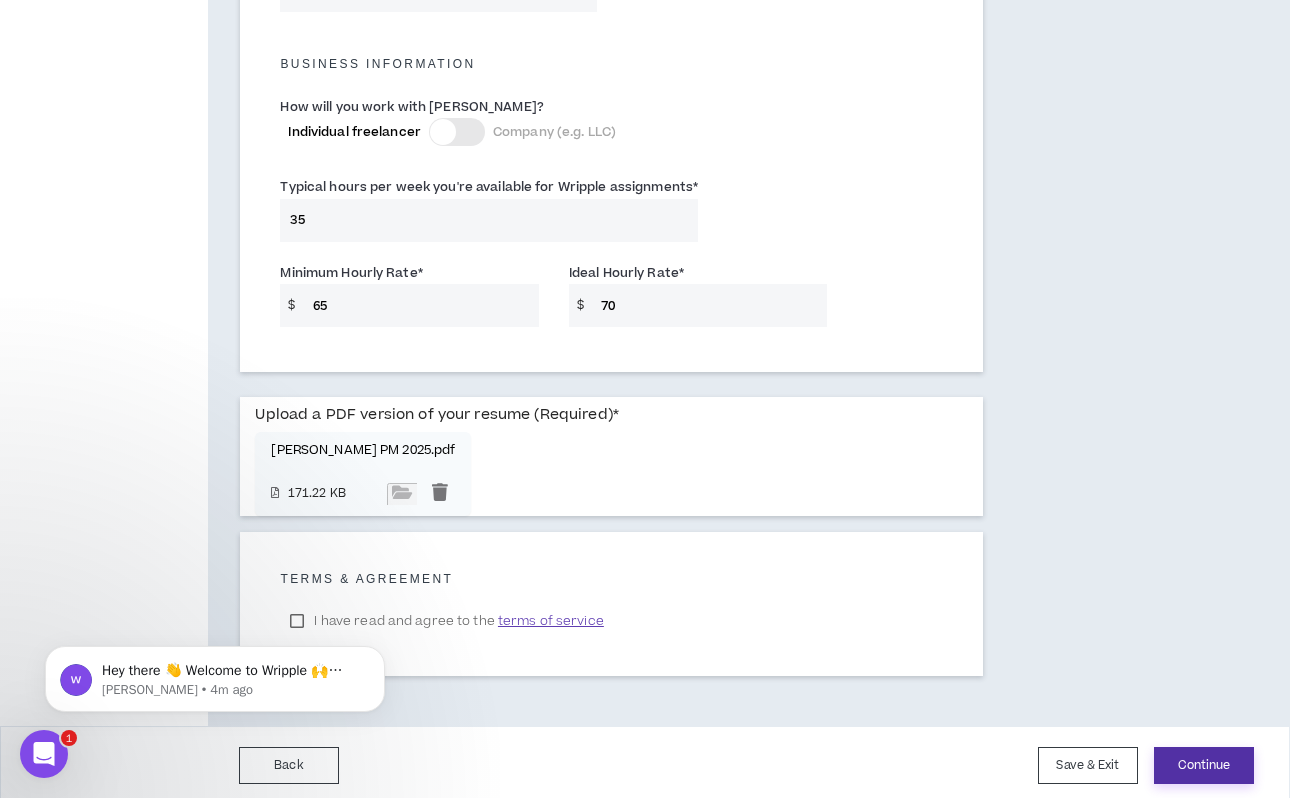 click on "Continue" at bounding box center [1204, 765] 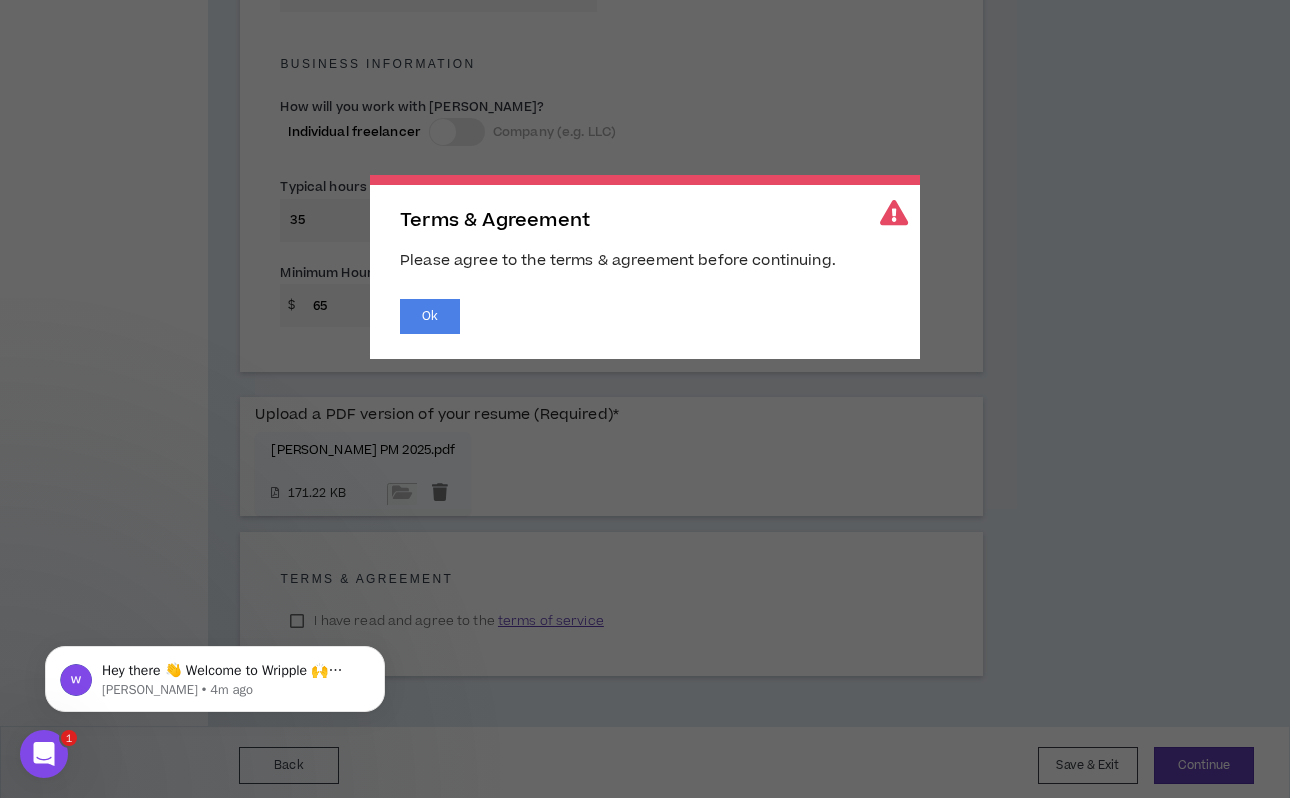 click on "Ok" at bounding box center [645, 316] 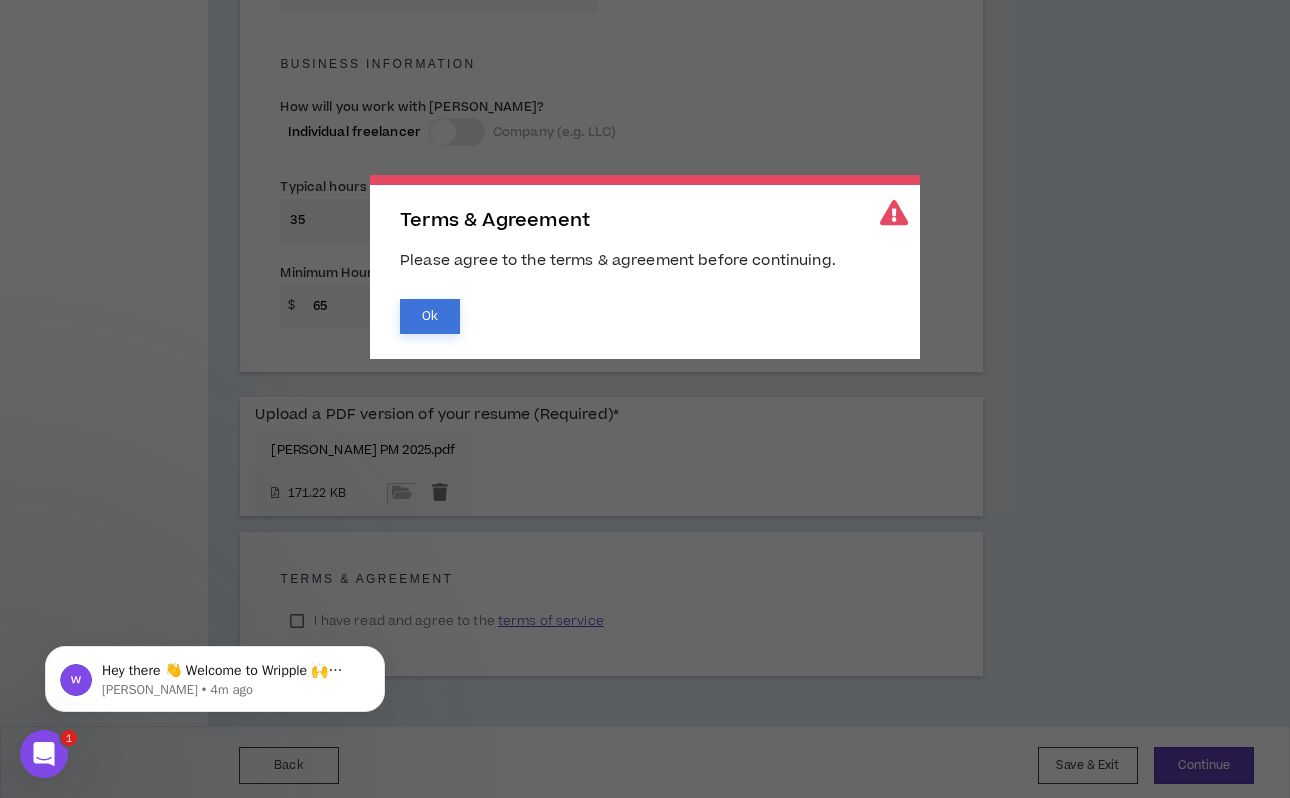 click on "Ok" at bounding box center [430, 316] 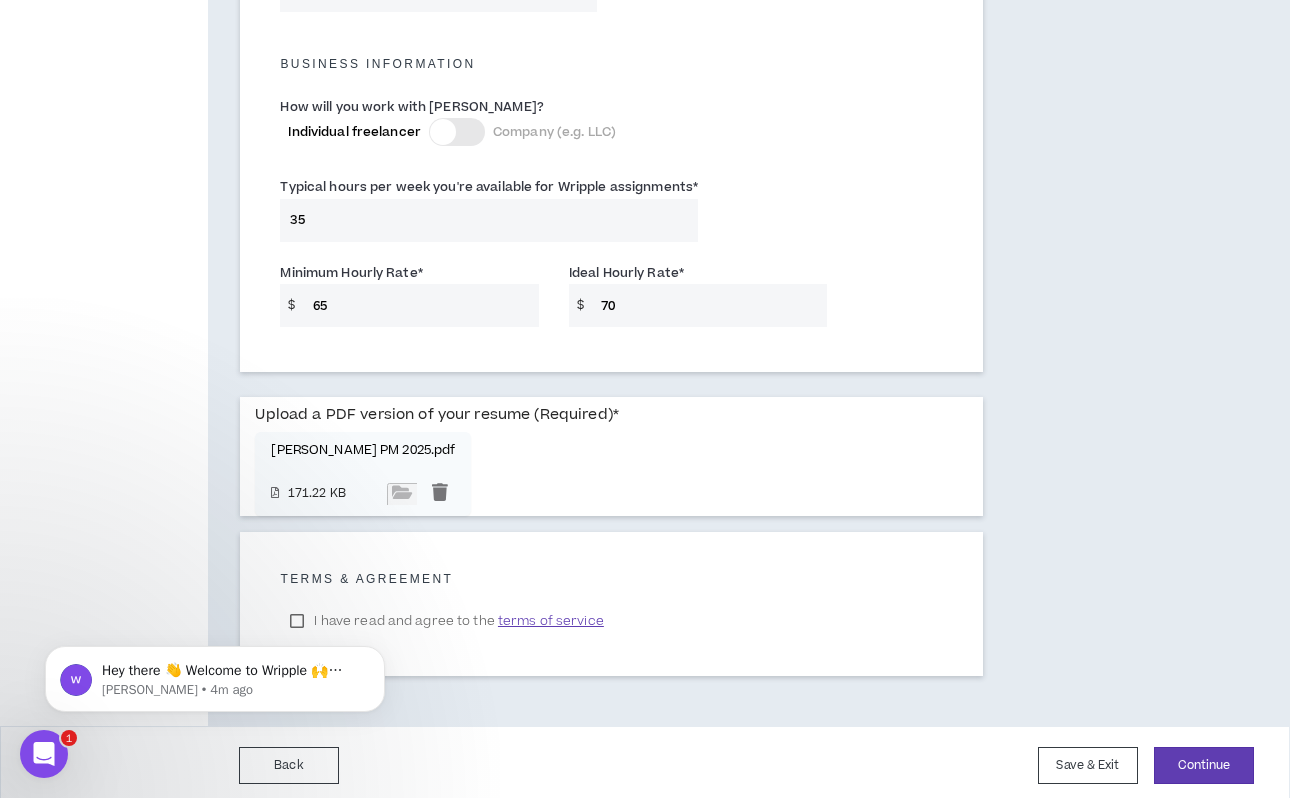 click on "Hey there 👋 Welcome to Wripple 🙌 Take a look around! If you have any questions, just reply to this message. [PERSON_NAME] • 4m ago" at bounding box center [215, 674] 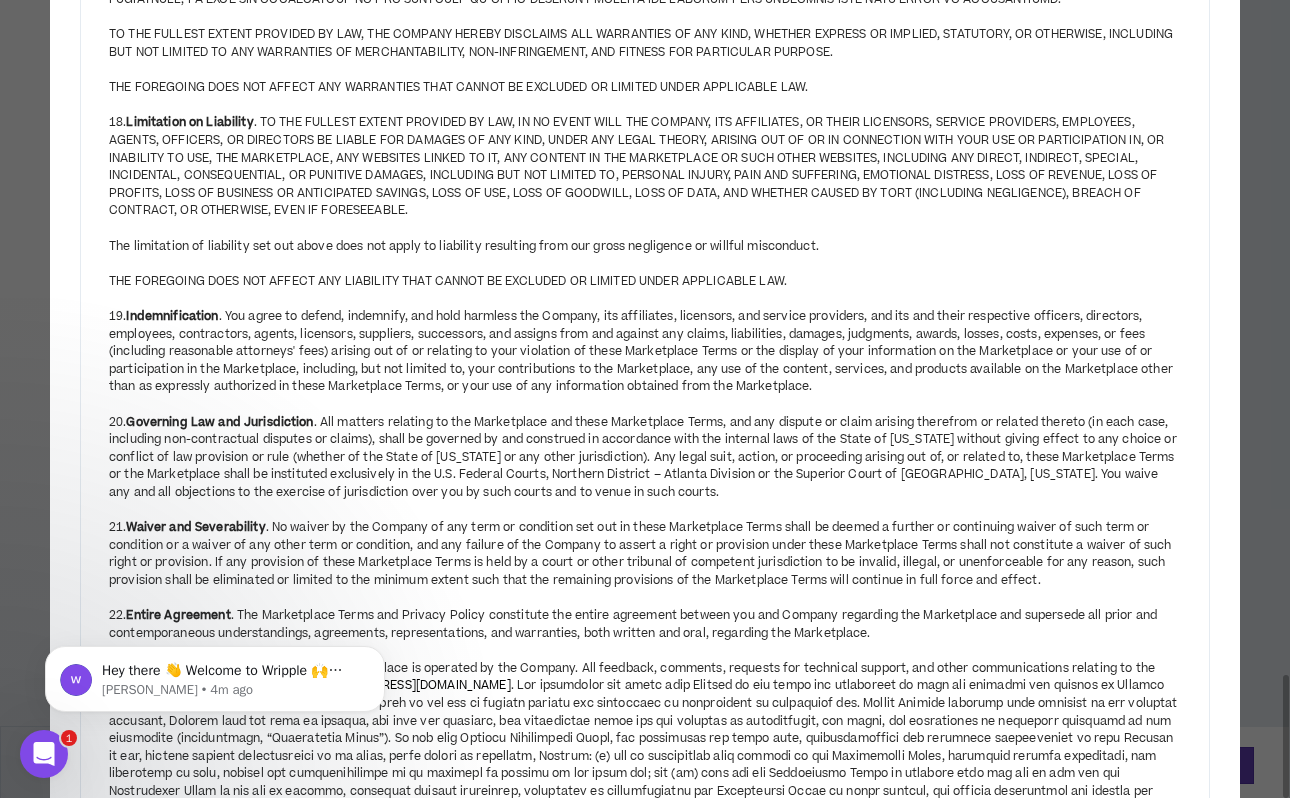 click on "View Sample ICA" at bounding box center [1045, 836] 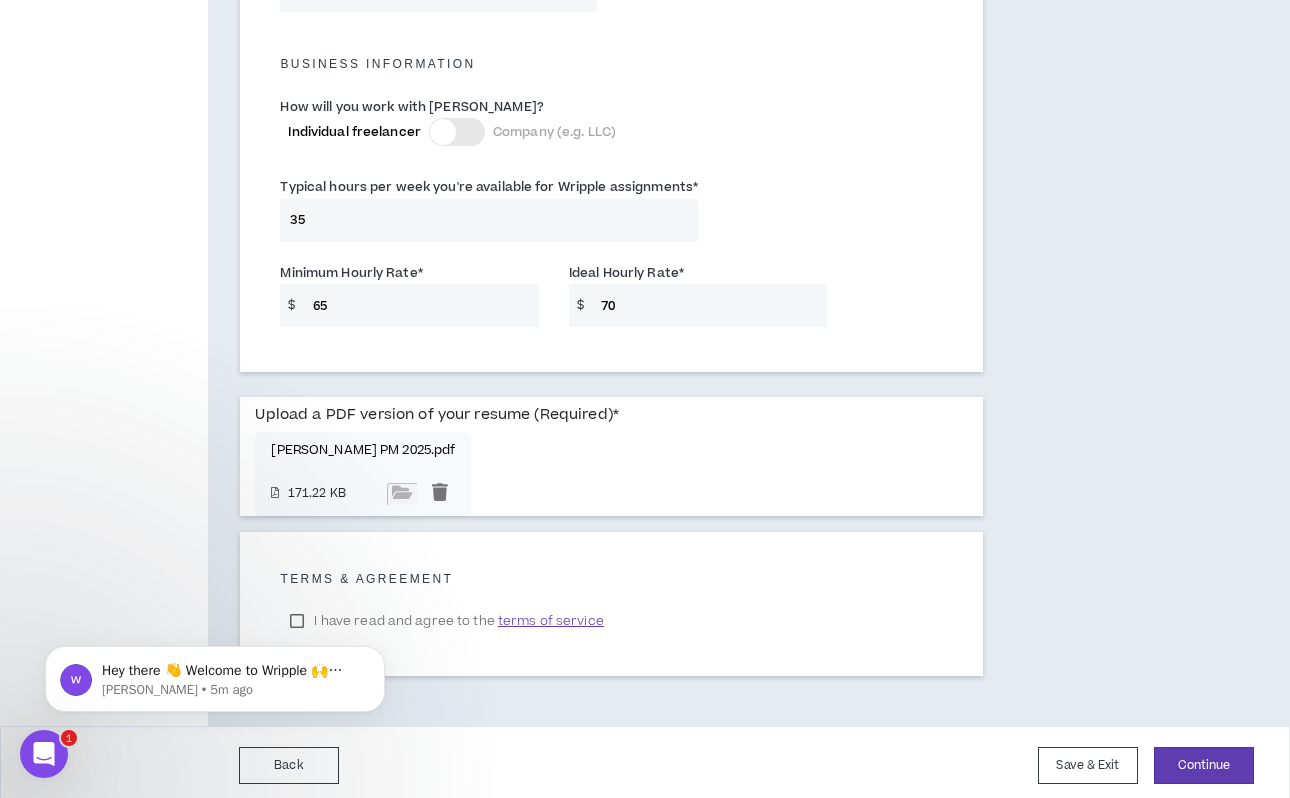 click on "Hey there 👋 Welcome to Wripple 🙌 Take a look around! If you have any questions, just reply to this message. [PERSON_NAME] • 5m ago" at bounding box center [215, 674] 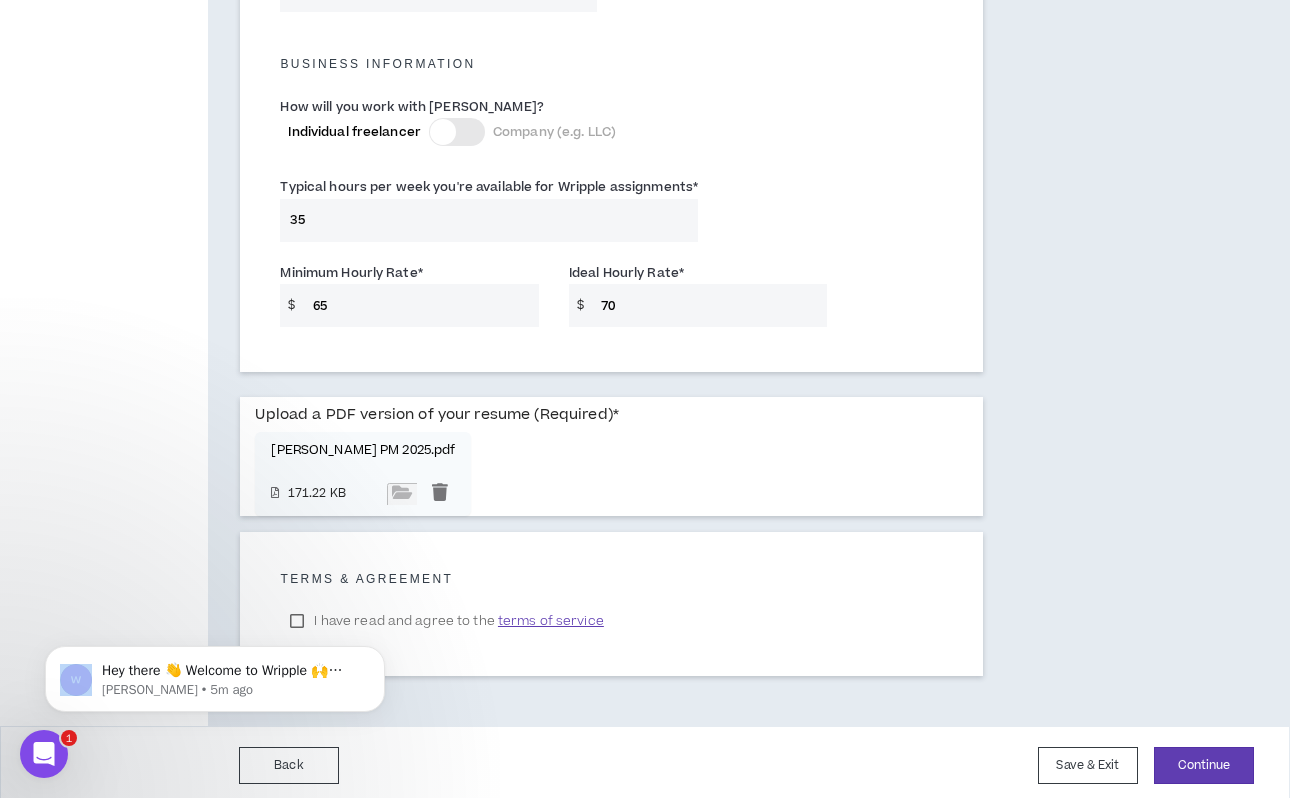 click on "Hey there 👋 Welcome to Wripple 🙌 Take a look around! If you have any questions, just reply to this message. [PERSON_NAME] • 5m ago" at bounding box center (215, 674) 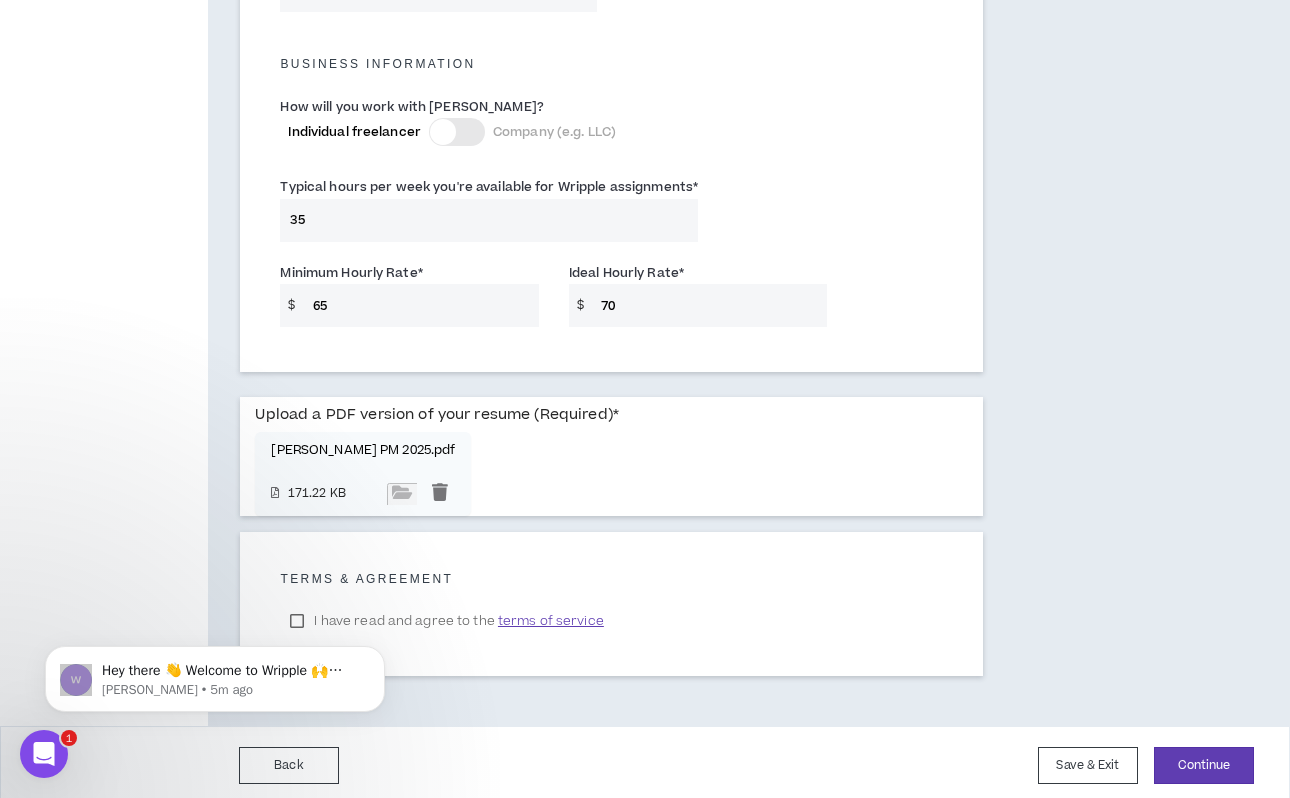 click at bounding box center (44, 754) 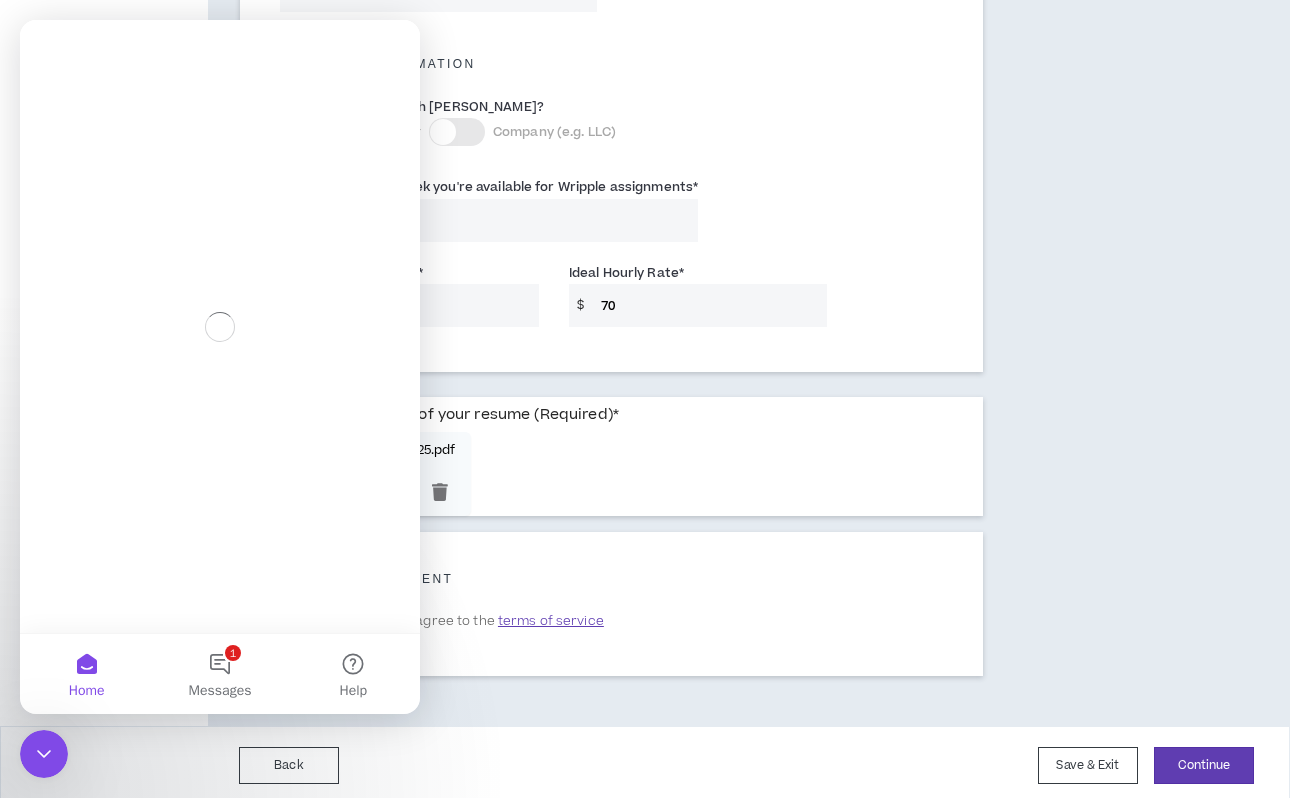 scroll, scrollTop: 0, scrollLeft: 0, axis: both 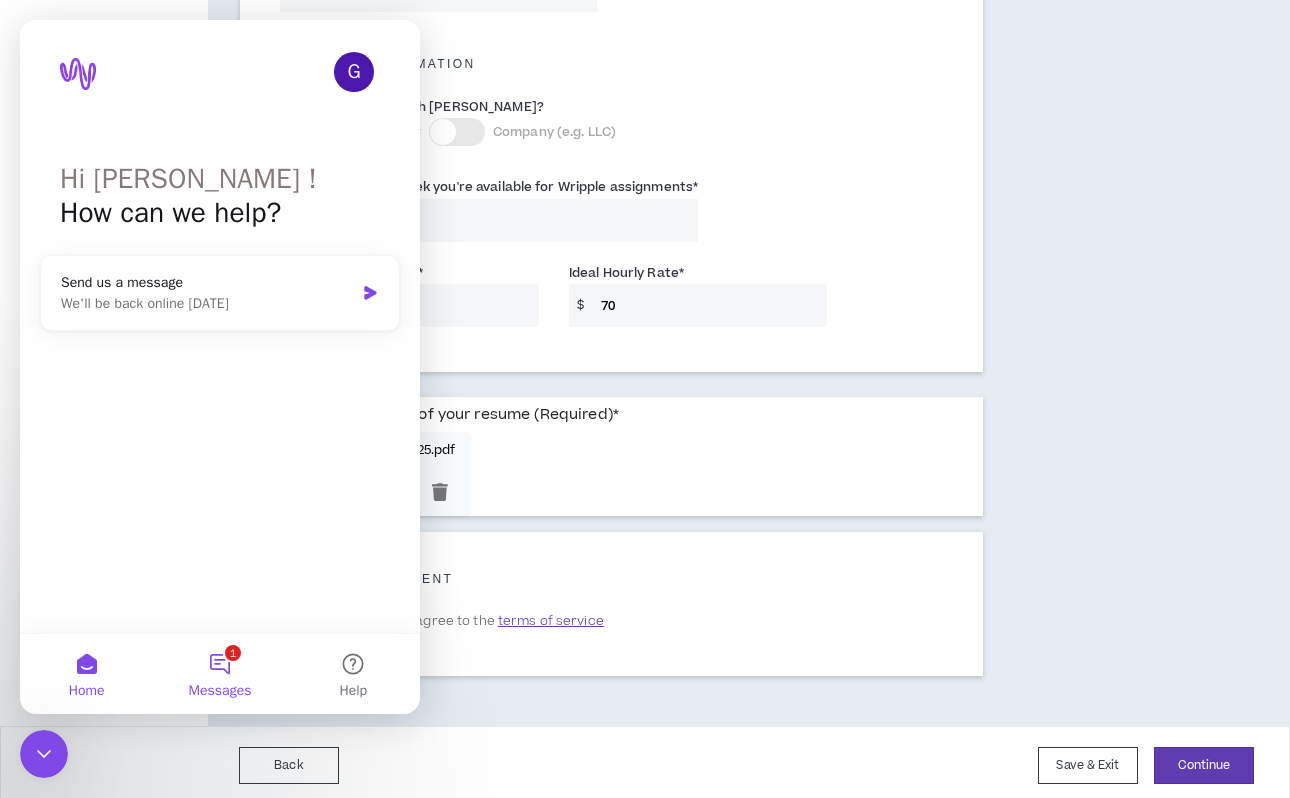 click on "1 Messages" at bounding box center (219, 674) 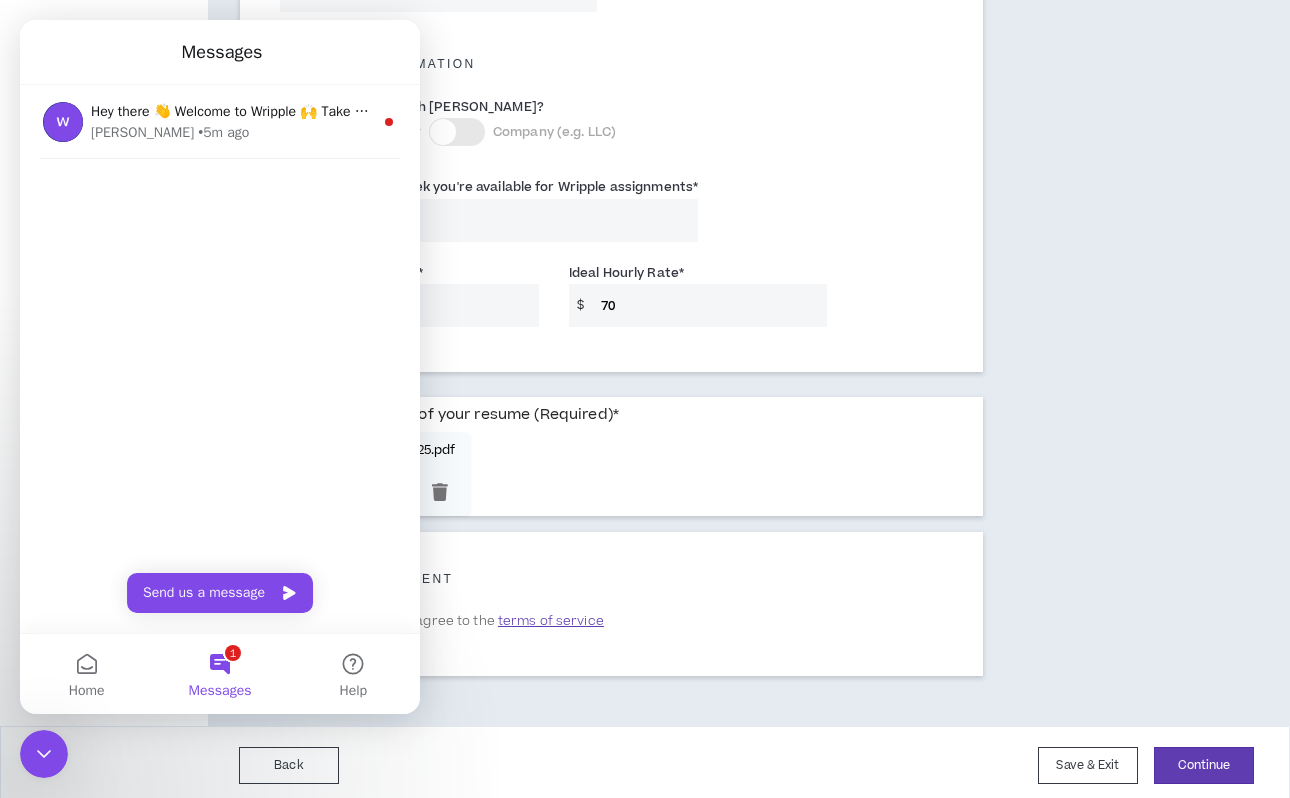 click on "How will you work with [PERSON_NAME]? Individual freelancer Company (e.g. LLC)" at bounding box center [611, 131] 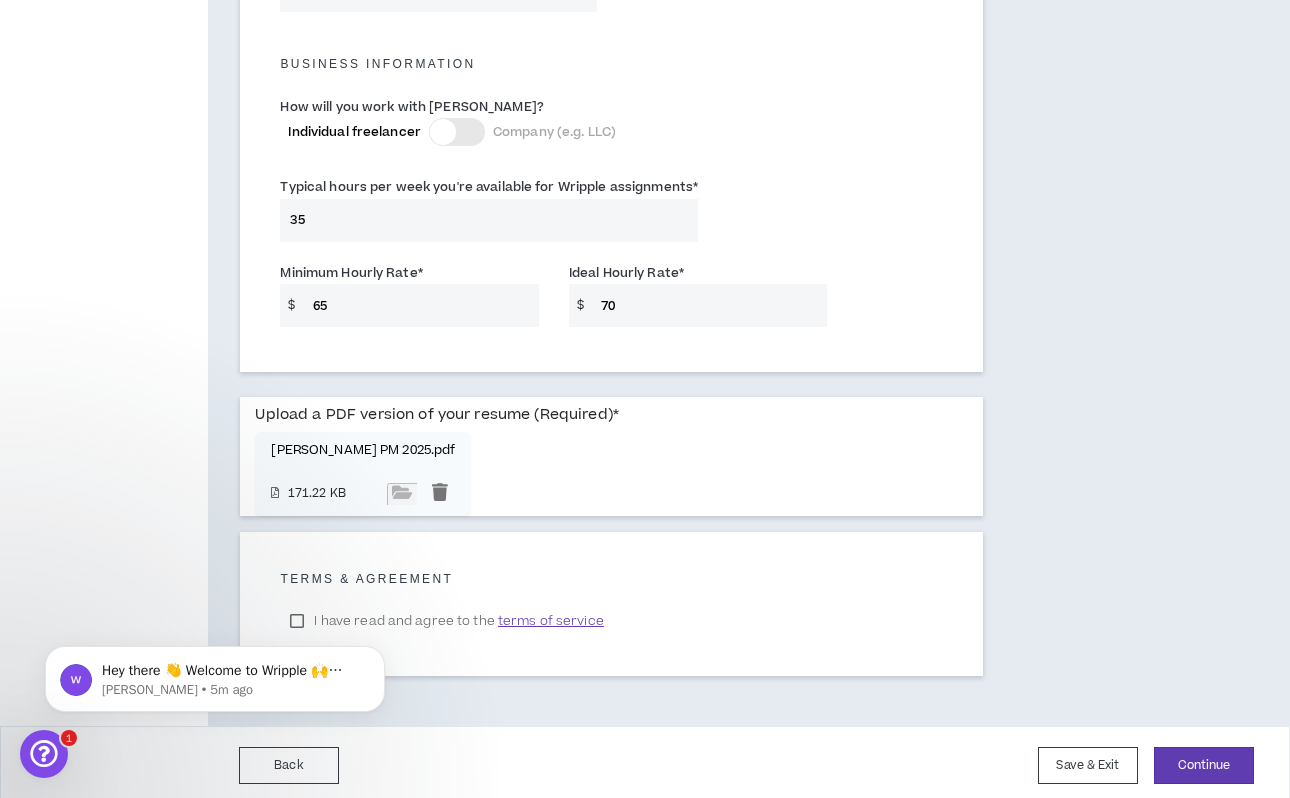 scroll, scrollTop: 0, scrollLeft: 0, axis: both 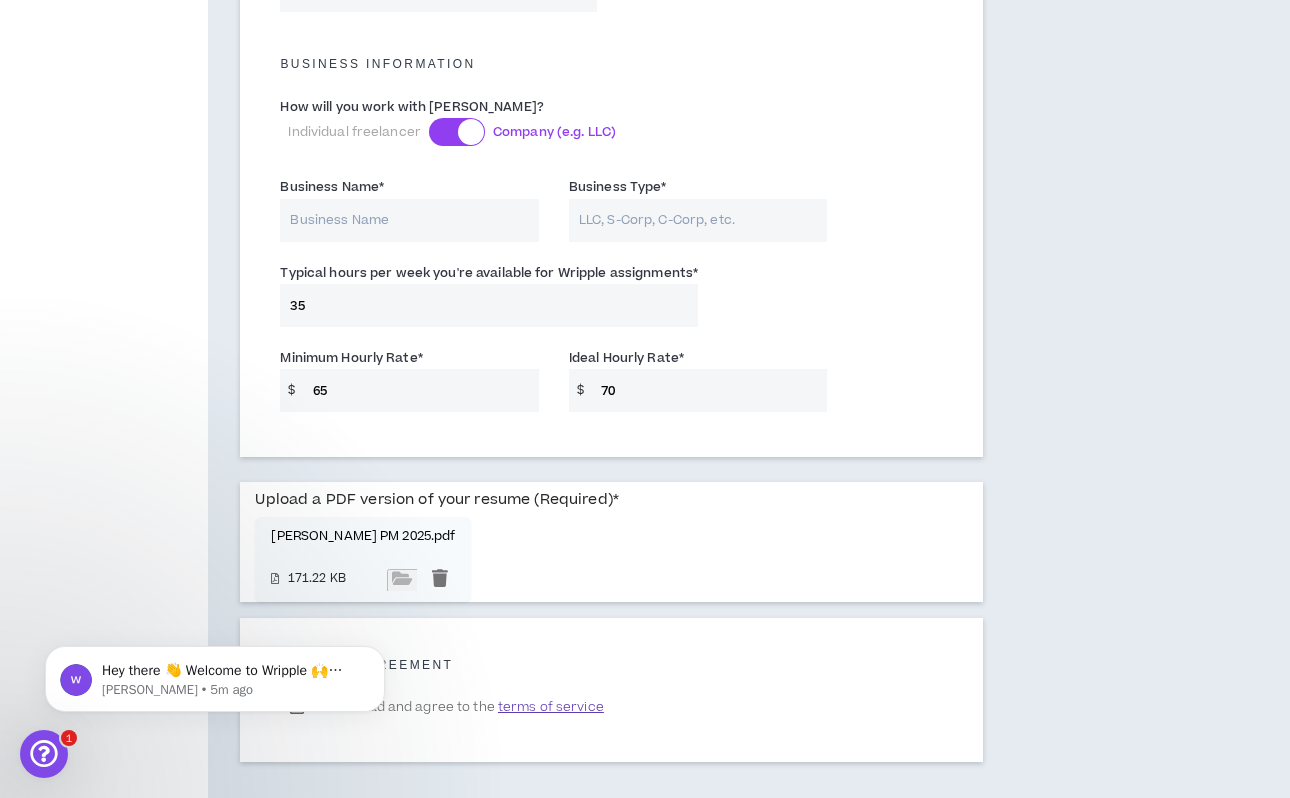 click at bounding box center [457, 132] 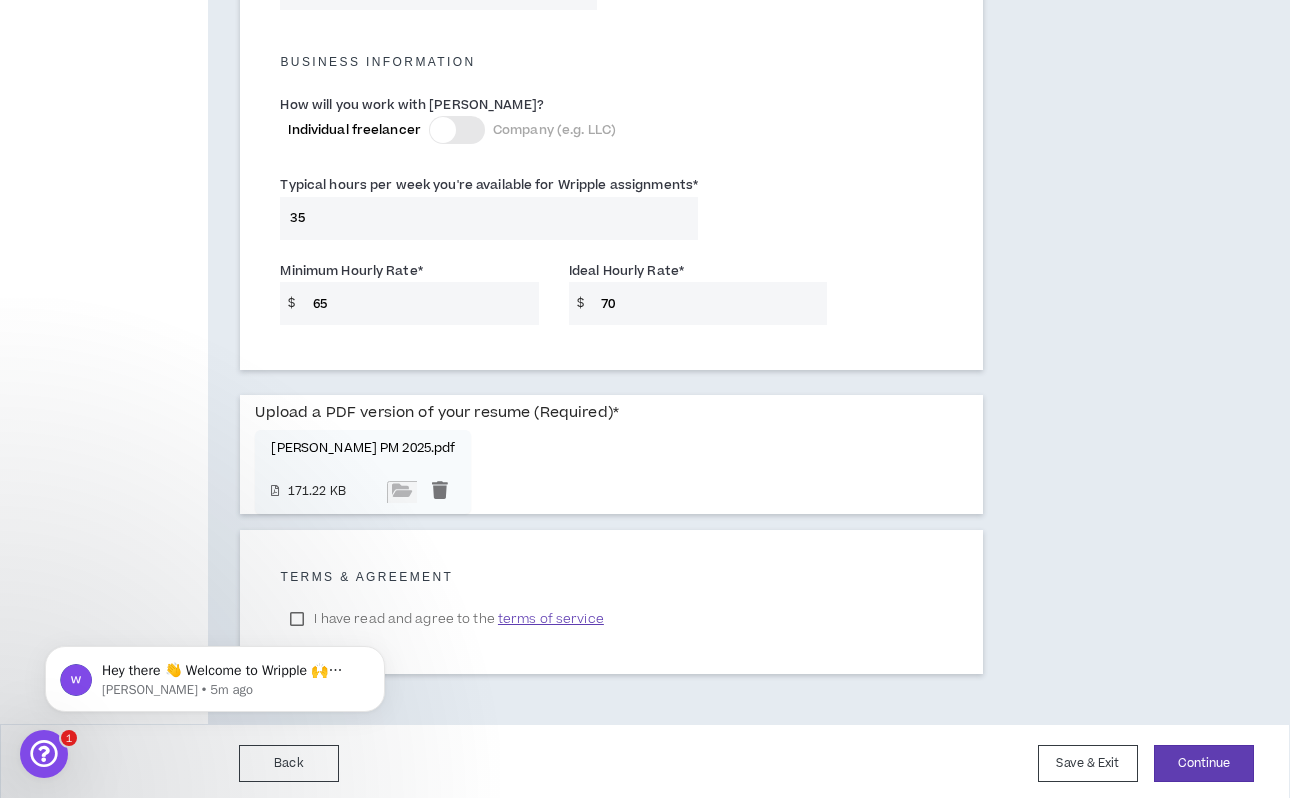 scroll, scrollTop: 1405, scrollLeft: 0, axis: vertical 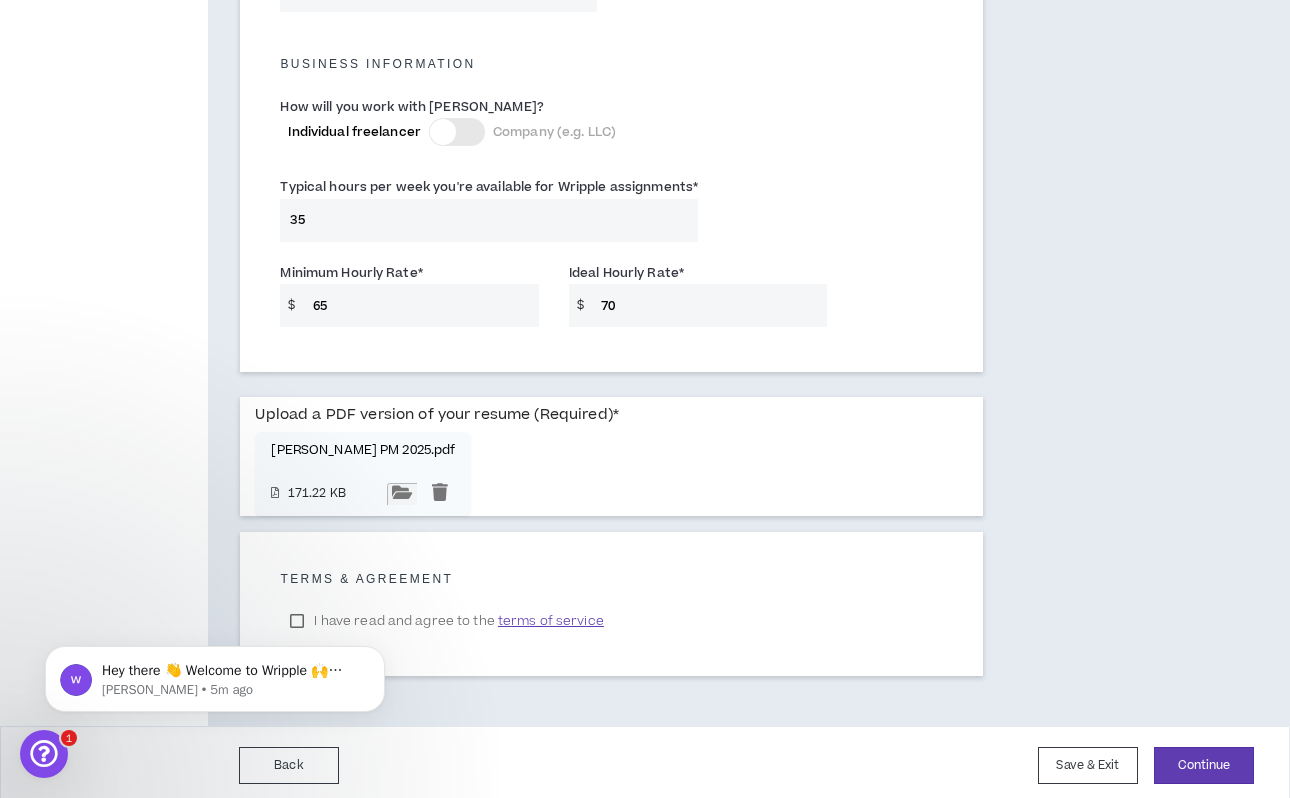 click at bounding box center [402, 494] 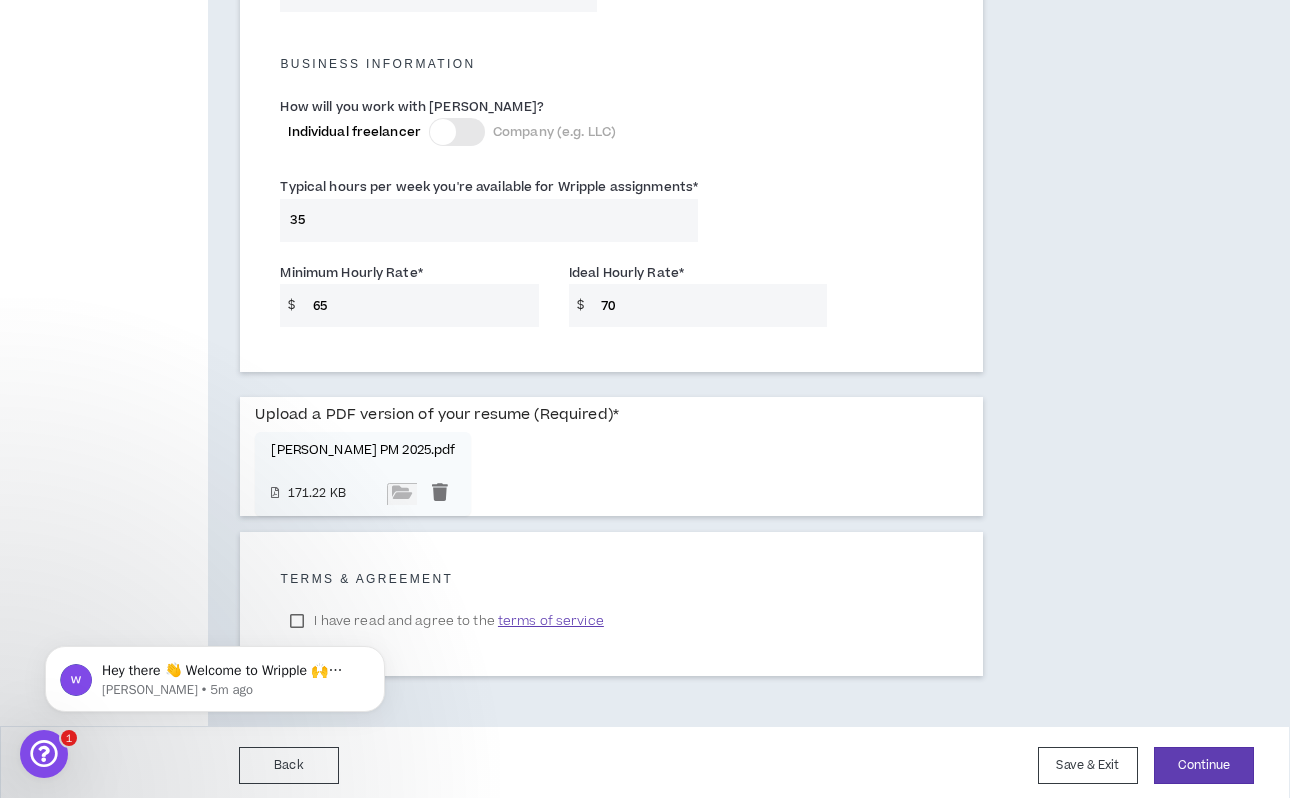 click on "Back Save & Exit Continue Save & Exit" at bounding box center [645, 765] 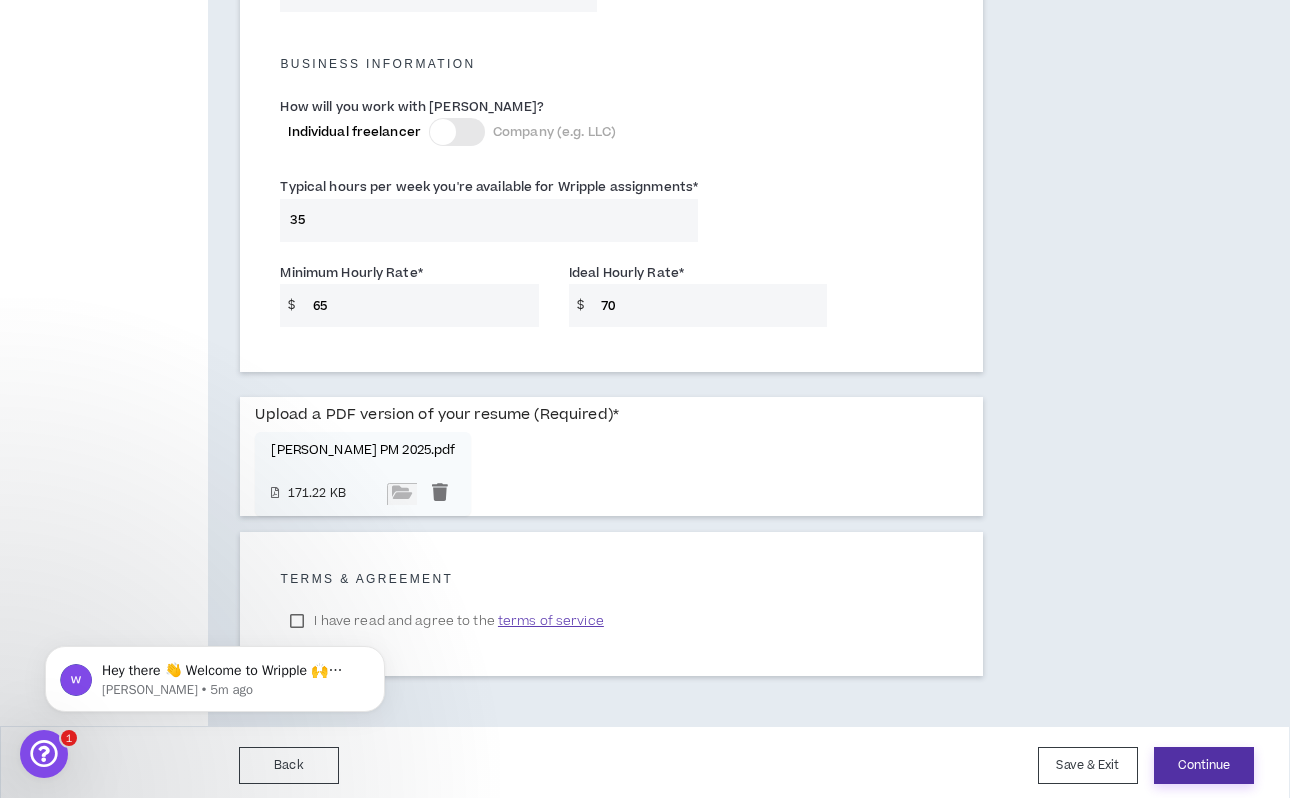 click on "Continue" at bounding box center [1204, 765] 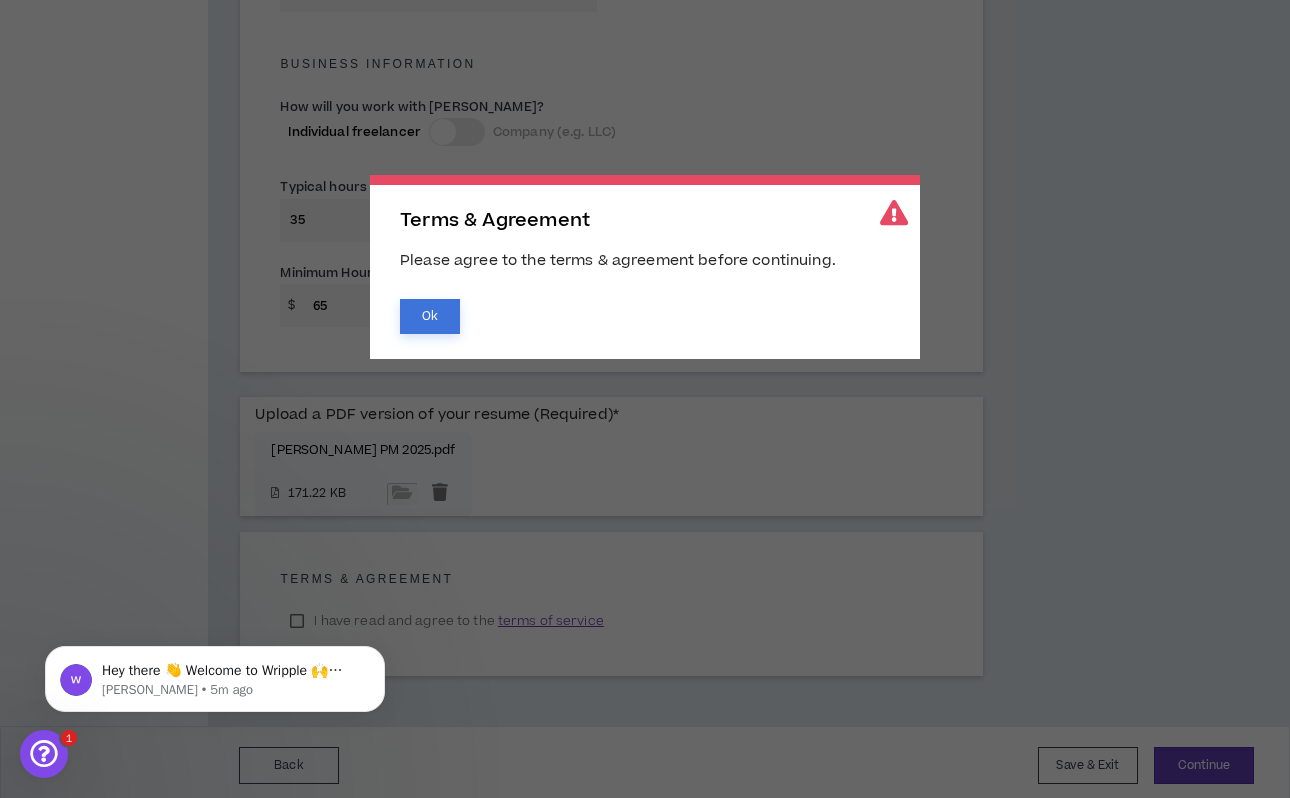 click on "Ok" at bounding box center (430, 316) 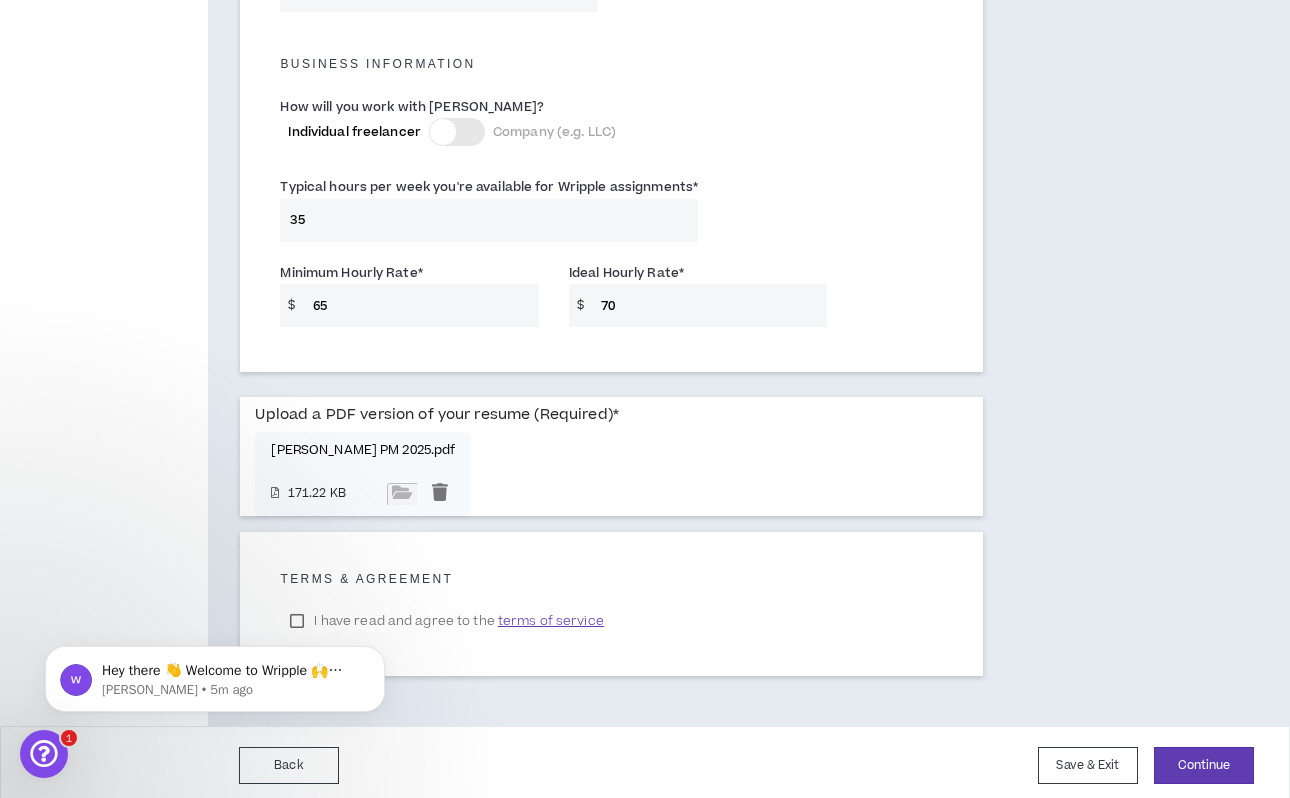 click on "terms of service" at bounding box center [551, 621] 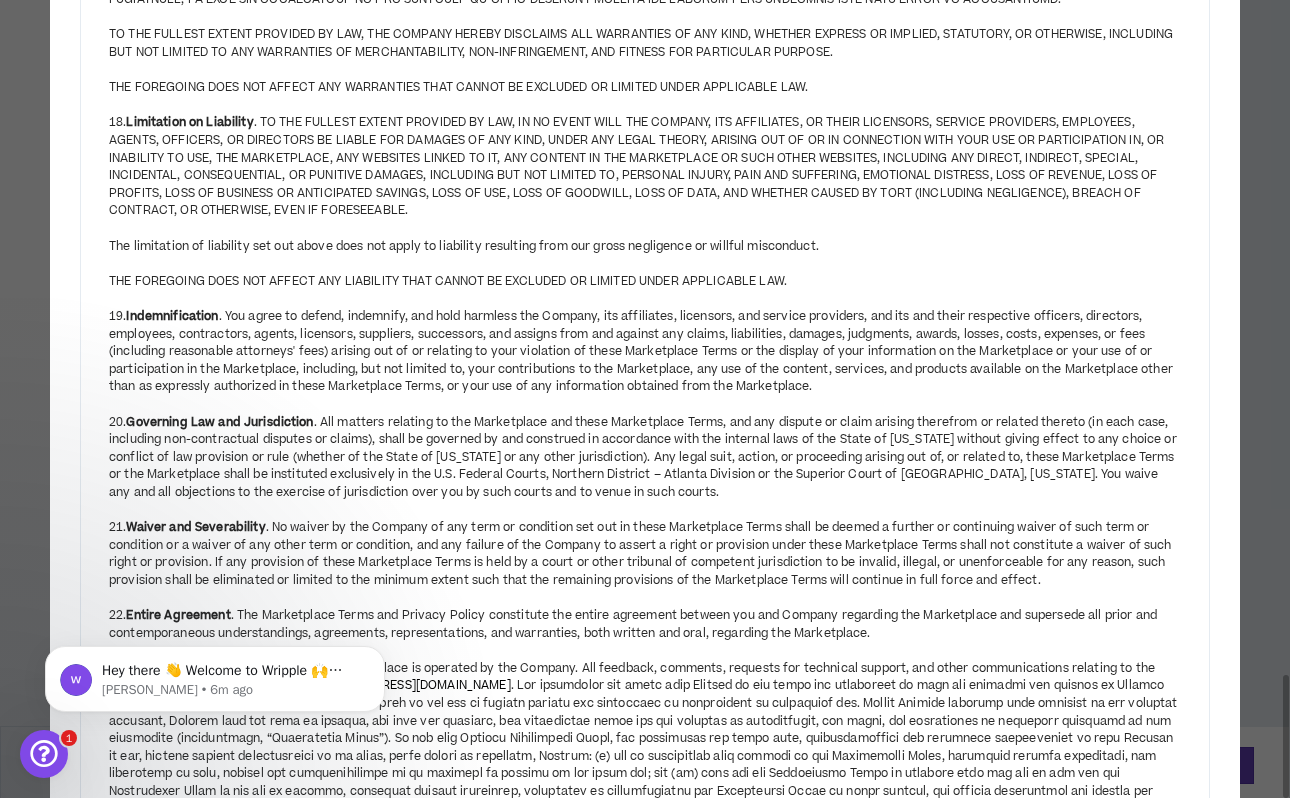 click on "Close" at bounding box center (1151, 836) 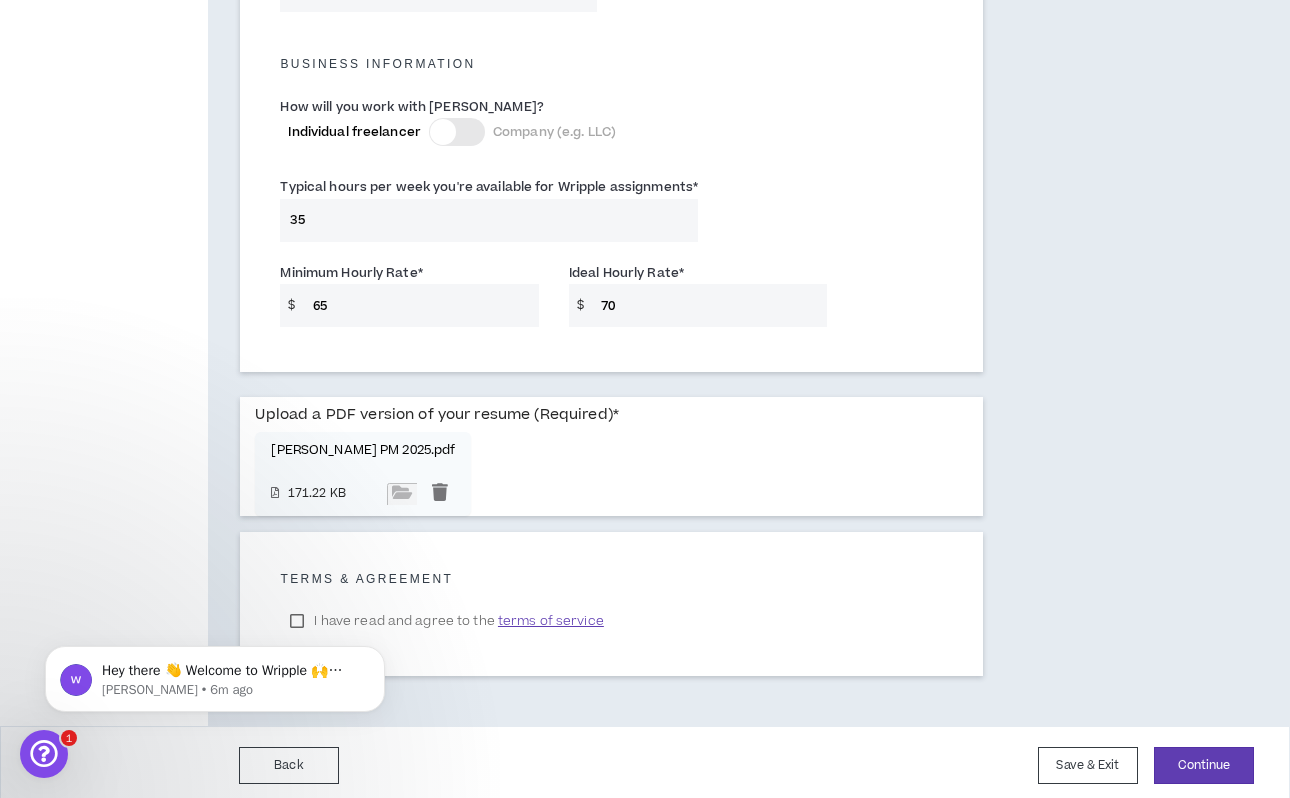click on "Hey there 👋 Welcome to Wripple 🙌 Take a look around! If you have any questions, just reply to this message. [PERSON_NAME] • 6m ago" at bounding box center [215, 674] 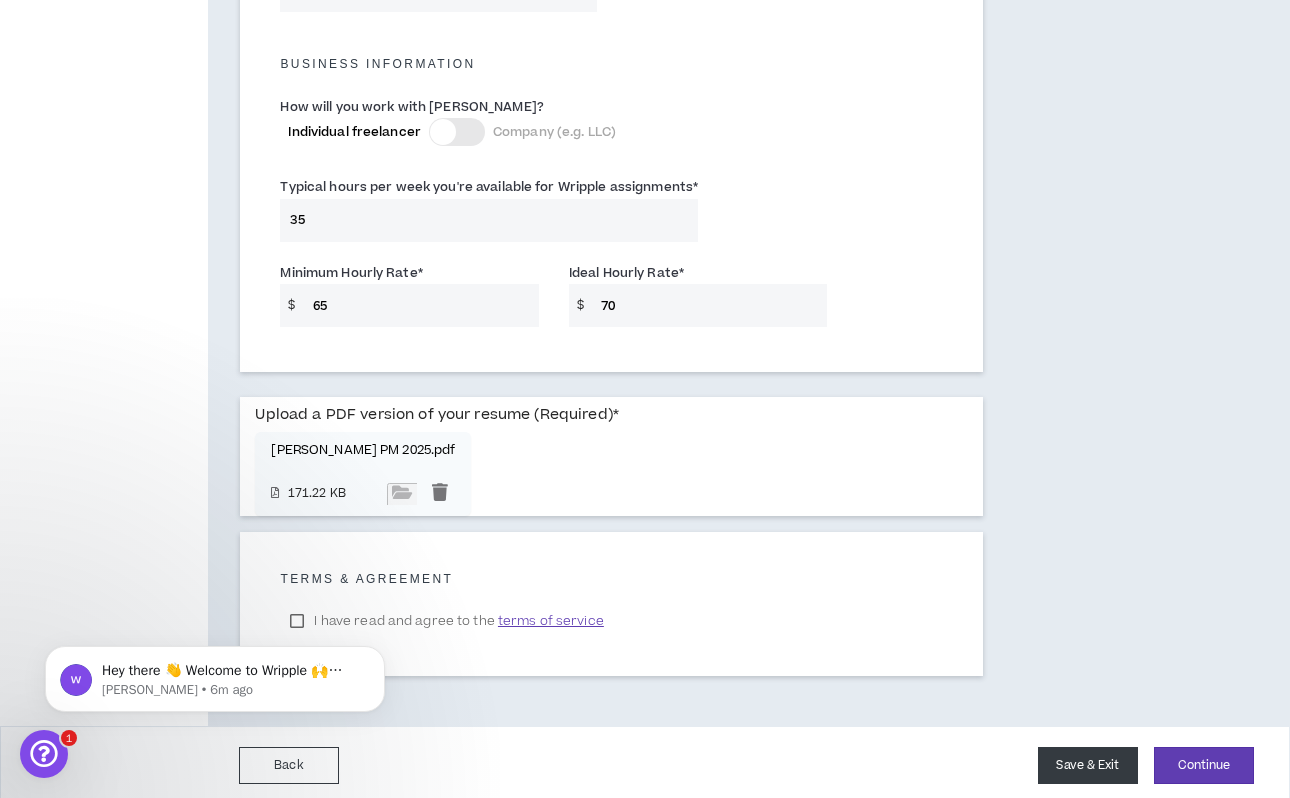 click on "Save & Exit" at bounding box center (1088, 765) 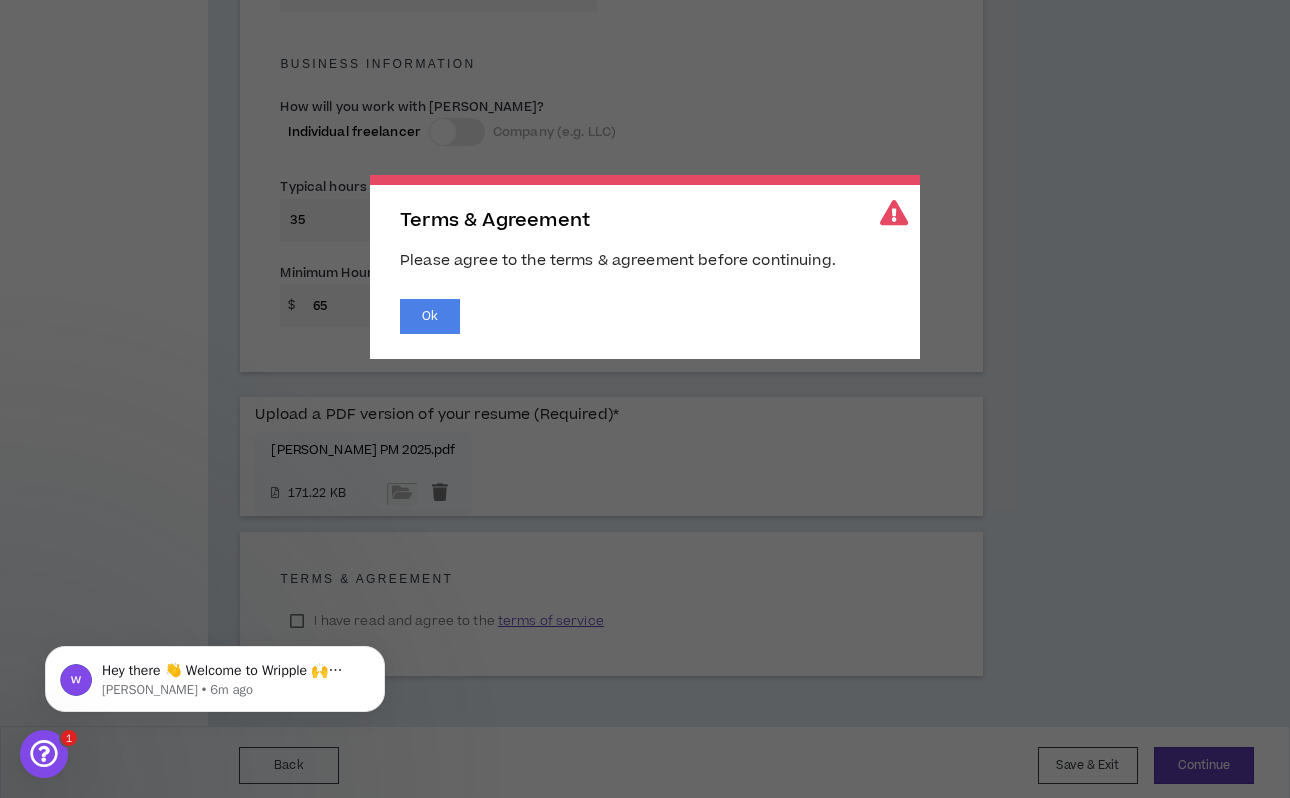 click on "Terms & Agreement Please agree to the terms & agreement before continuing. Ok" at bounding box center (645, 267) 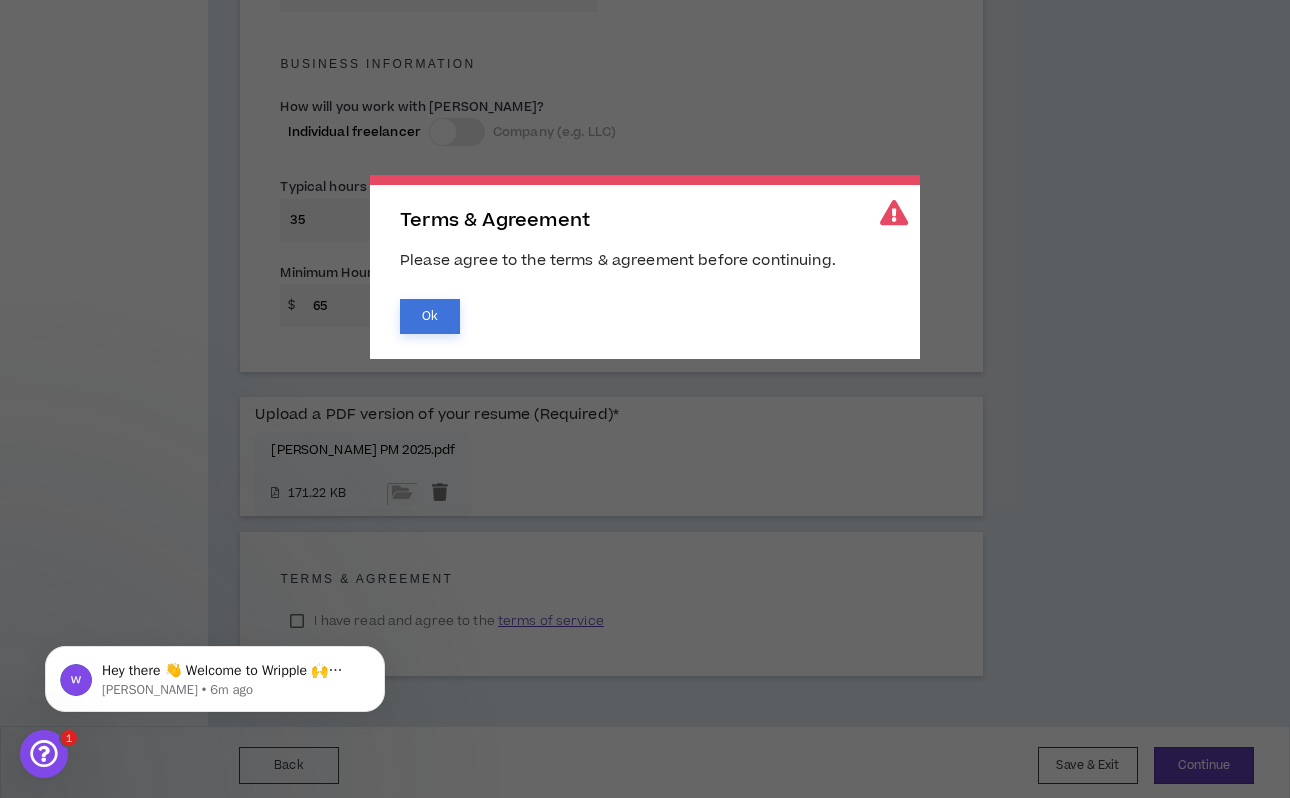 click on "Ok" at bounding box center (430, 316) 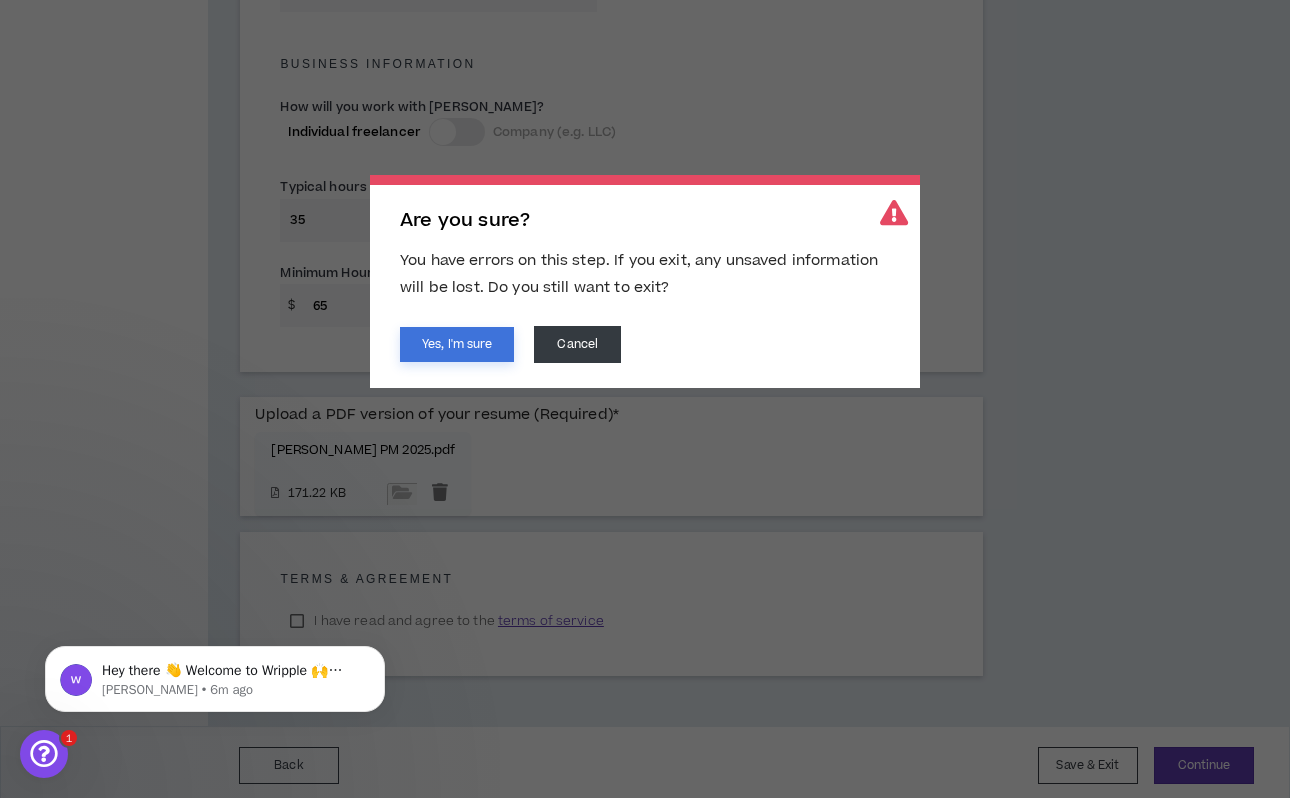 click on "Yes, I'm sure" at bounding box center (457, 344) 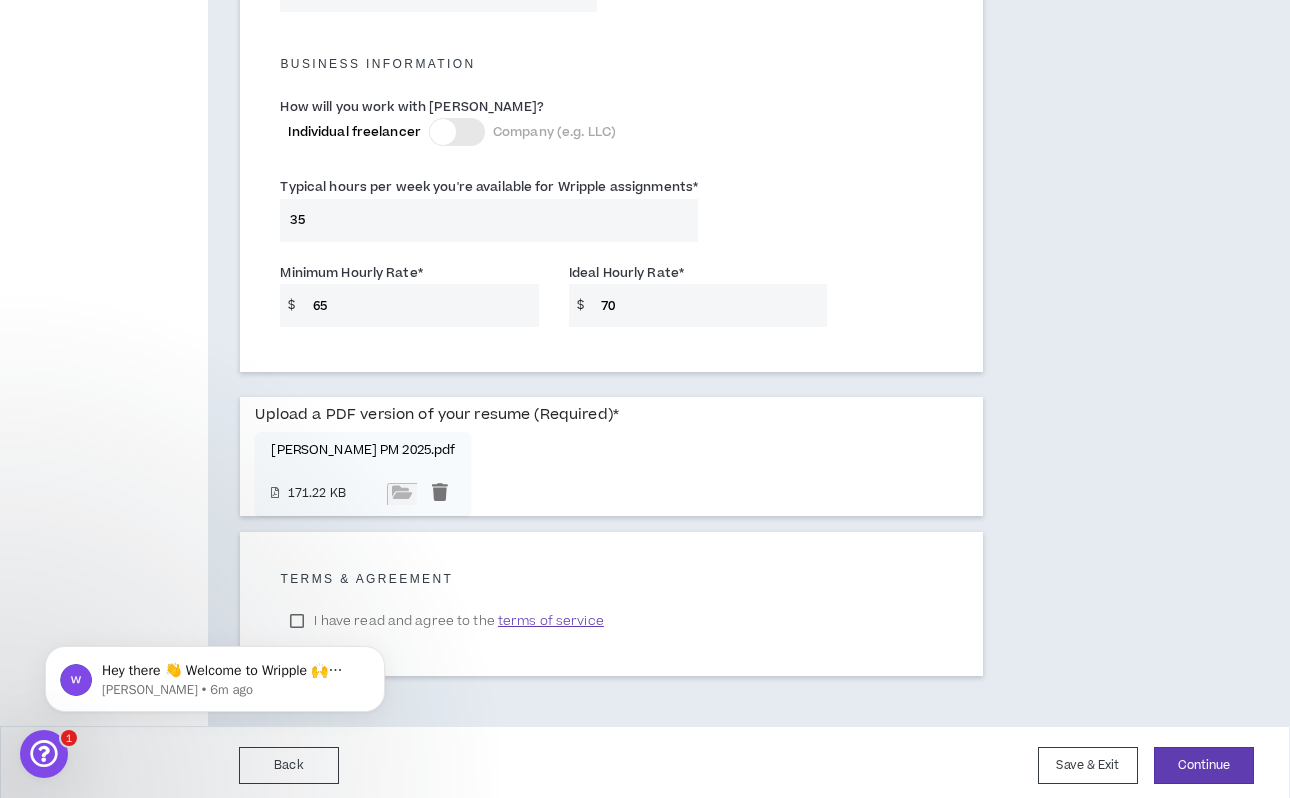 scroll, scrollTop: 0, scrollLeft: 0, axis: both 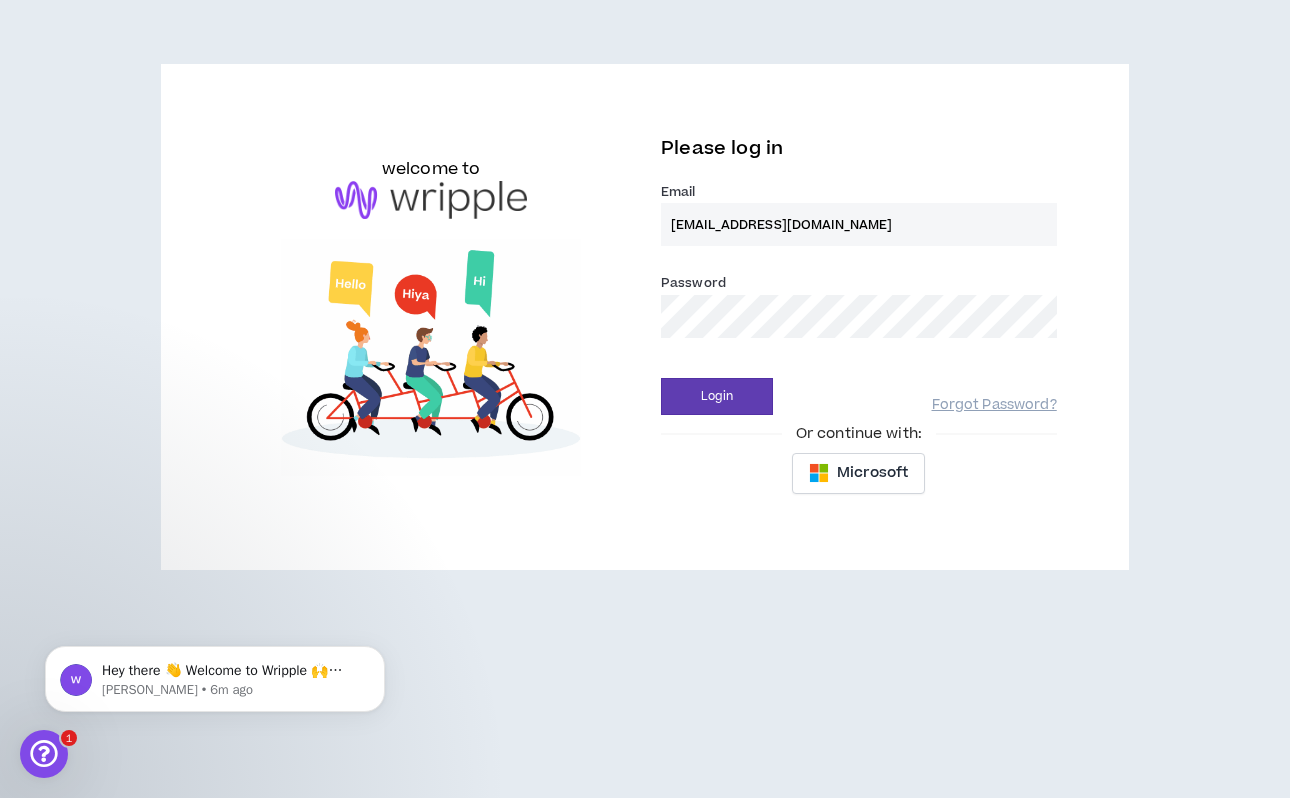 click on "Login" at bounding box center (717, 396) 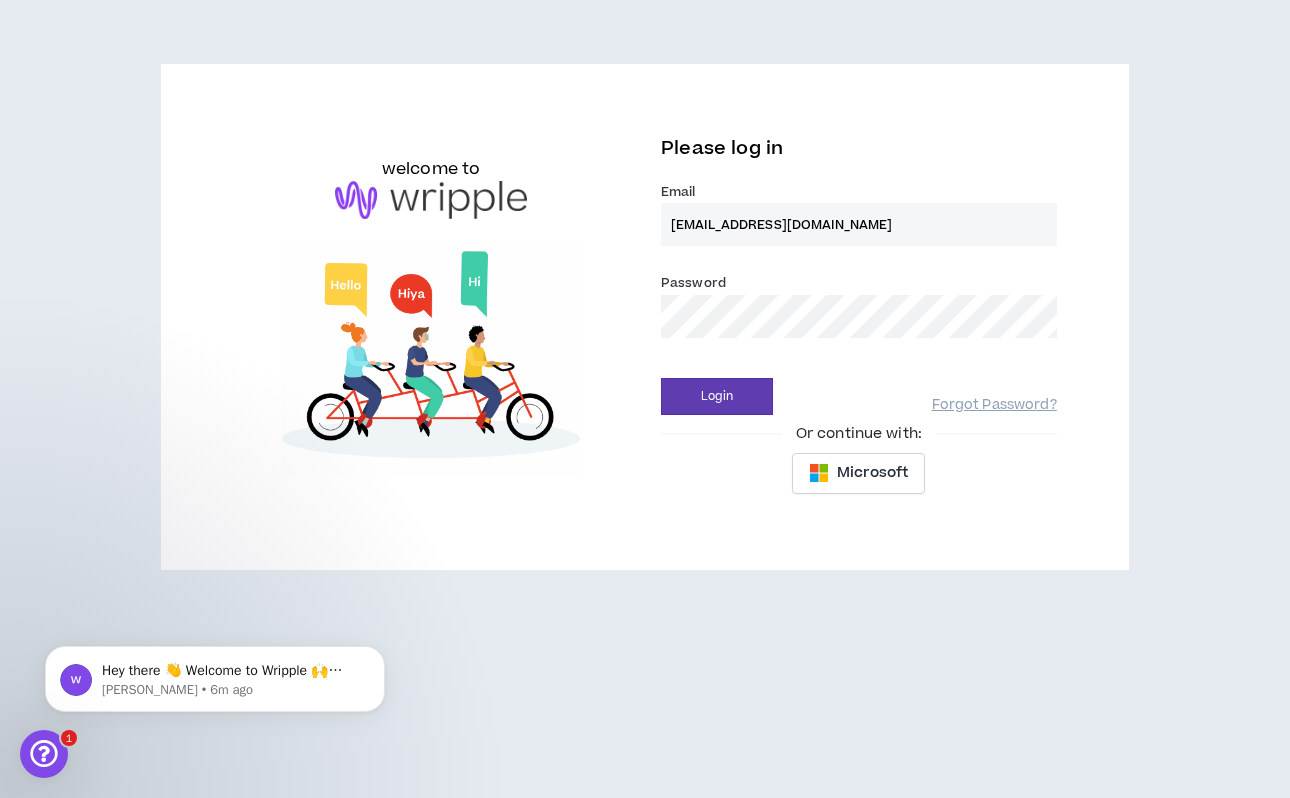 type on "[EMAIL_ADDRESS][DOMAIN_NAME]" 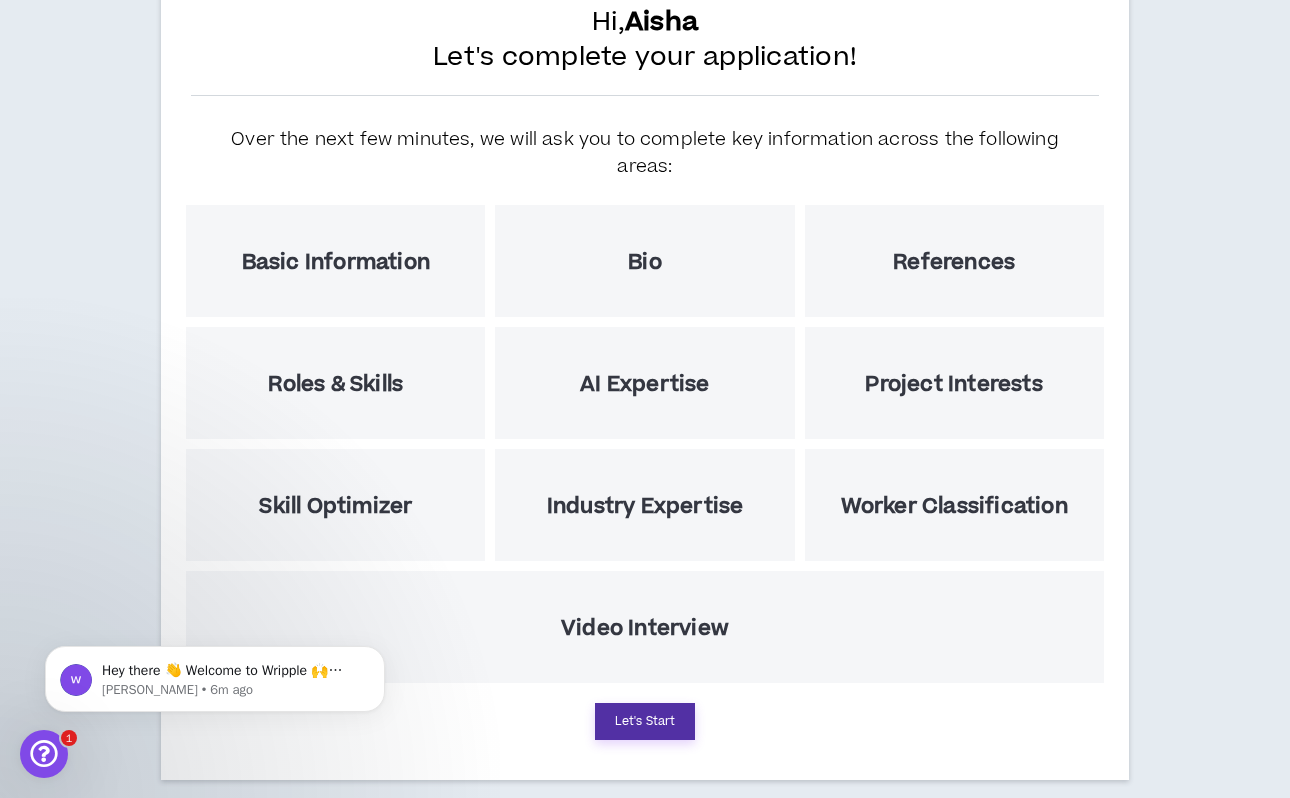 click on "Let's Start" at bounding box center (645, 721) 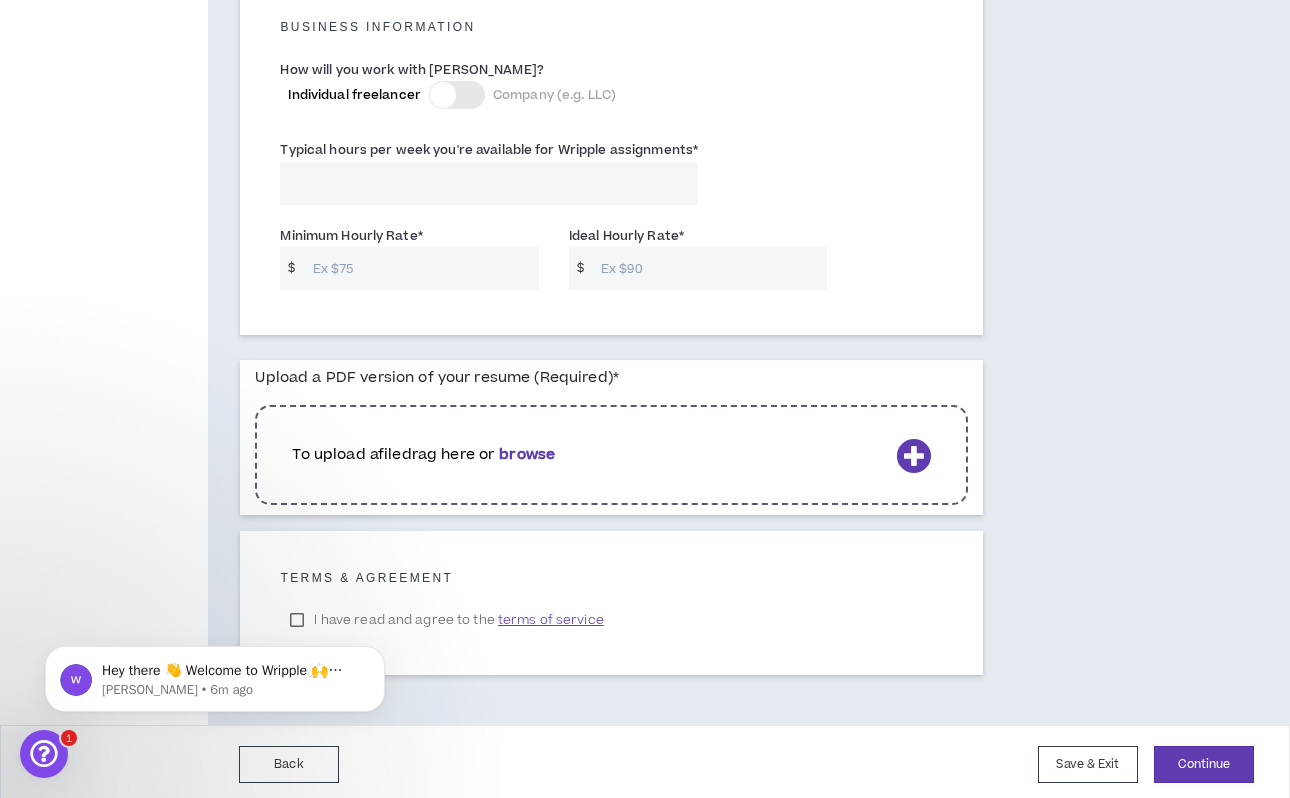 scroll, scrollTop: 1439, scrollLeft: 0, axis: vertical 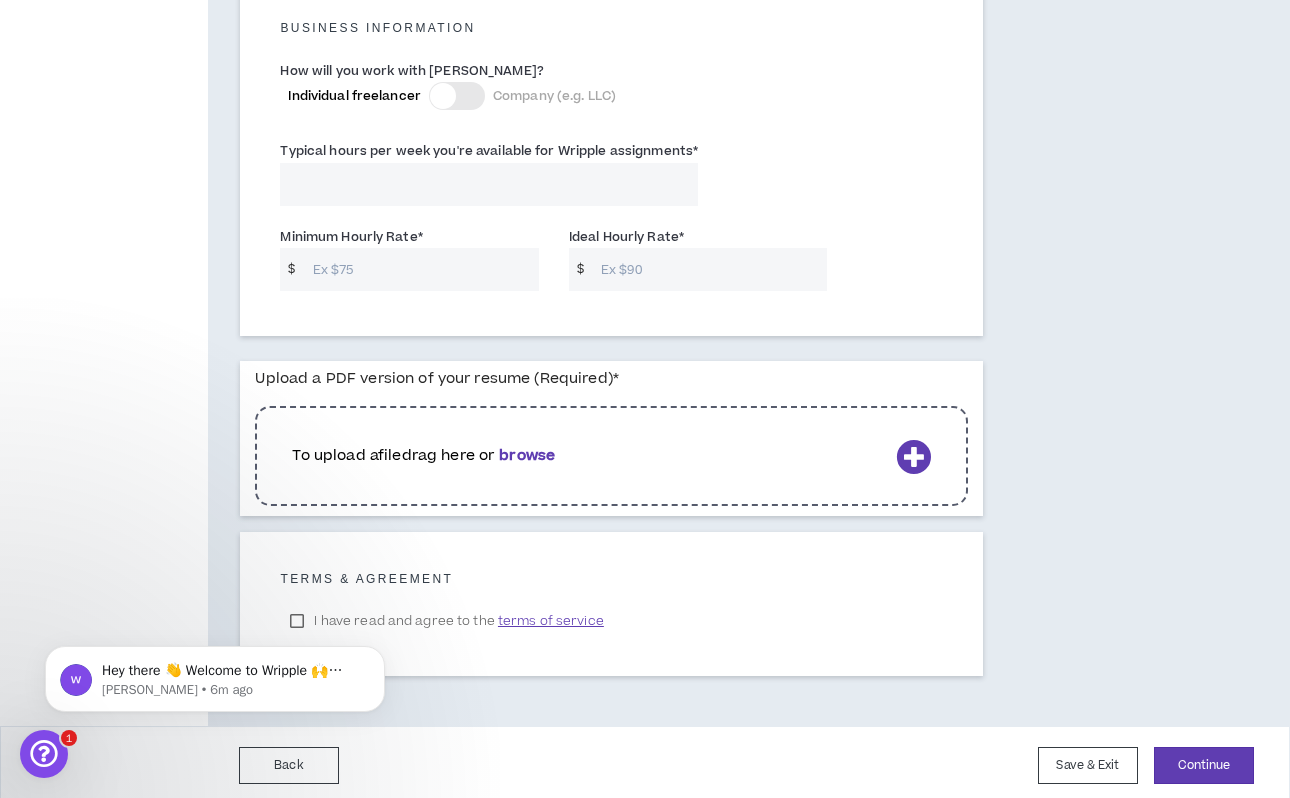 click on "Hey there 👋 Welcome to Wripple 🙌 Take a look around! If you have any questions, just reply to this message. [PERSON_NAME] • 6m ago" at bounding box center [215, 587] 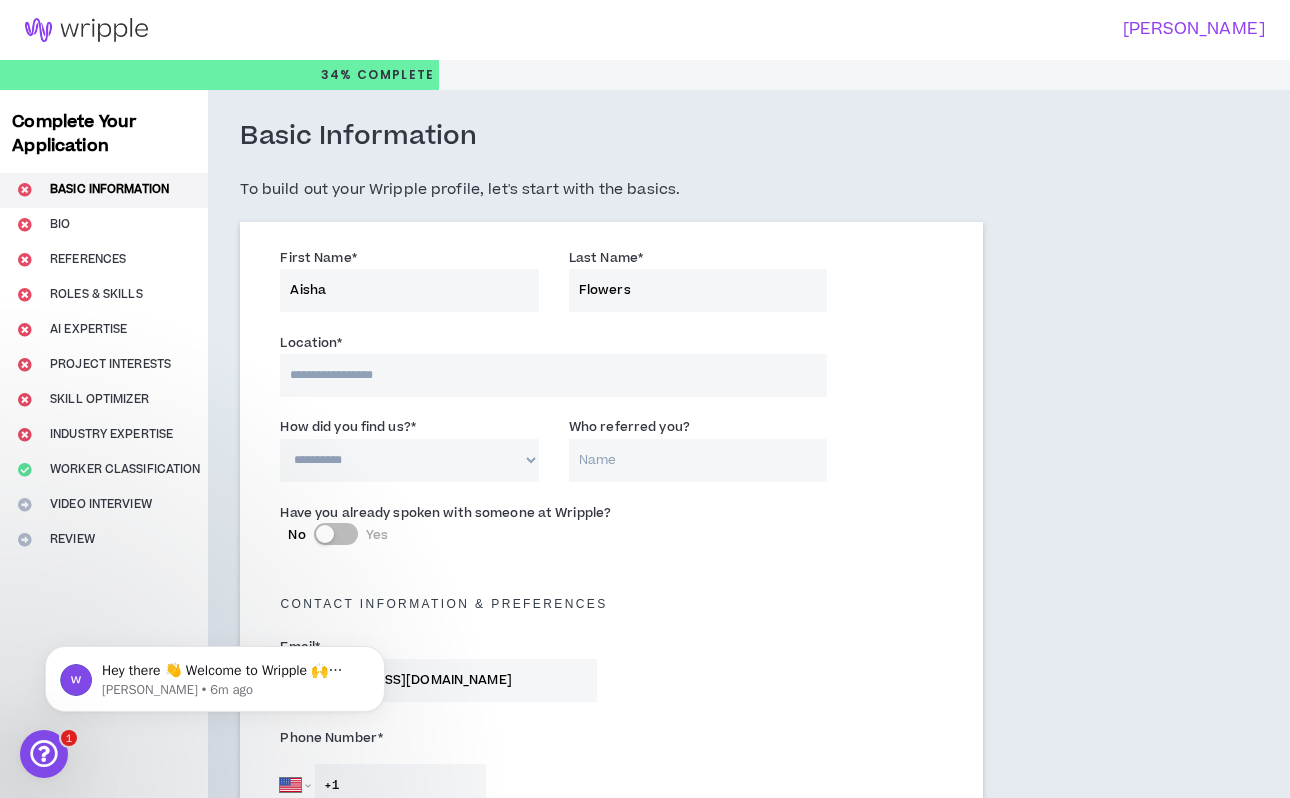 scroll, scrollTop: 0, scrollLeft: 0, axis: both 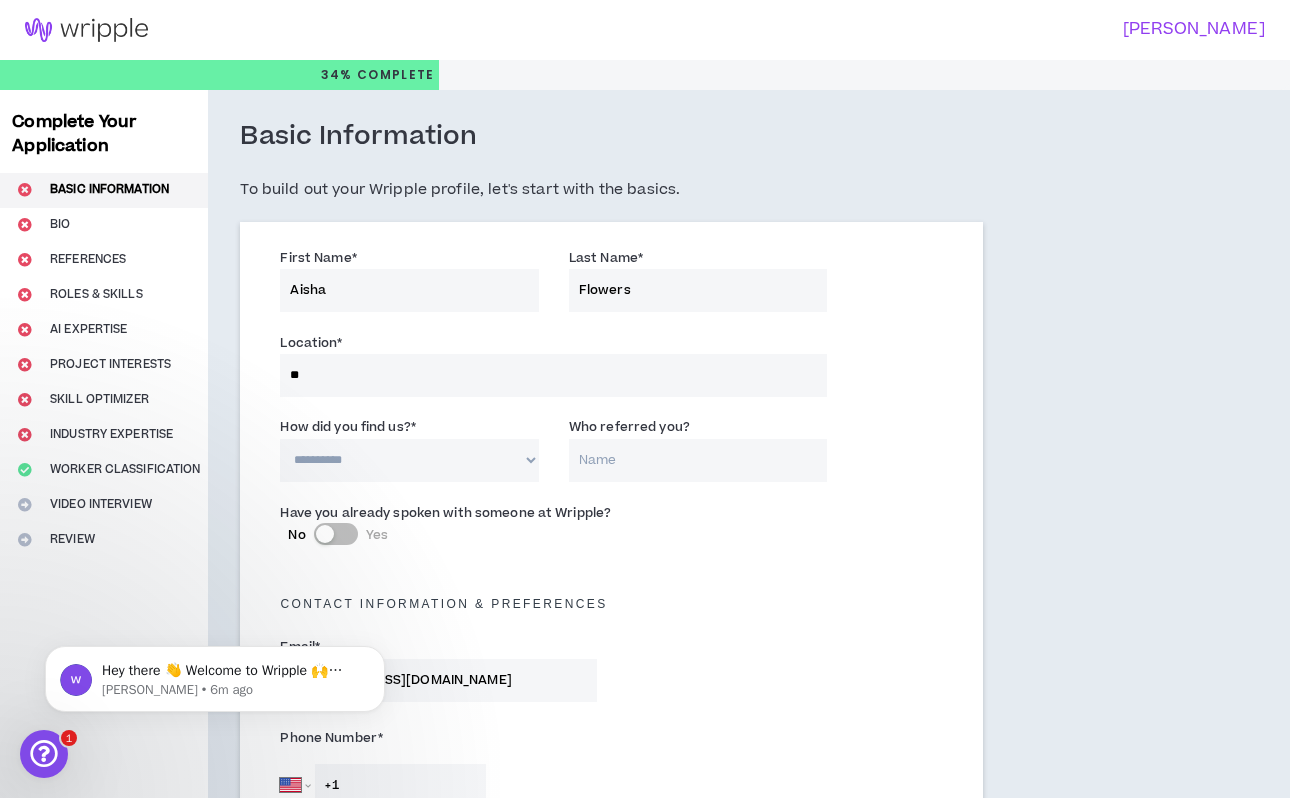 type on "***" 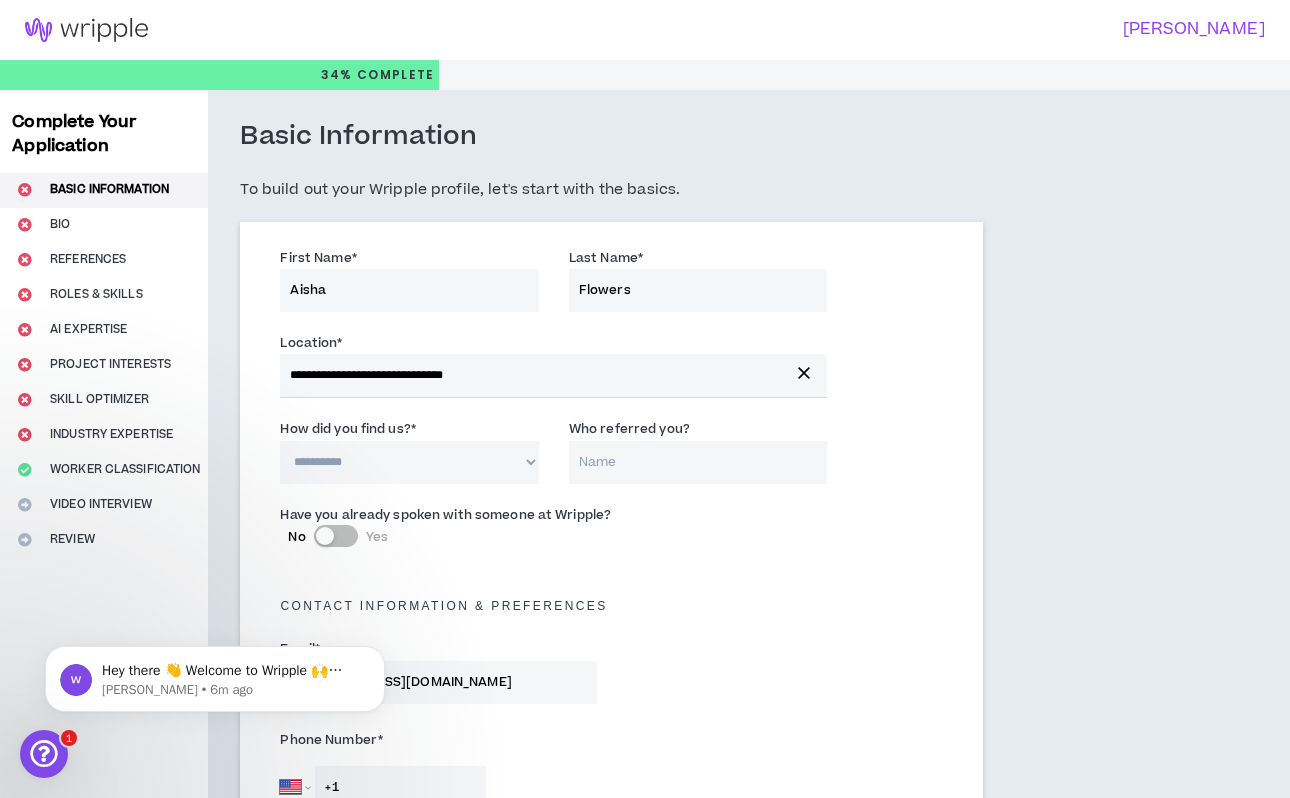 select on "*" 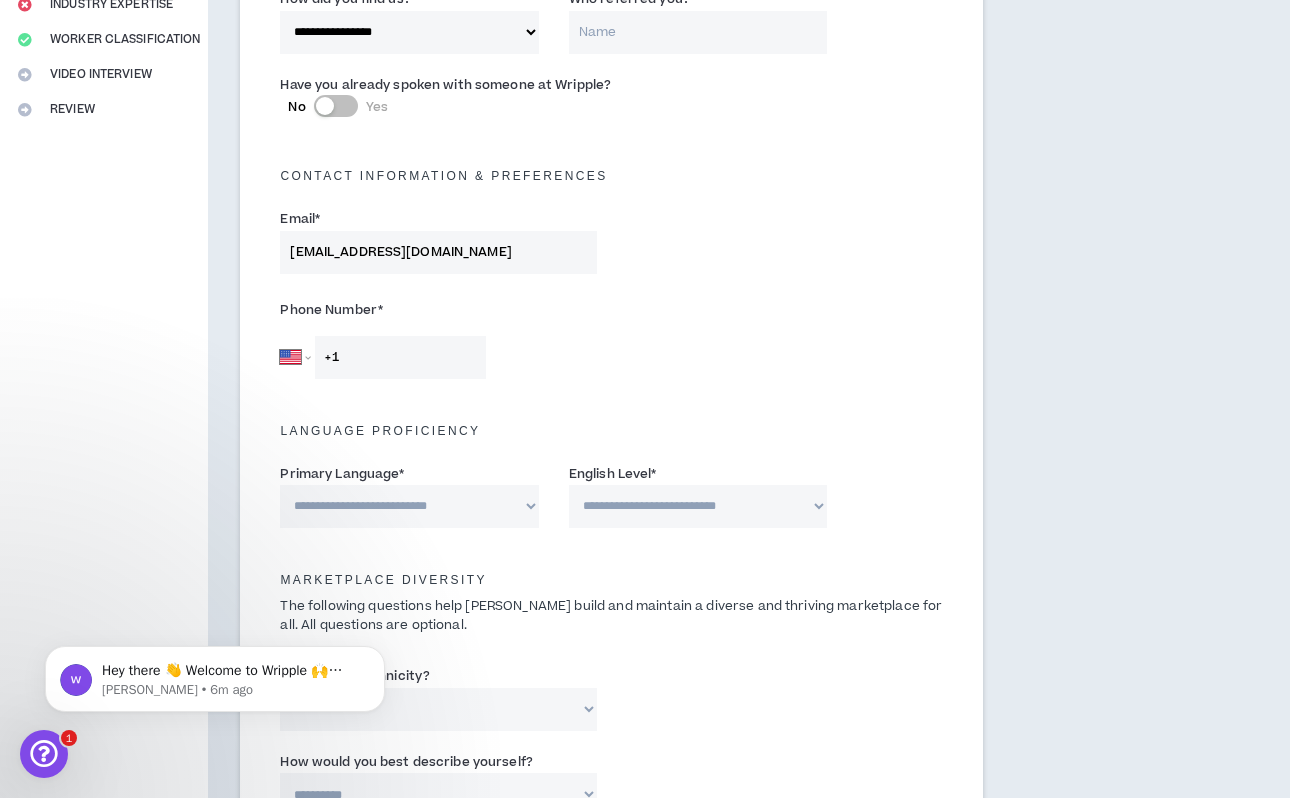 scroll, scrollTop: 431, scrollLeft: 0, axis: vertical 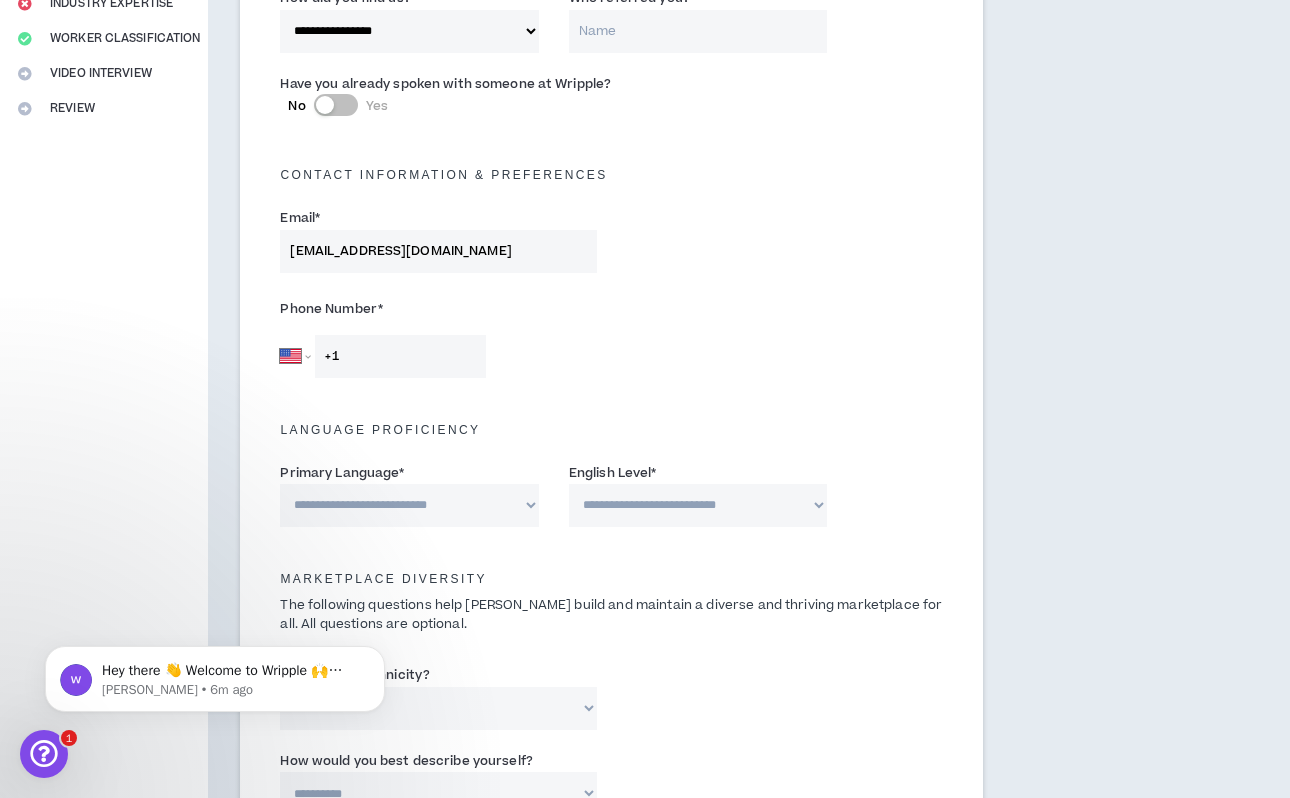 click on "+1" at bounding box center [400, 356] 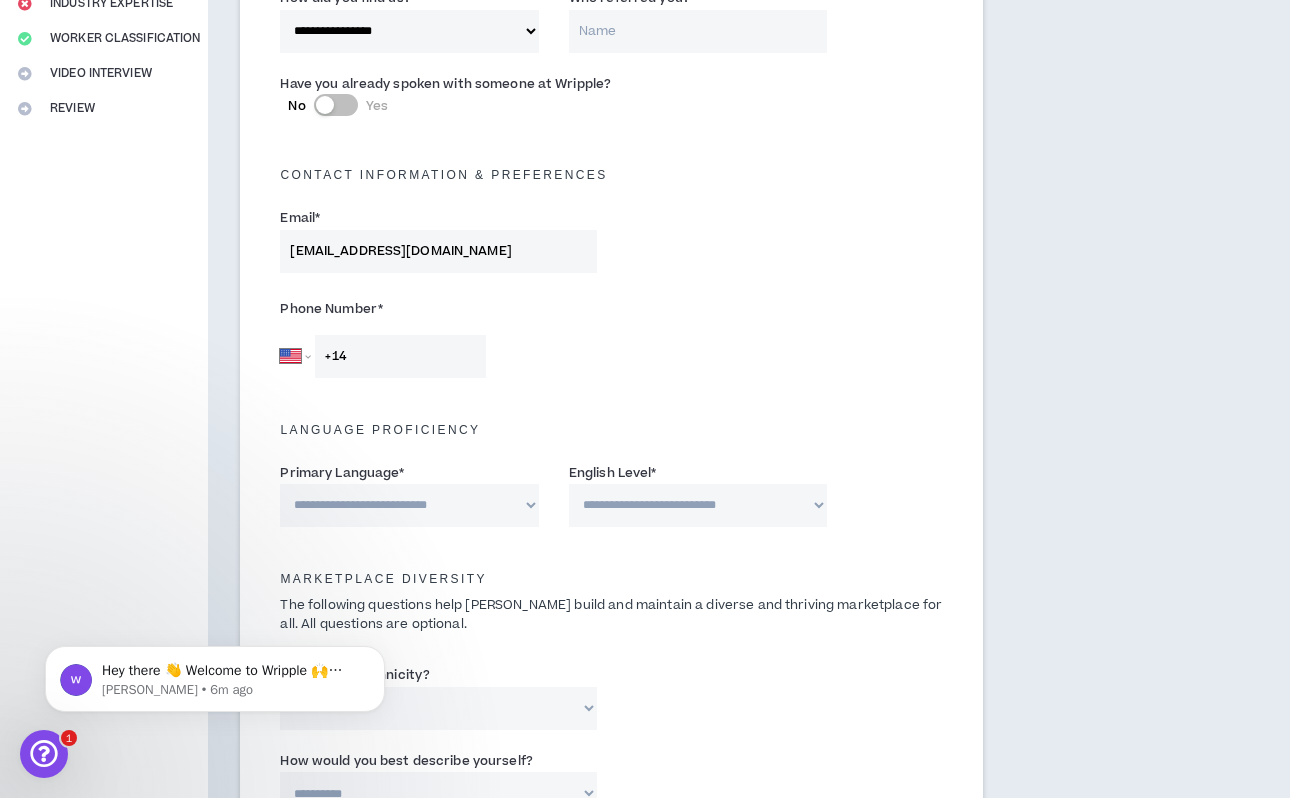 type on "[PHONE_NUMBER]" 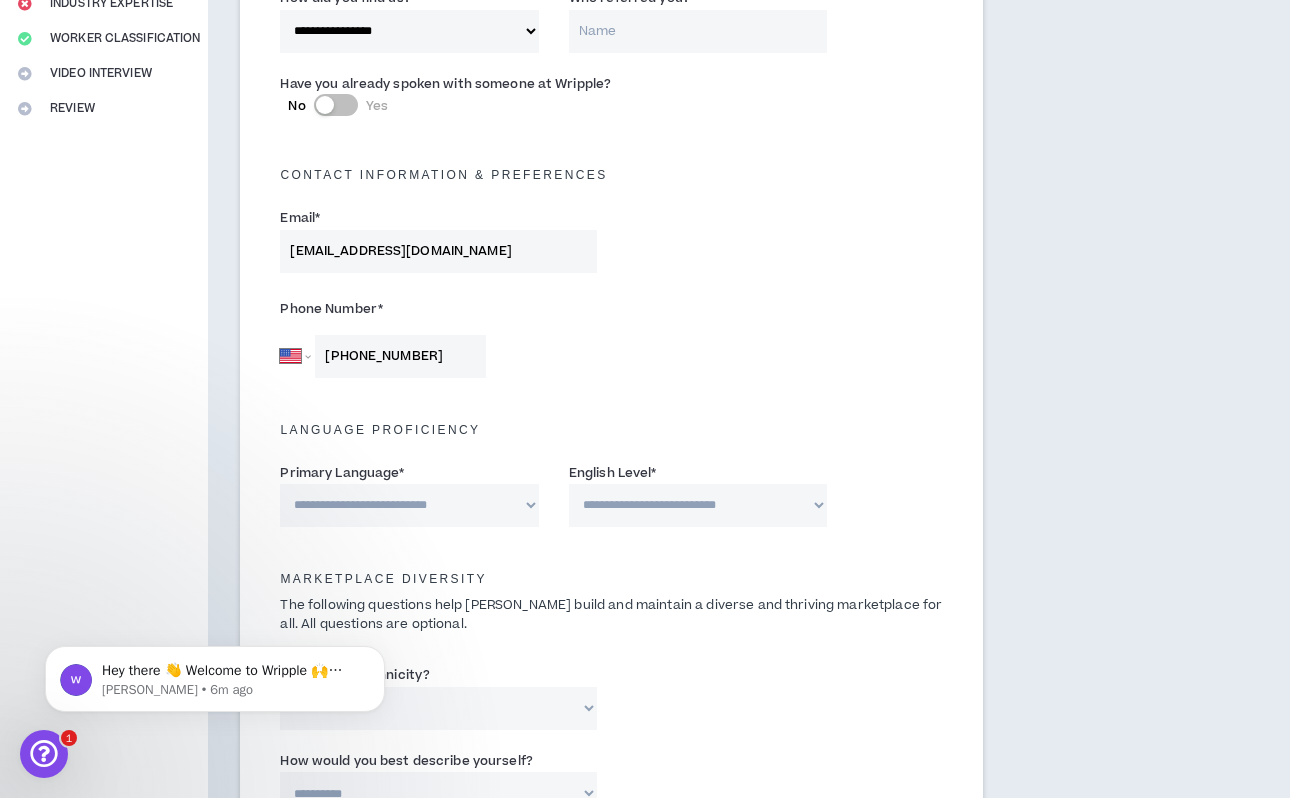 click on "Primary Language  *" at bounding box center (342, 473) 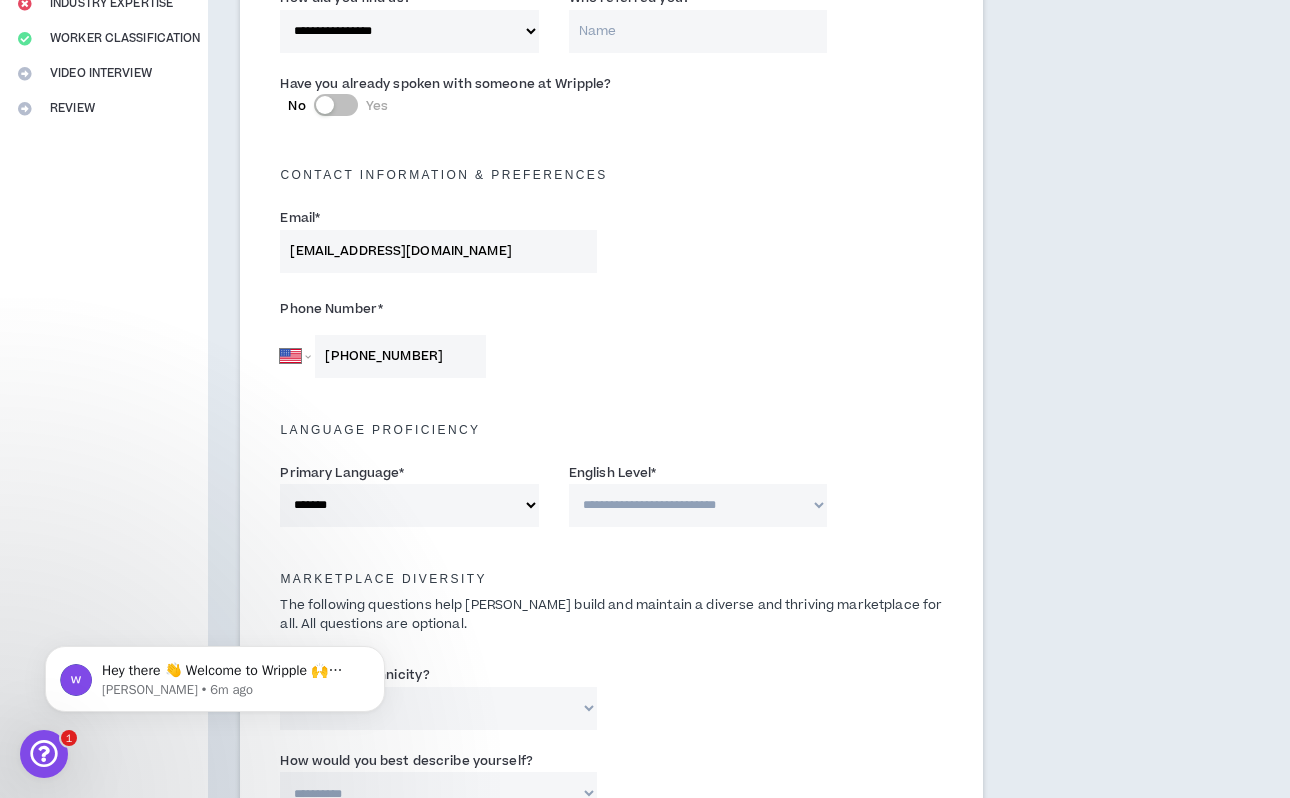 select on "*" 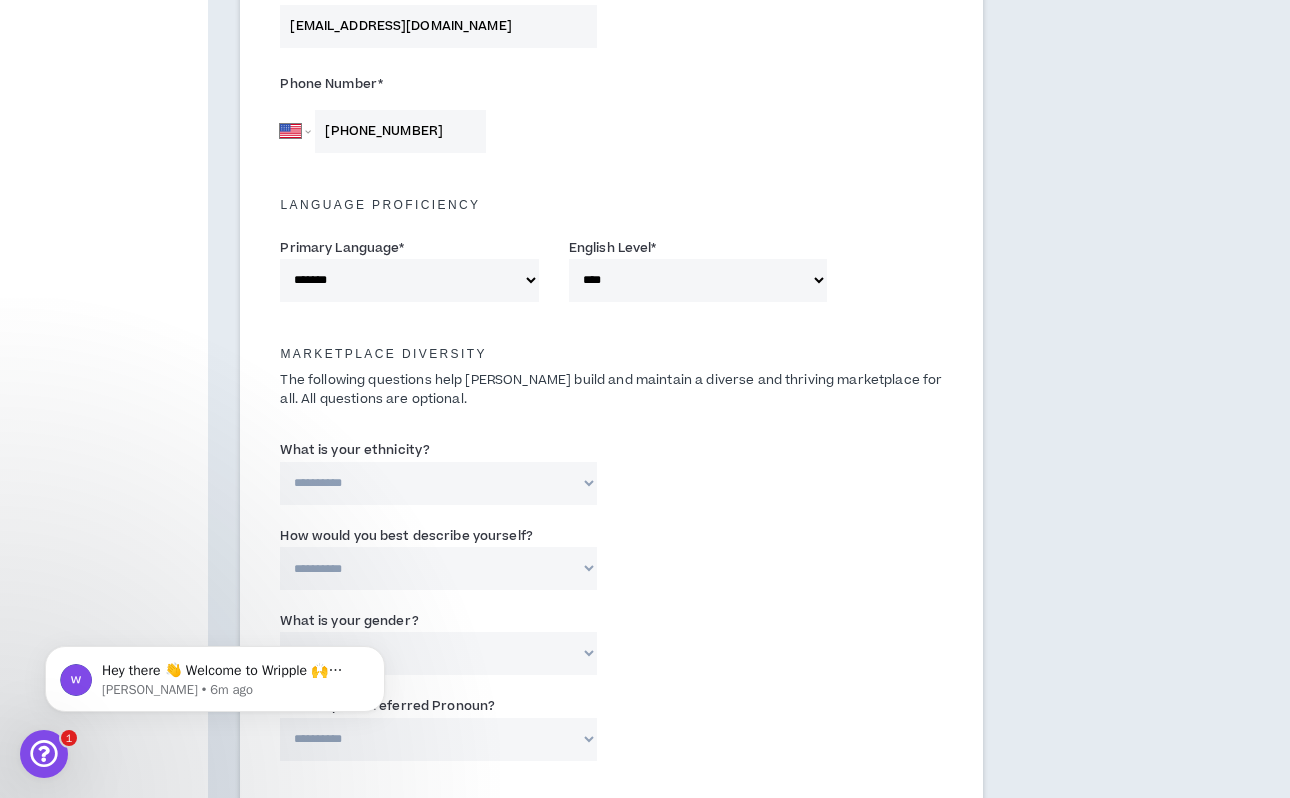 scroll, scrollTop: 668, scrollLeft: 0, axis: vertical 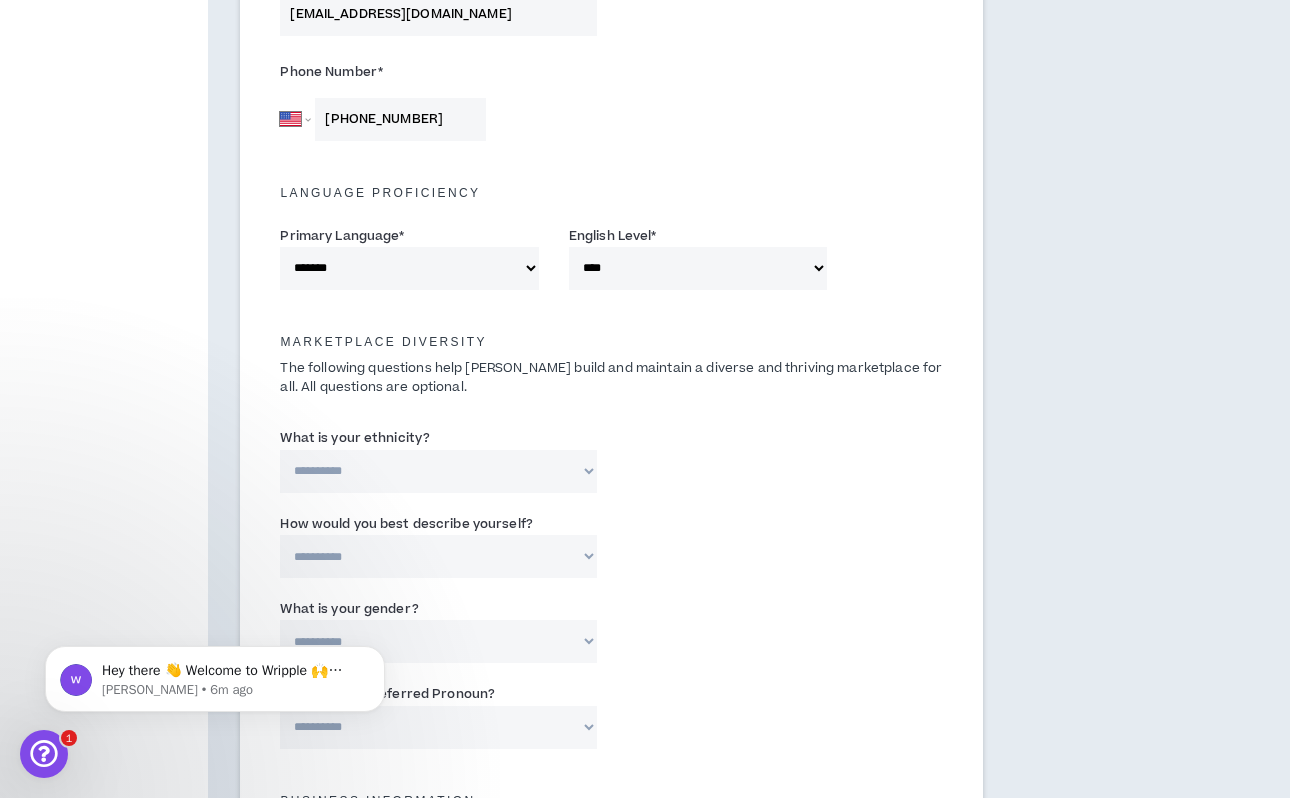 select on "**********" 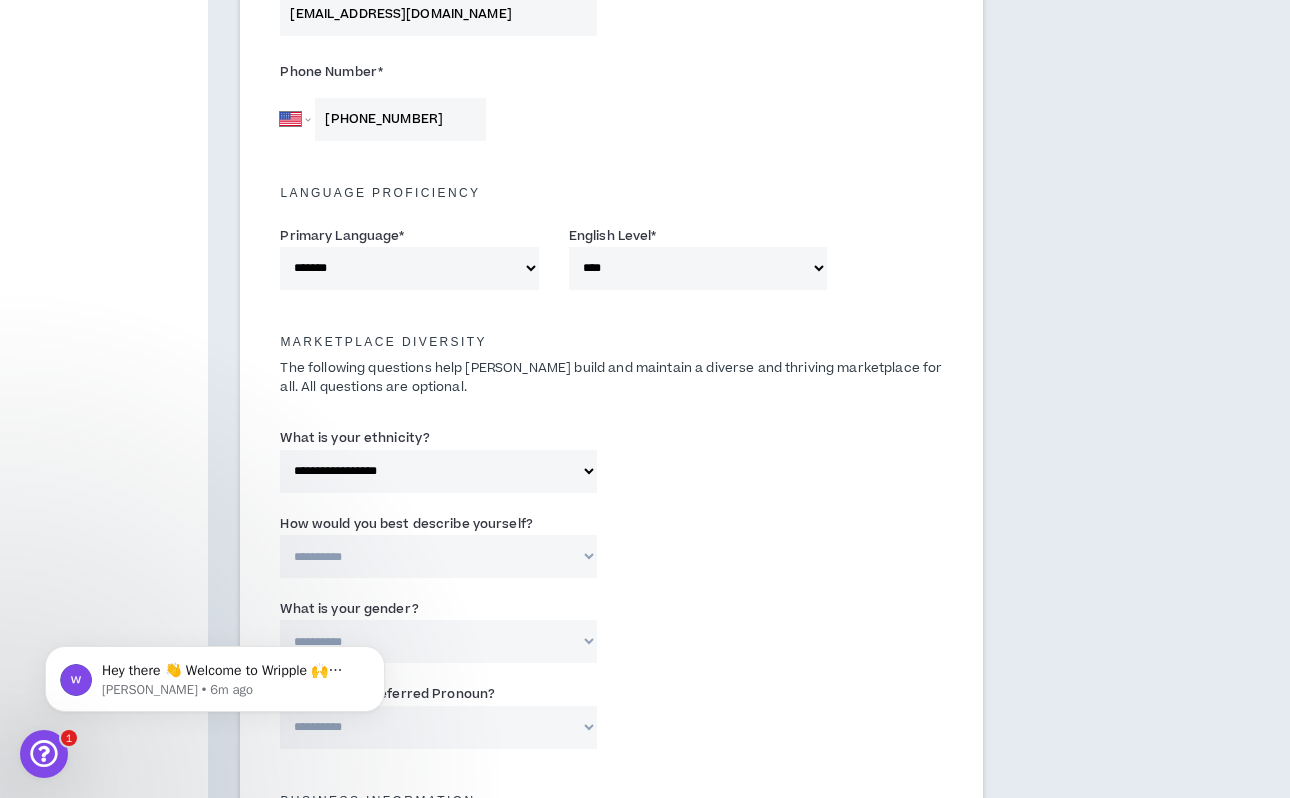 select on "**********" 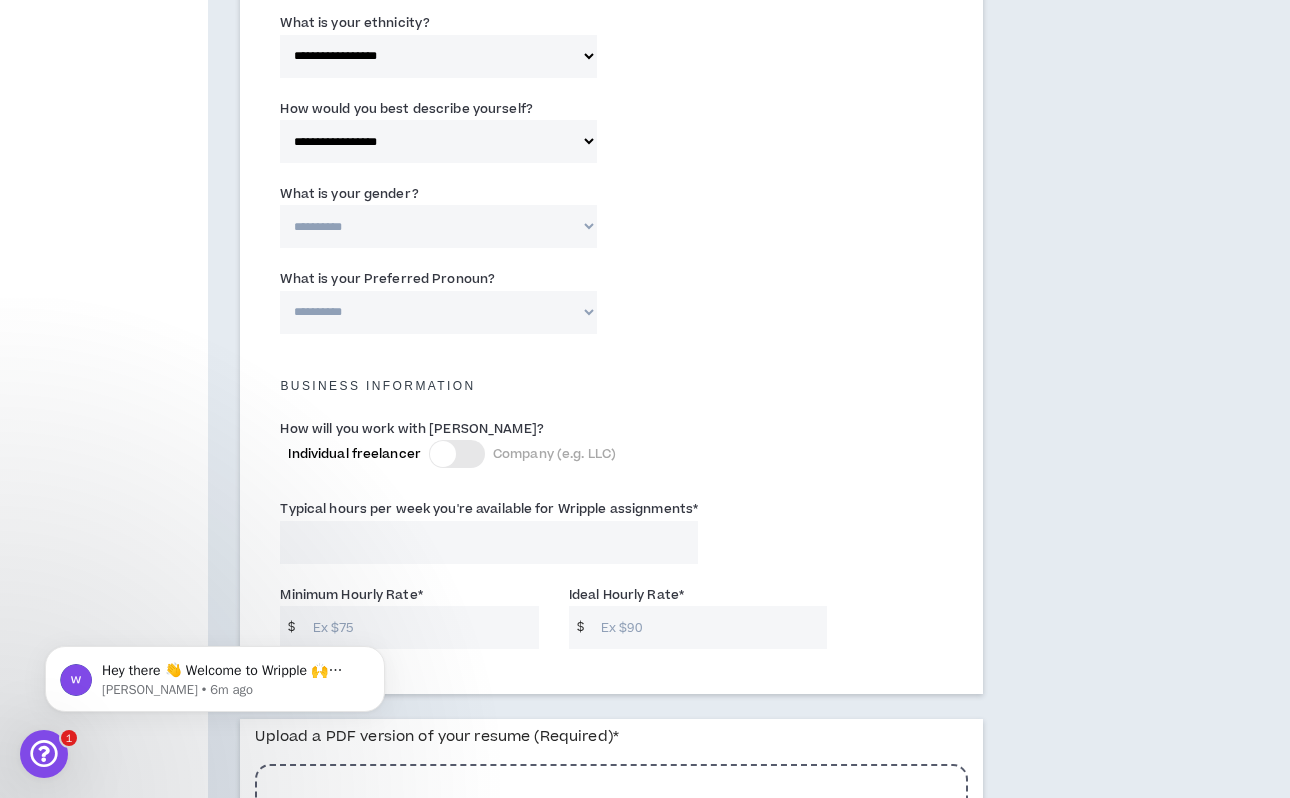 scroll, scrollTop: 1109, scrollLeft: 0, axis: vertical 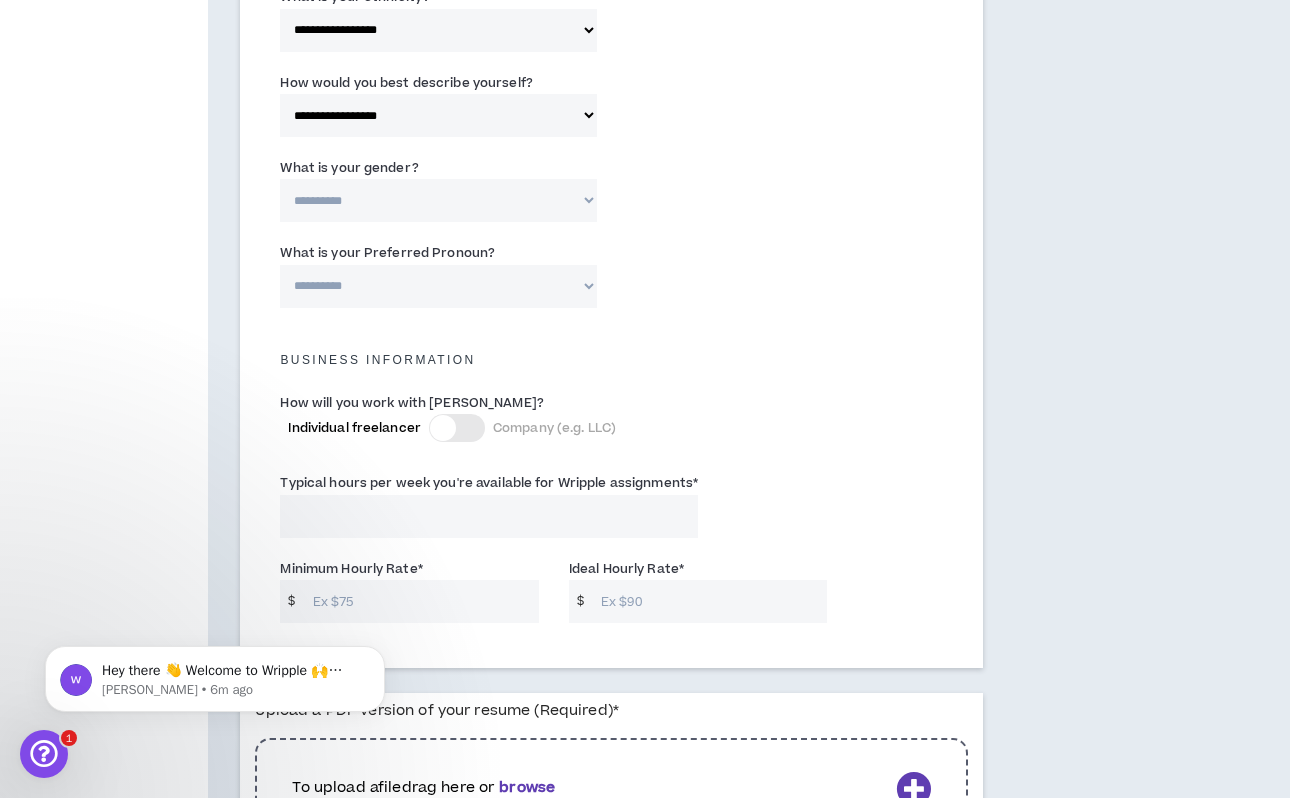 select on "*****" 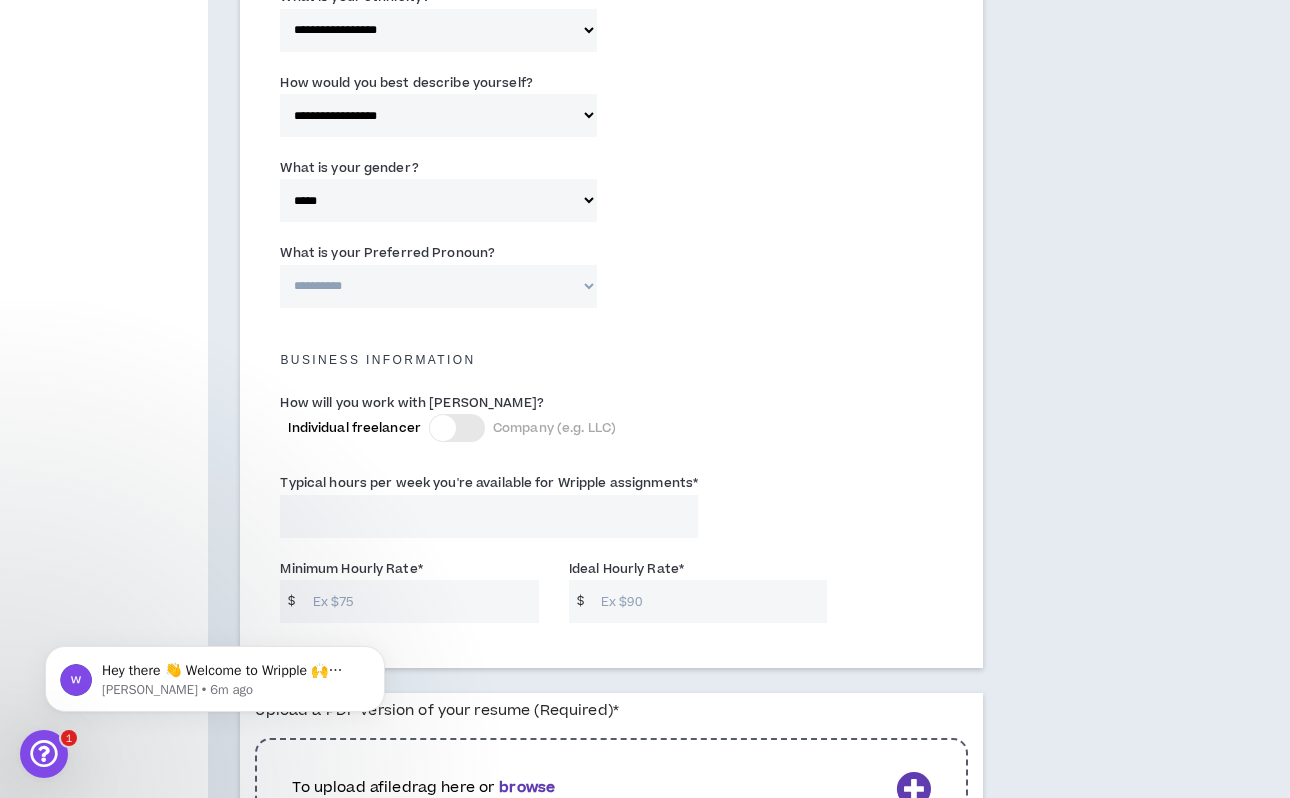 select on "**********" 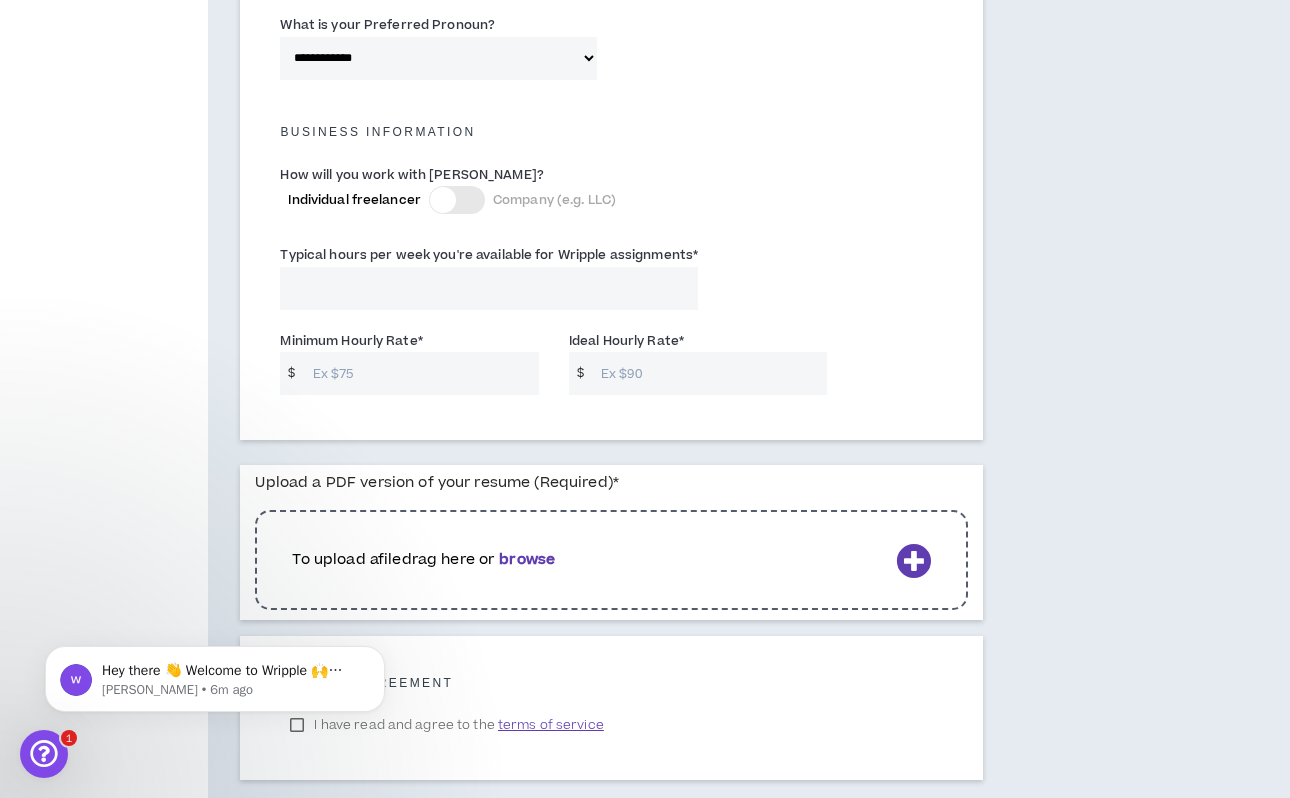 scroll, scrollTop: 1339, scrollLeft: 0, axis: vertical 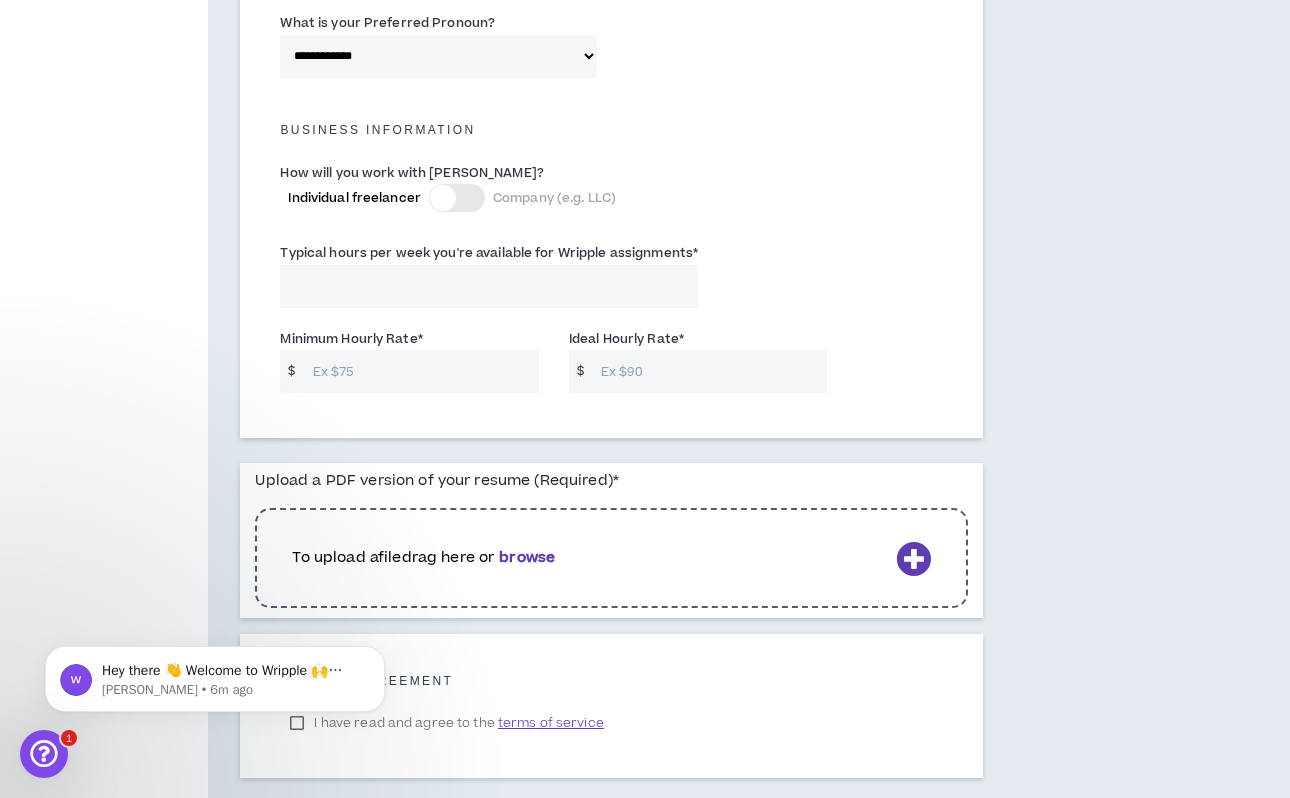 click on "Typical hours per week you're available for Wripple assignments  *" at bounding box center [489, 286] 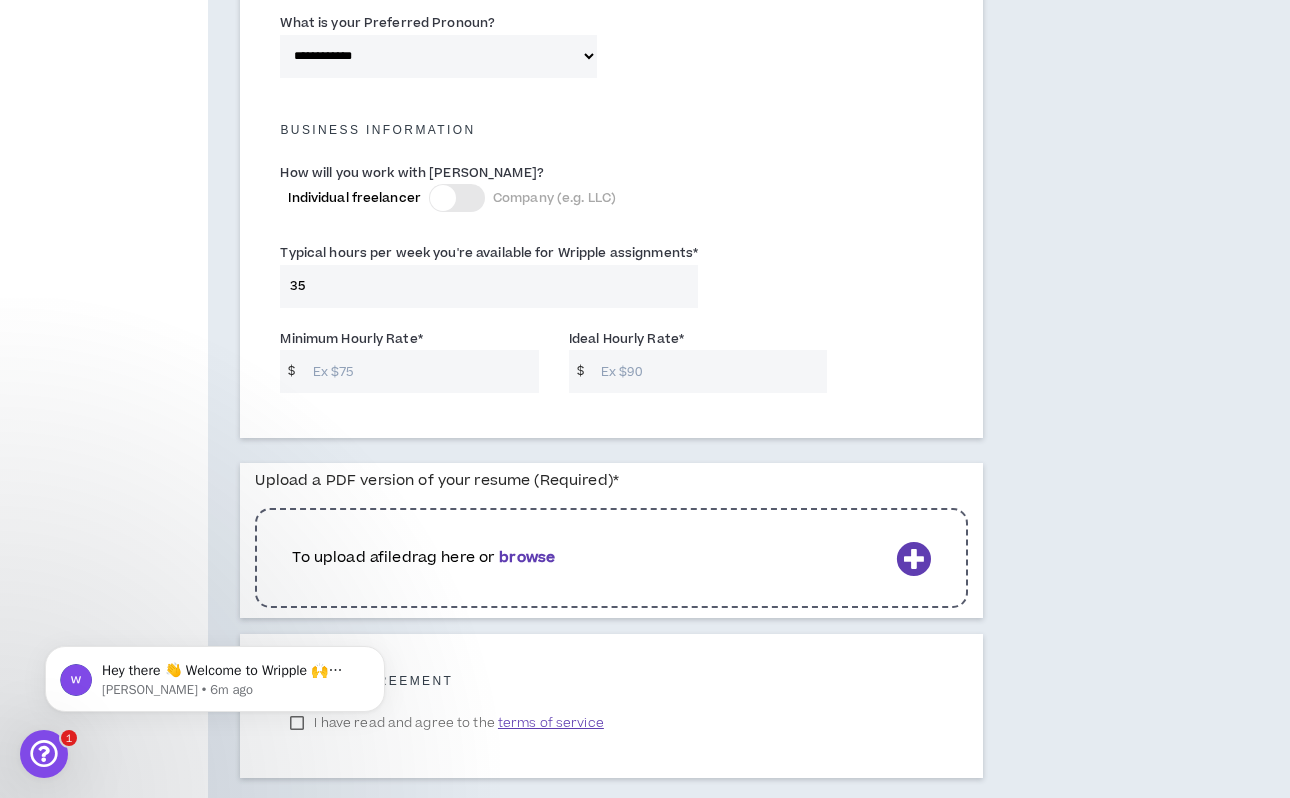 type on "35" 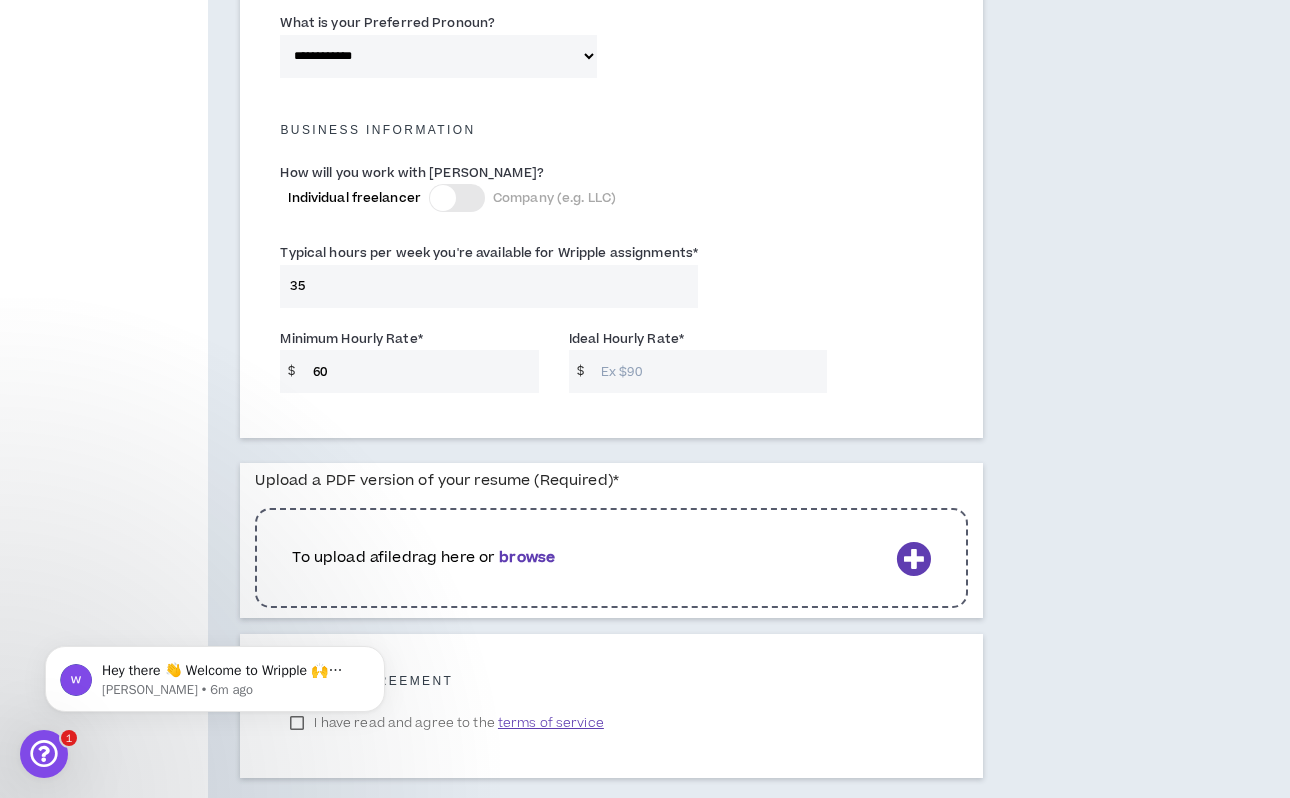 type on "60" 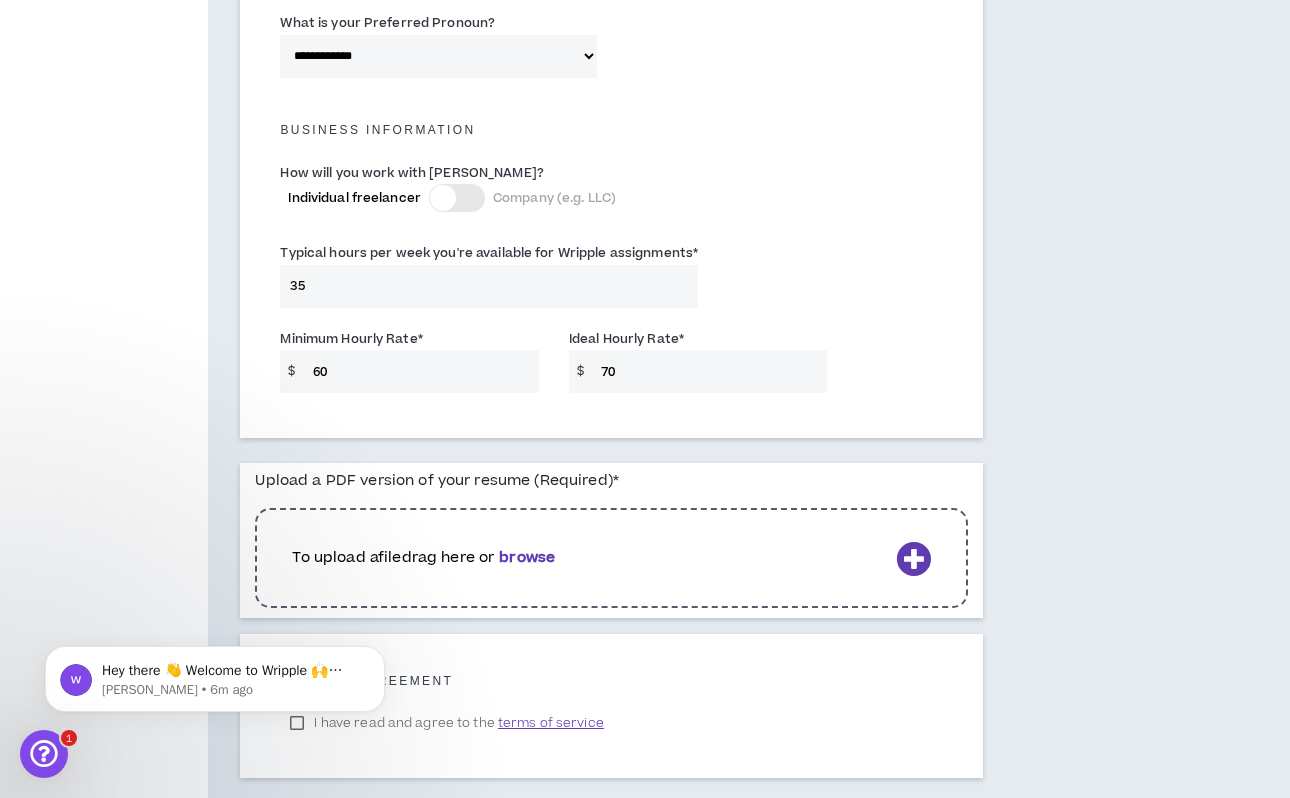 type on "70" 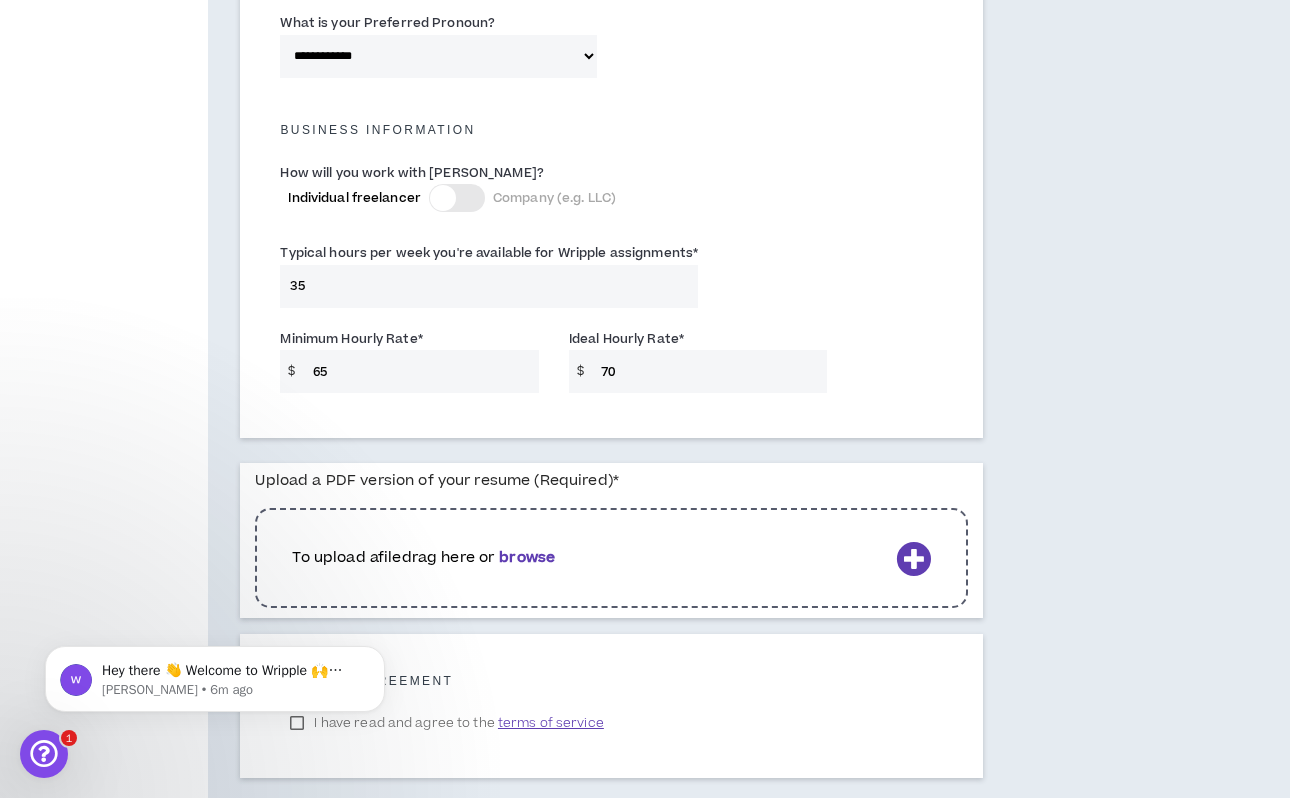 type on "65" 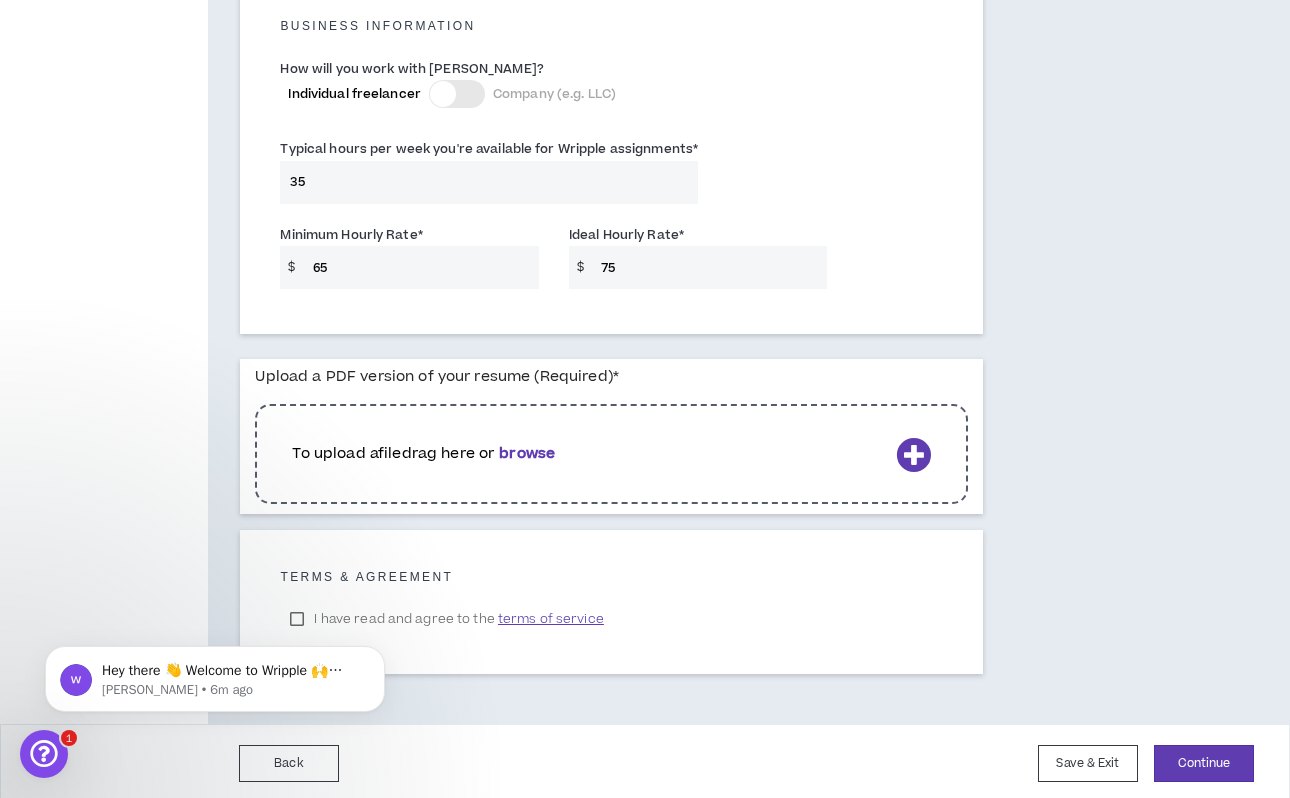 scroll, scrollTop: 1441, scrollLeft: 0, axis: vertical 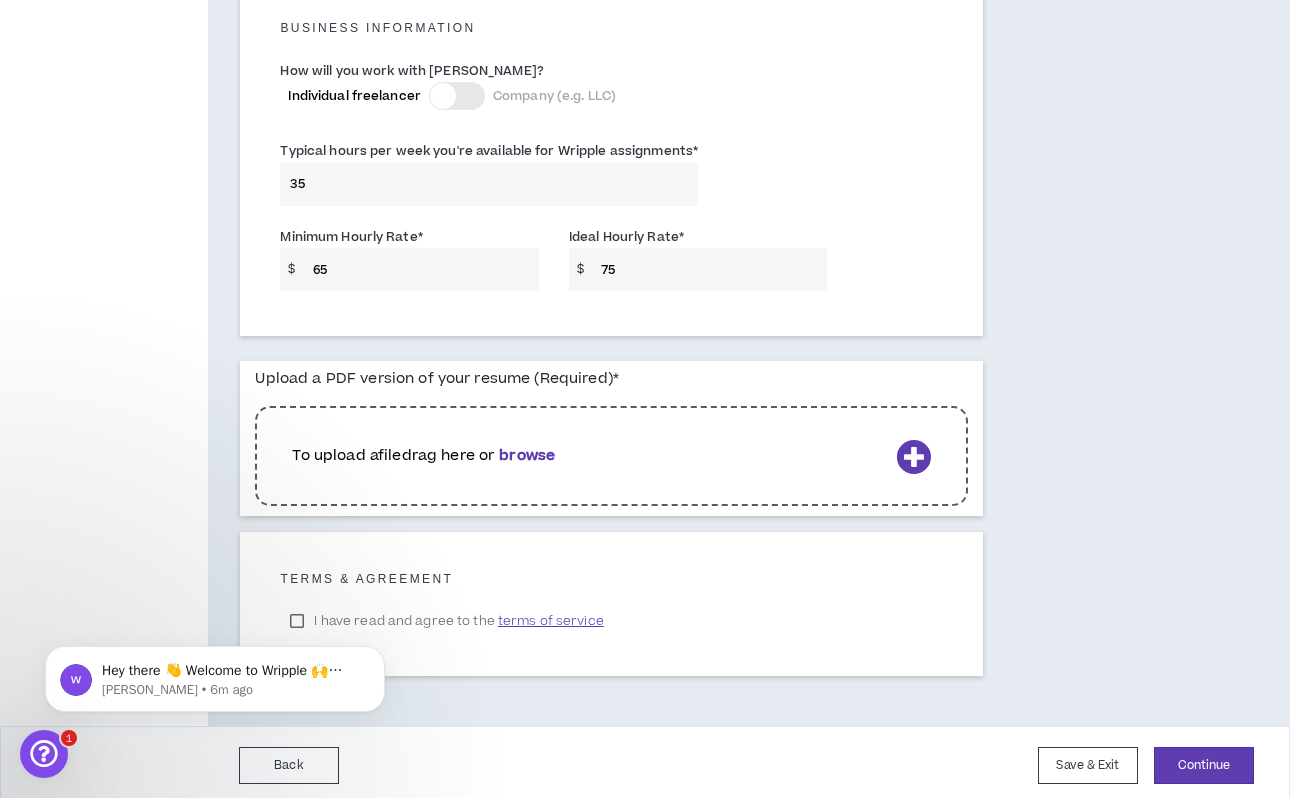 type on "75" 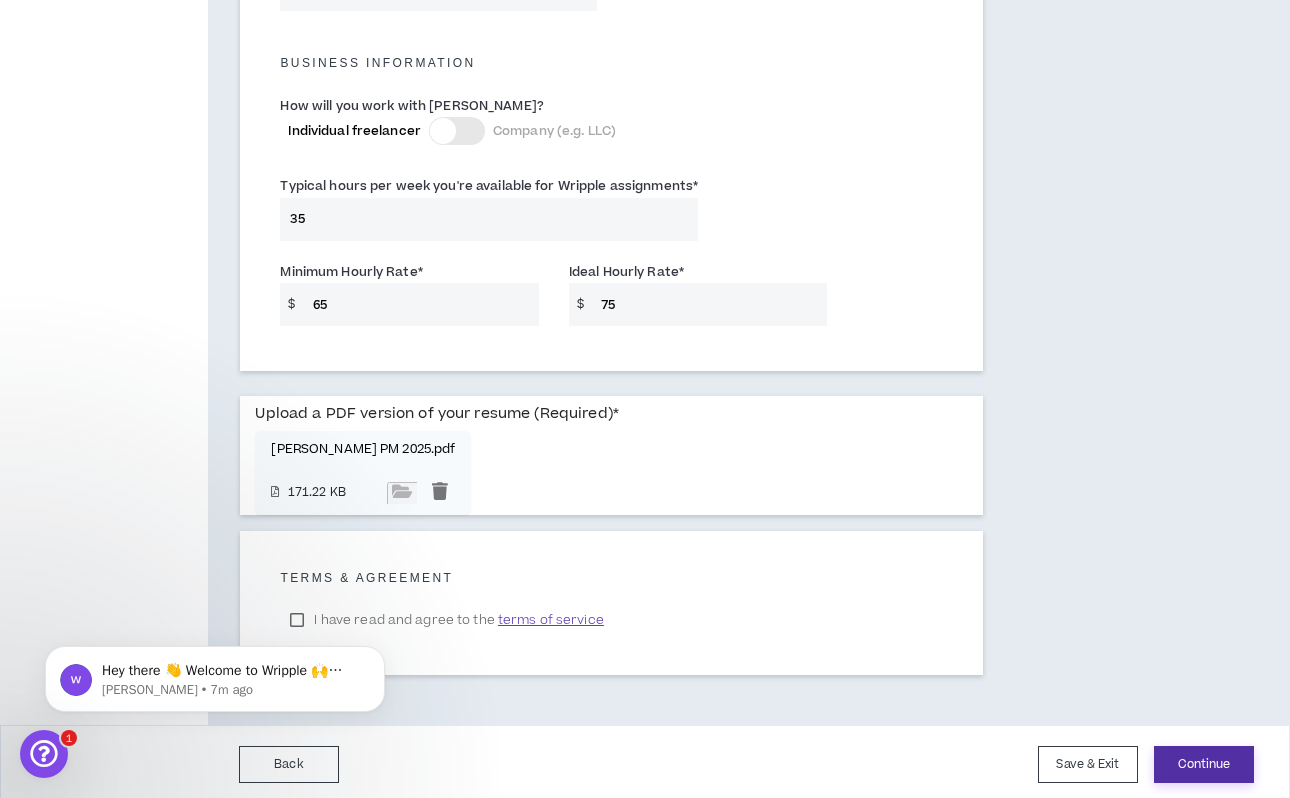 scroll, scrollTop: 1405, scrollLeft: 0, axis: vertical 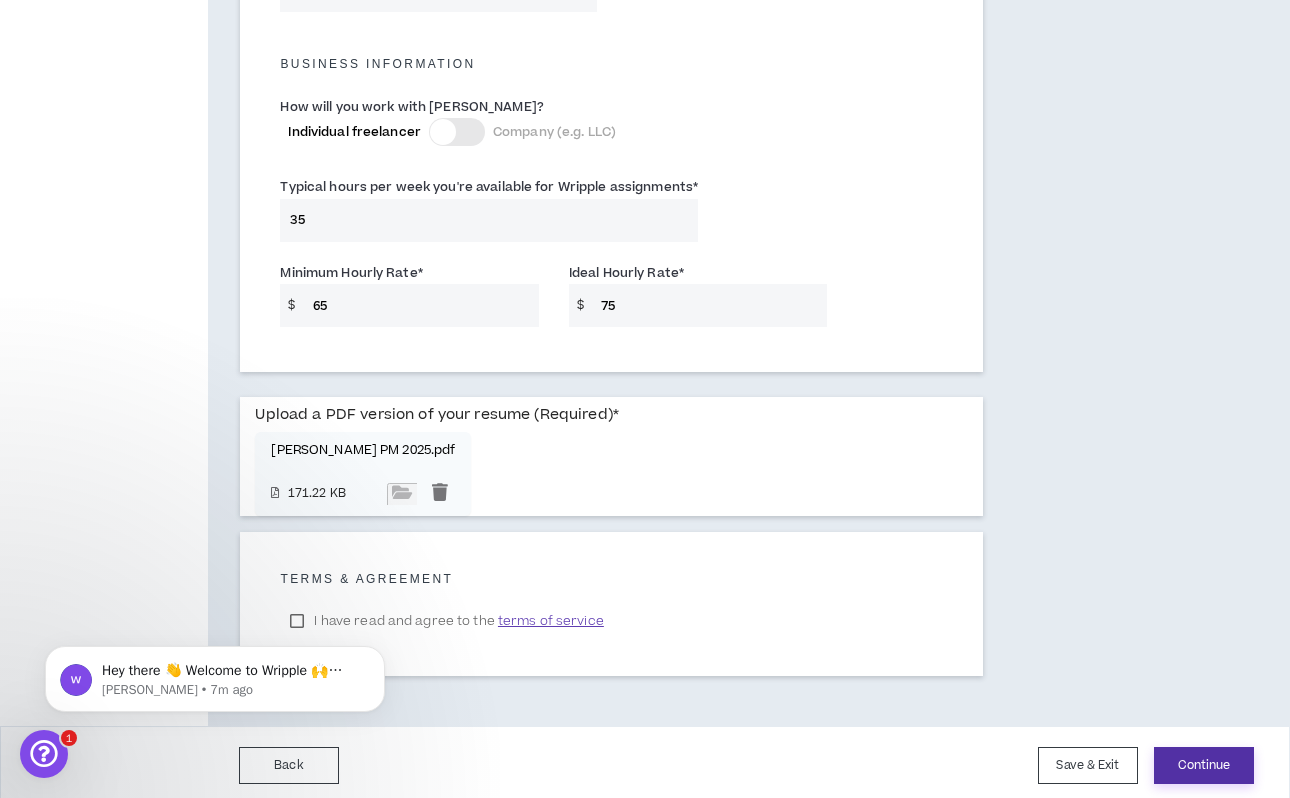 click on "Continue" at bounding box center (1204, 765) 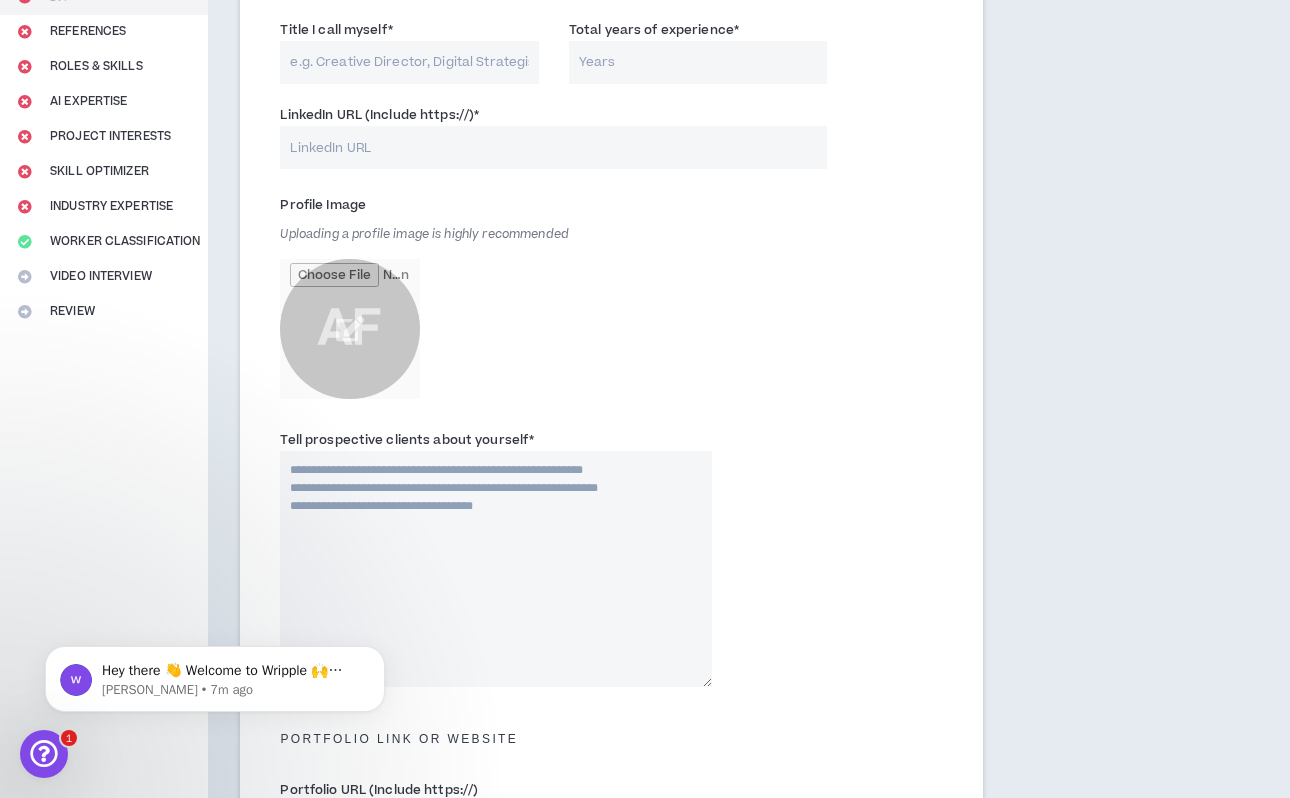 scroll, scrollTop: 0, scrollLeft: 0, axis: both 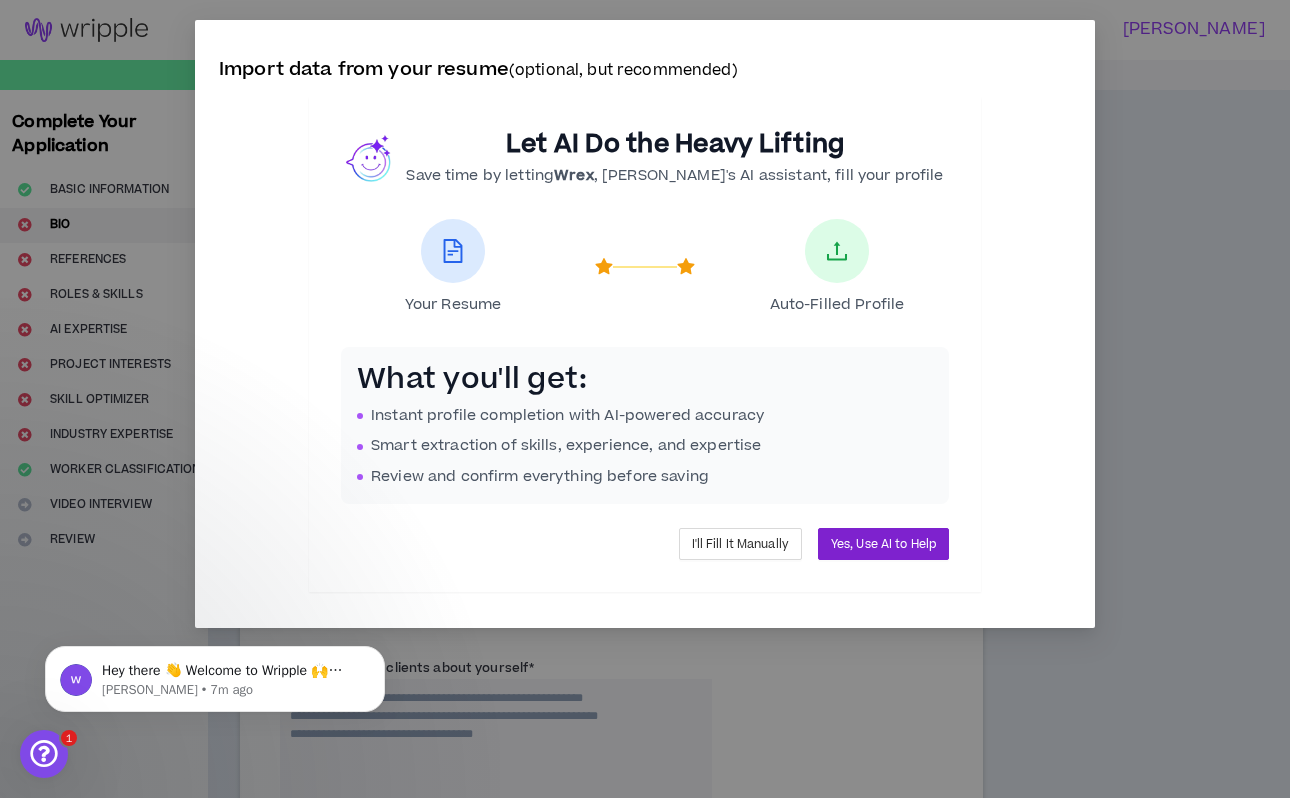 click on "Yes, Use AI to Help" at bounding box center [883, 544] 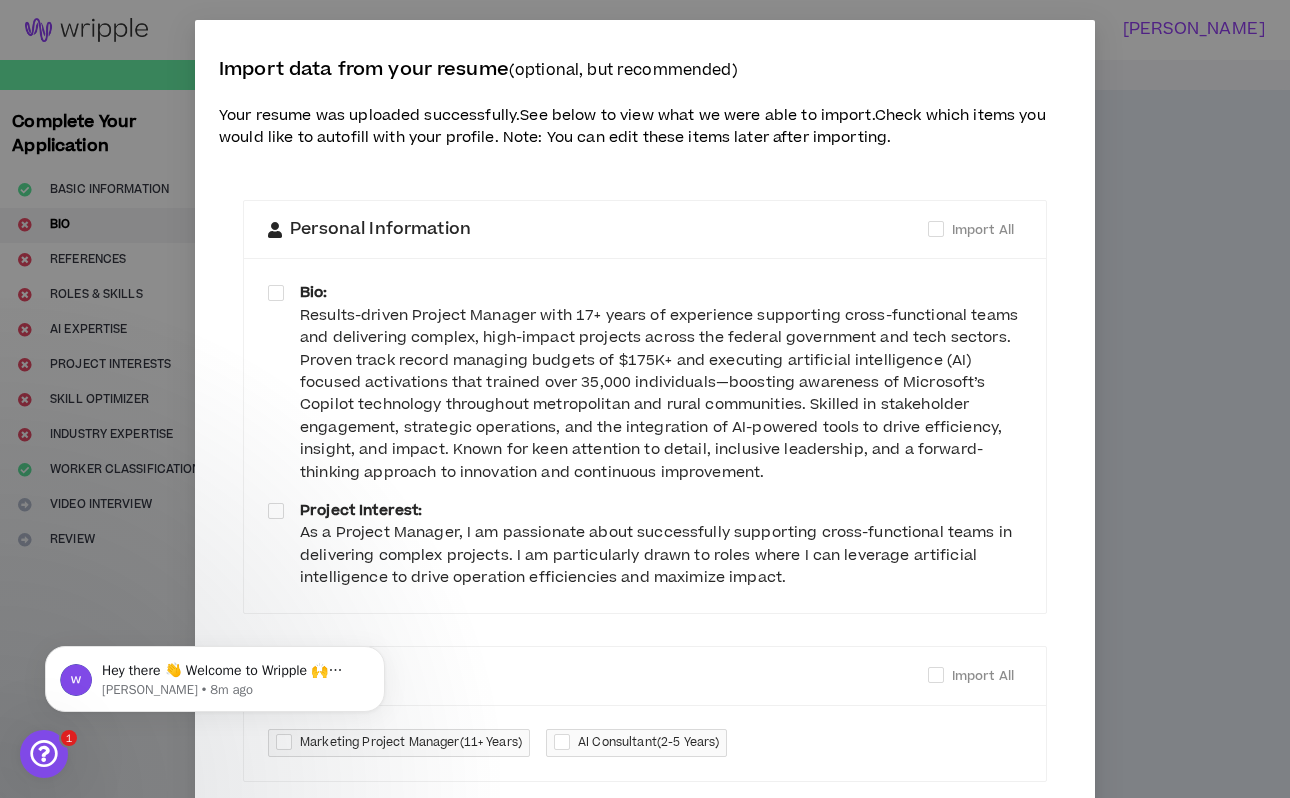 scroll, scrollTop: 11, scrollLeft: 0, axis: vertical 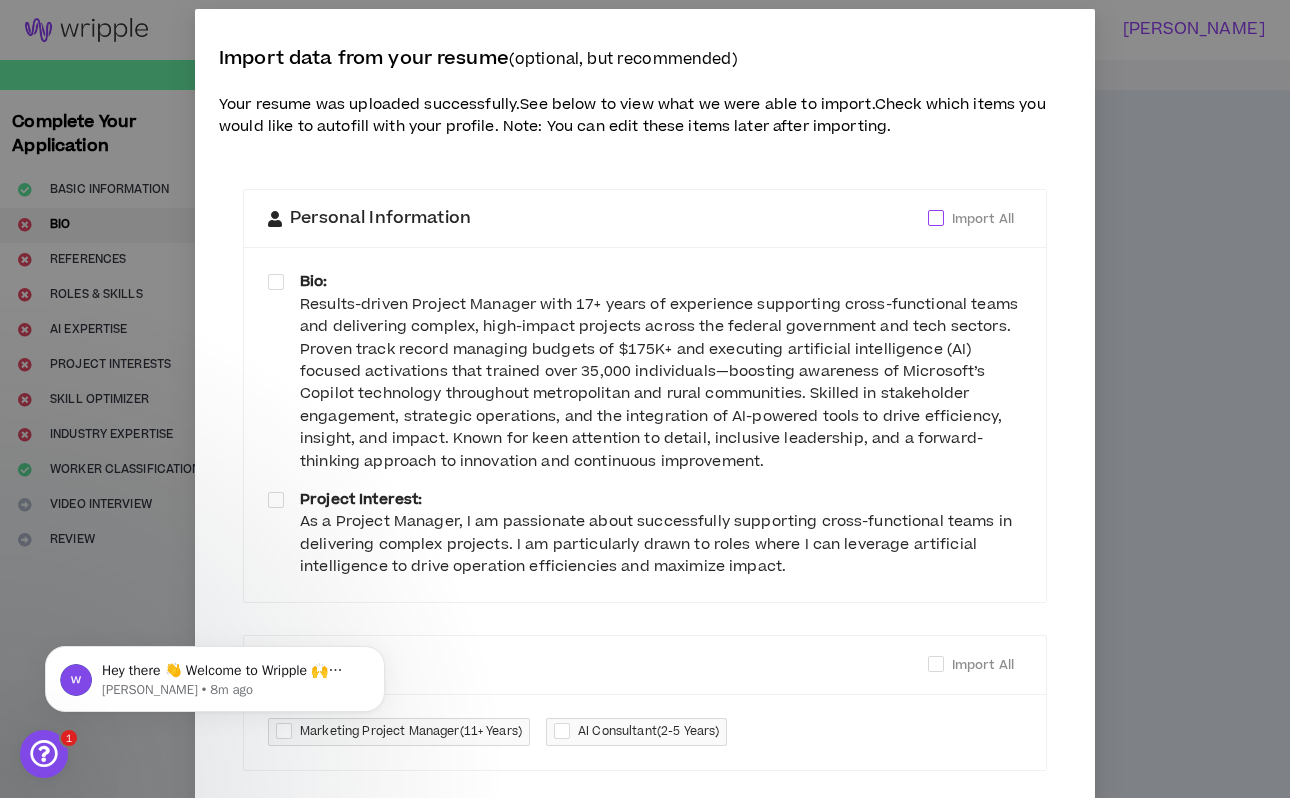 click at bounding box center [936, 218] 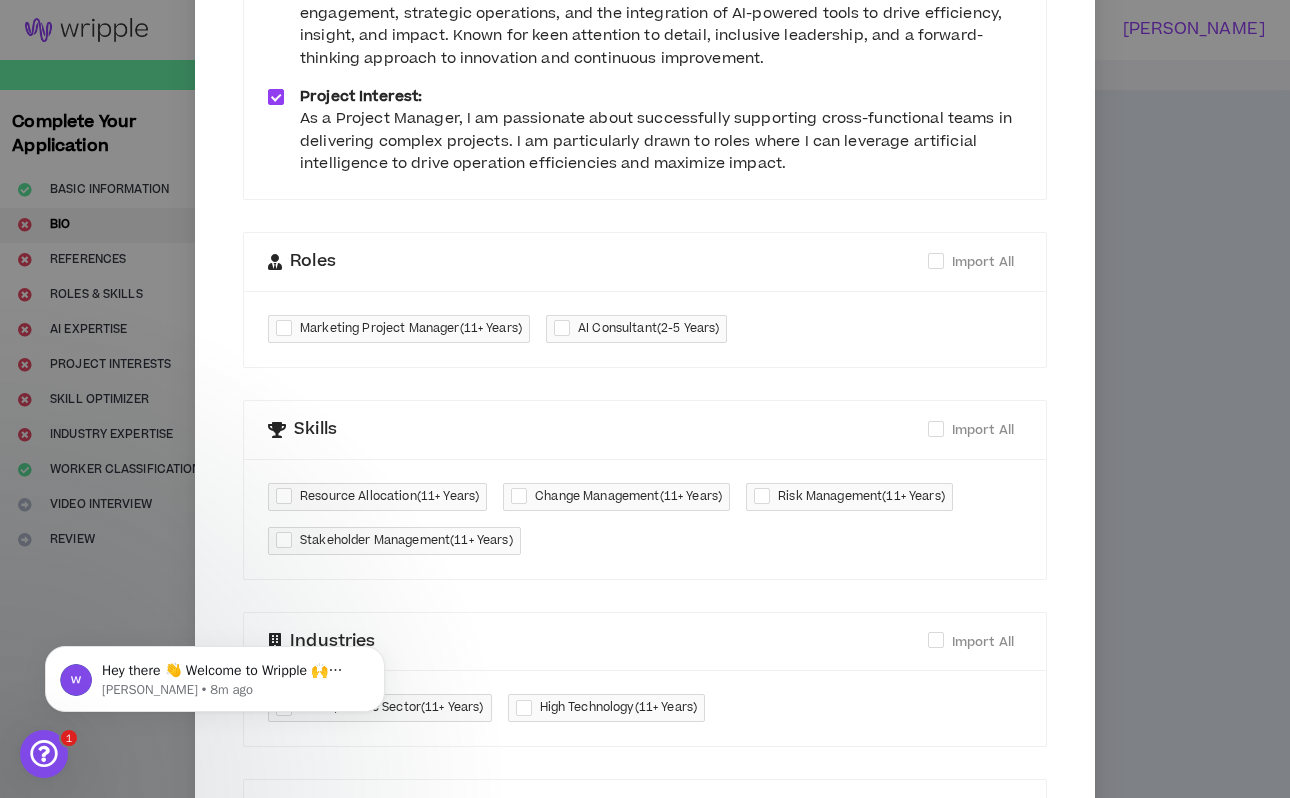 scroll, scrollTop: 520, scrollLeft: 0, axis: vertical 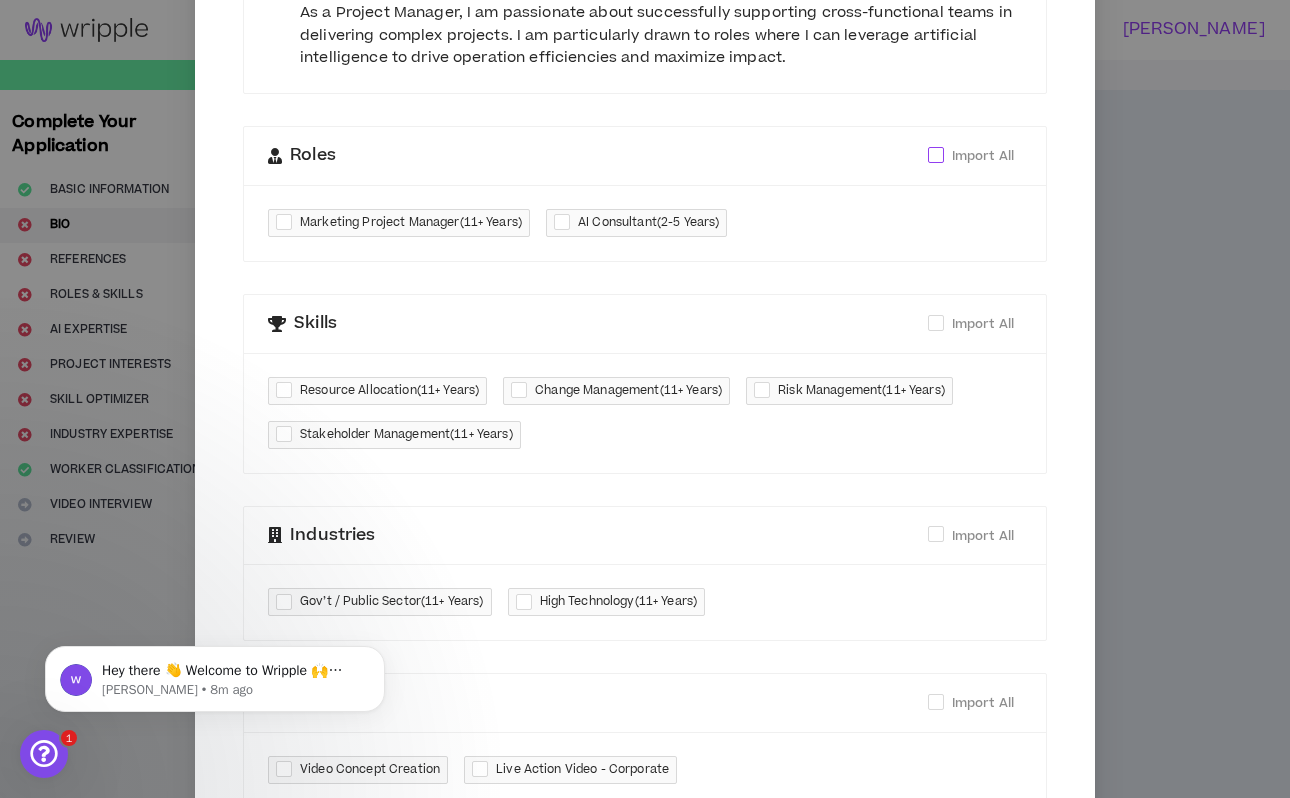 click at bounding box center [936, 155] 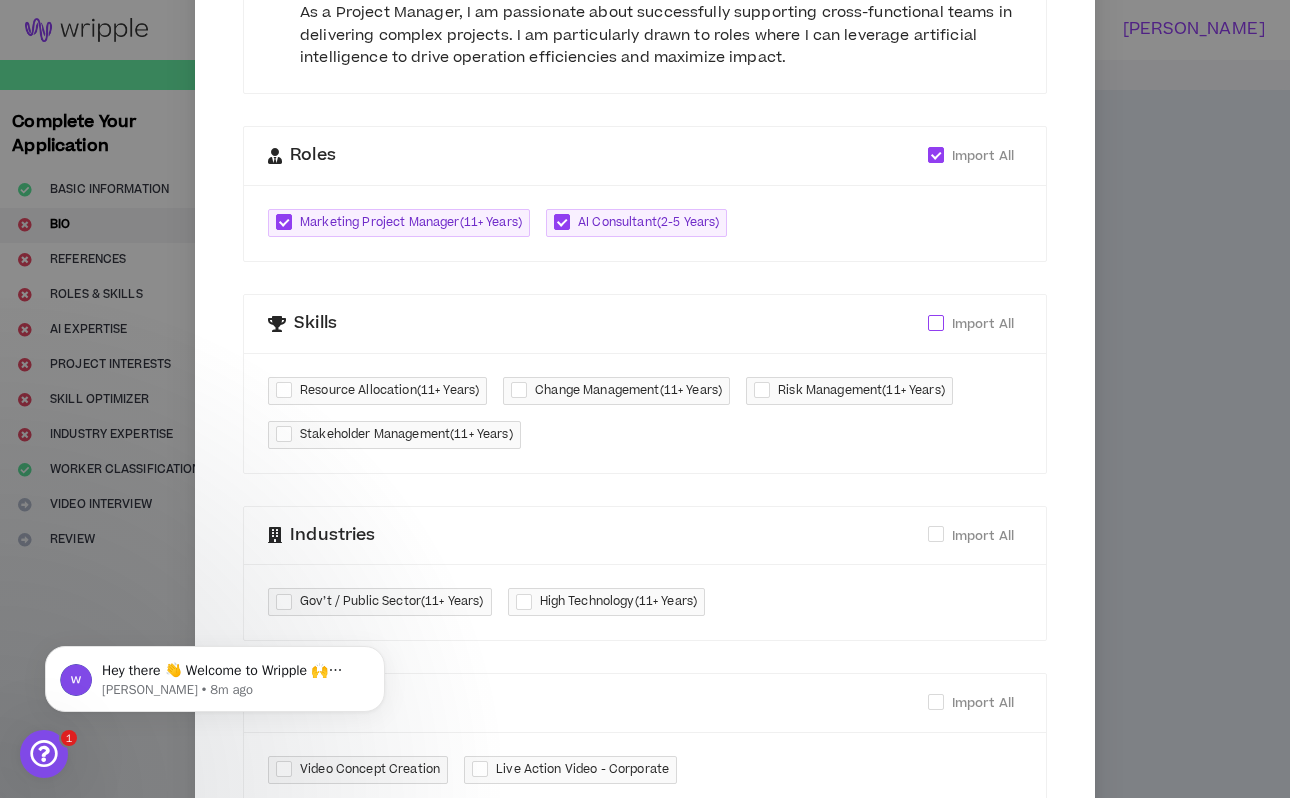 click on "Import All" at bounding box center (975, 323) 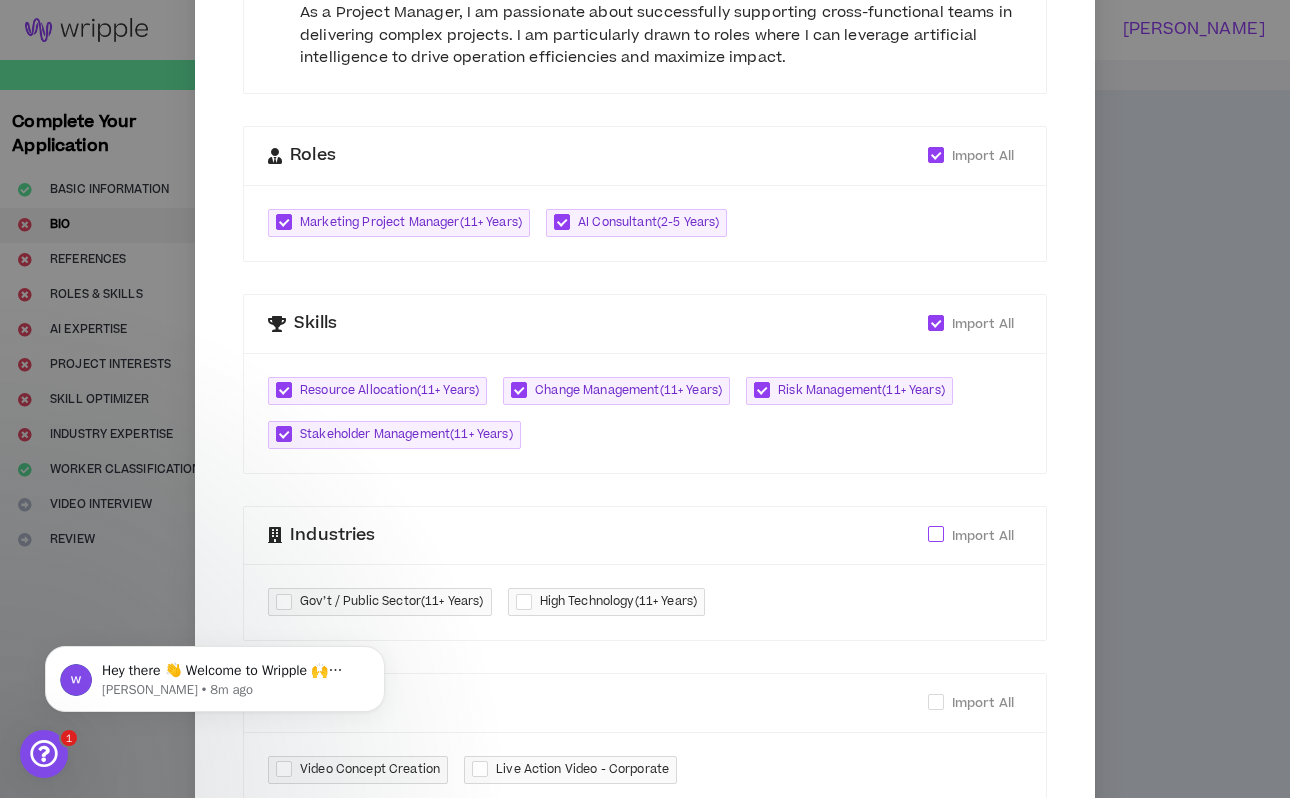click at bounding box center [936, 534] 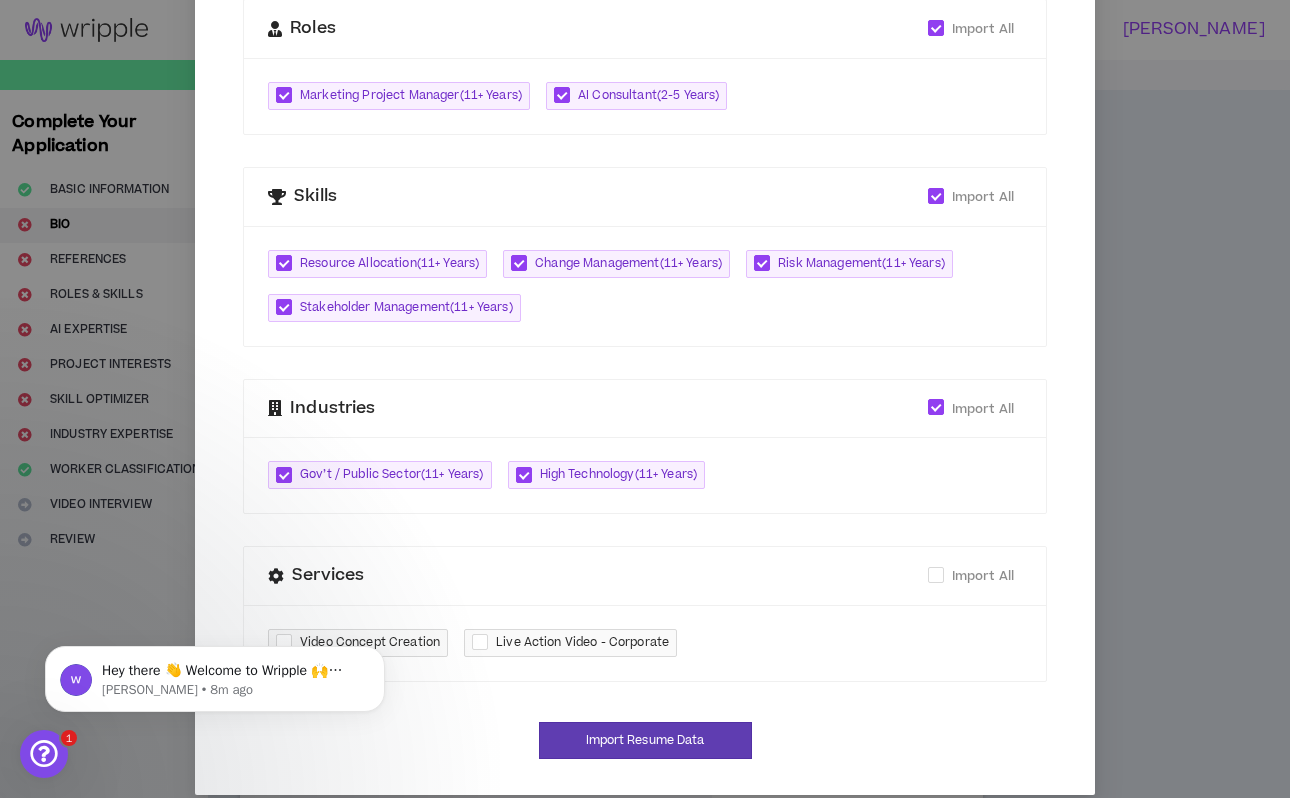 scroll, scrollTop: 645, scrollLeft: 0, axis: vertical 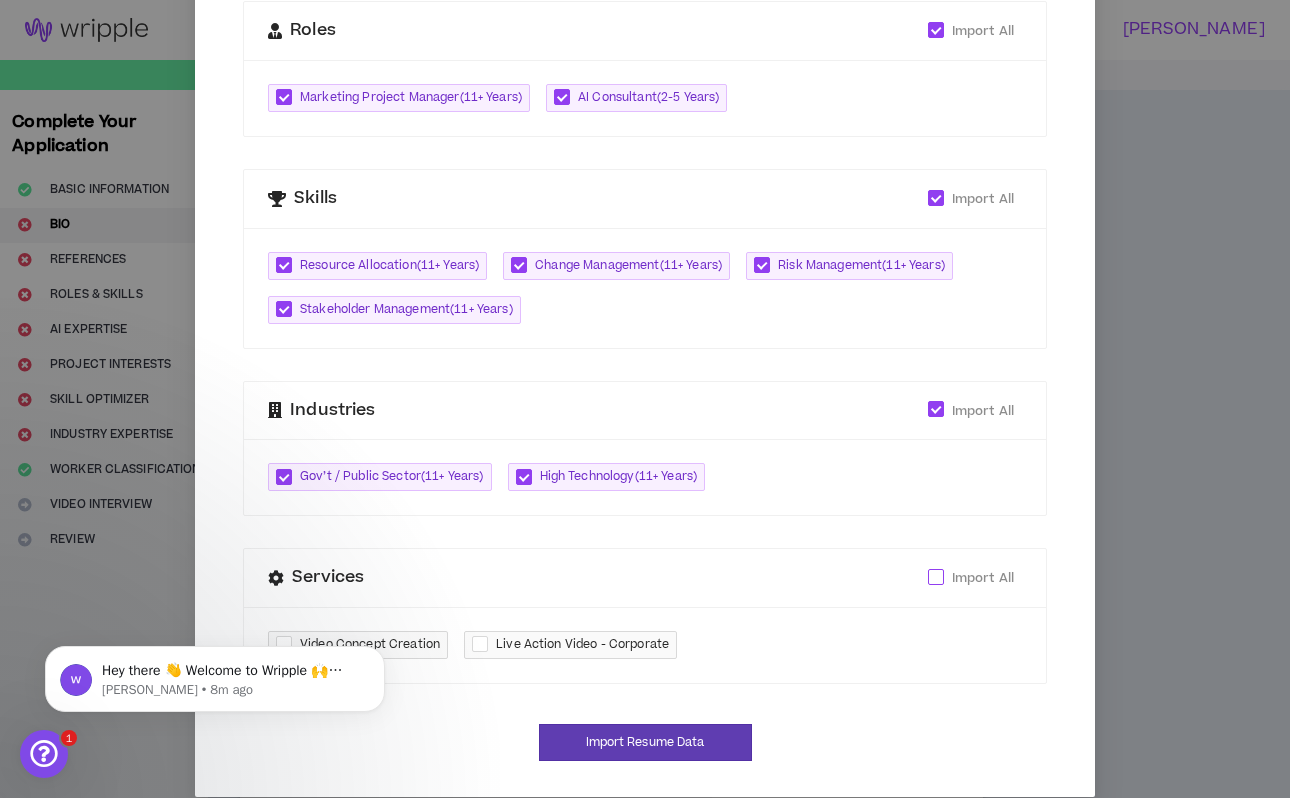 click at bounding box center [936, 577] 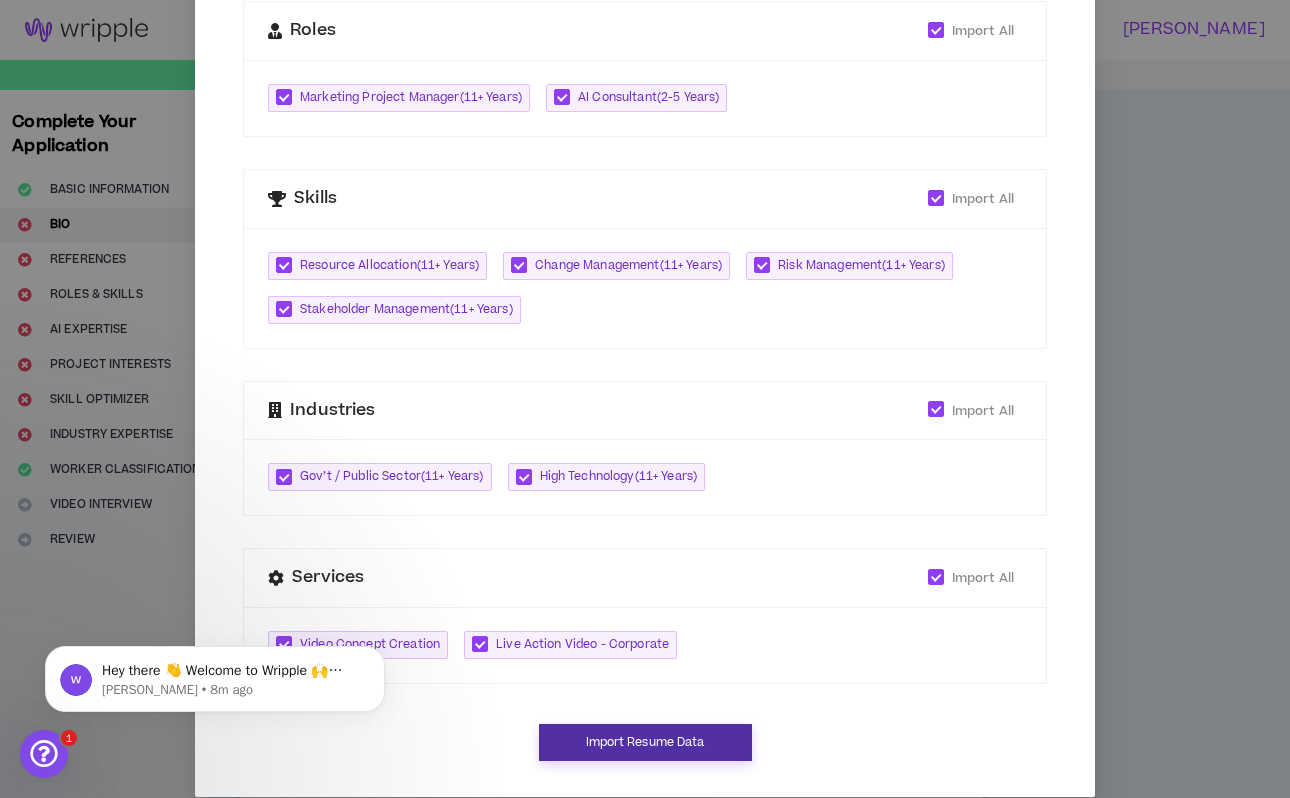 click on "Import Resume Data" at bounding box center [645, 742] 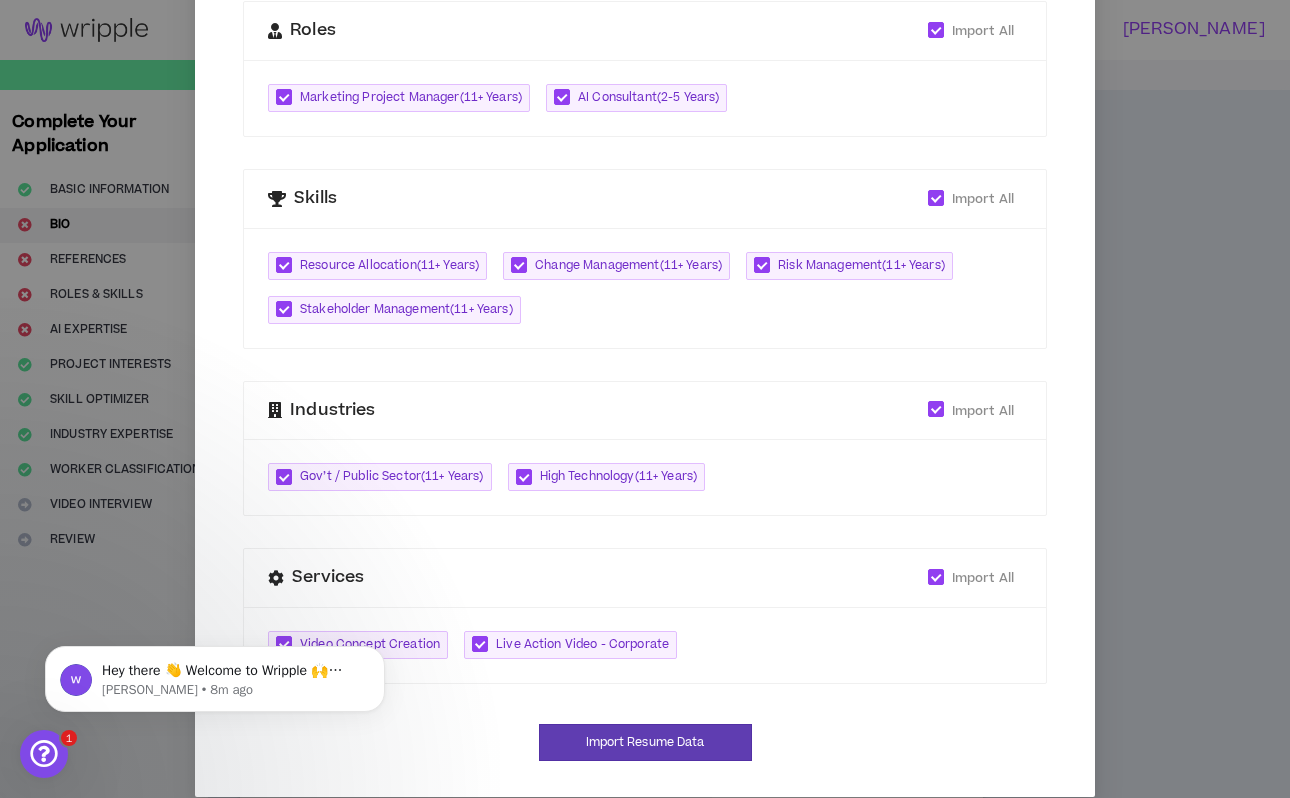 type on "**********" 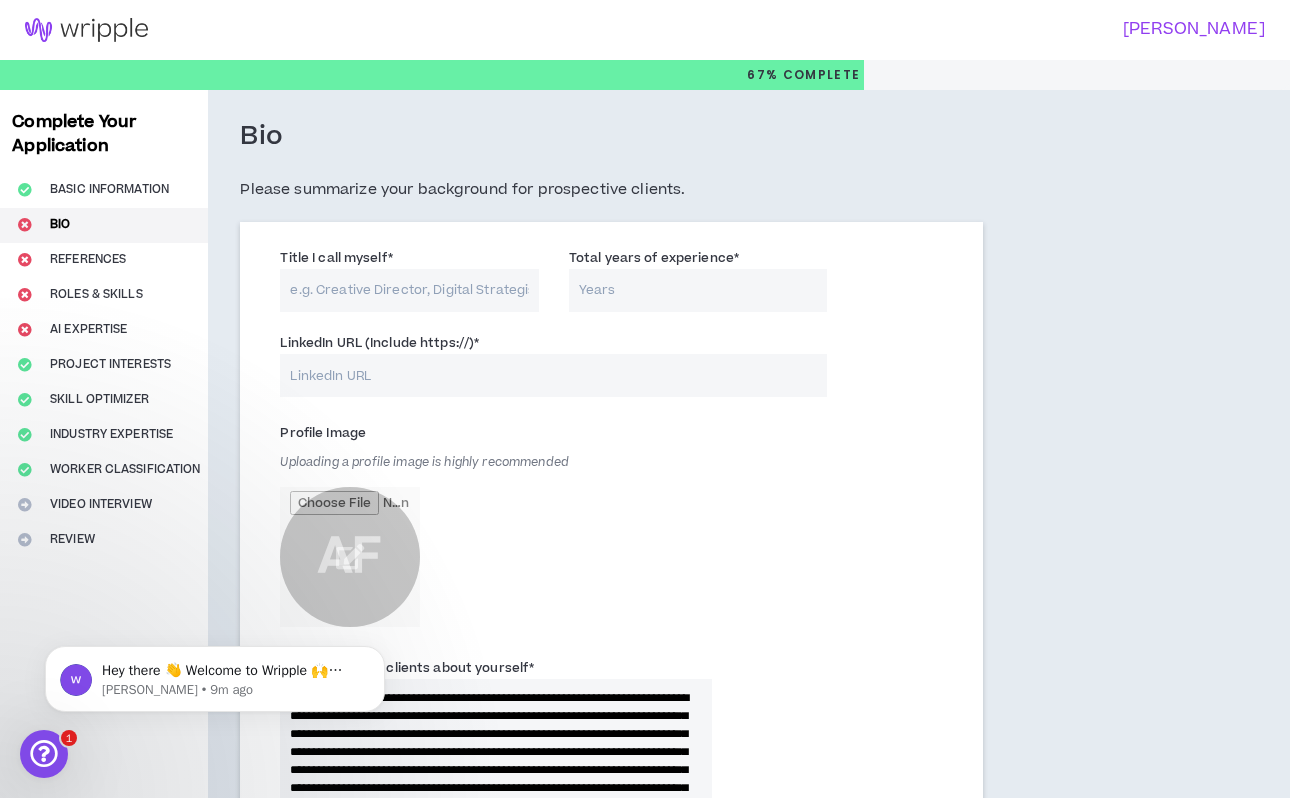 click on "Title I call myself  *" at bounding box center (409, 290) 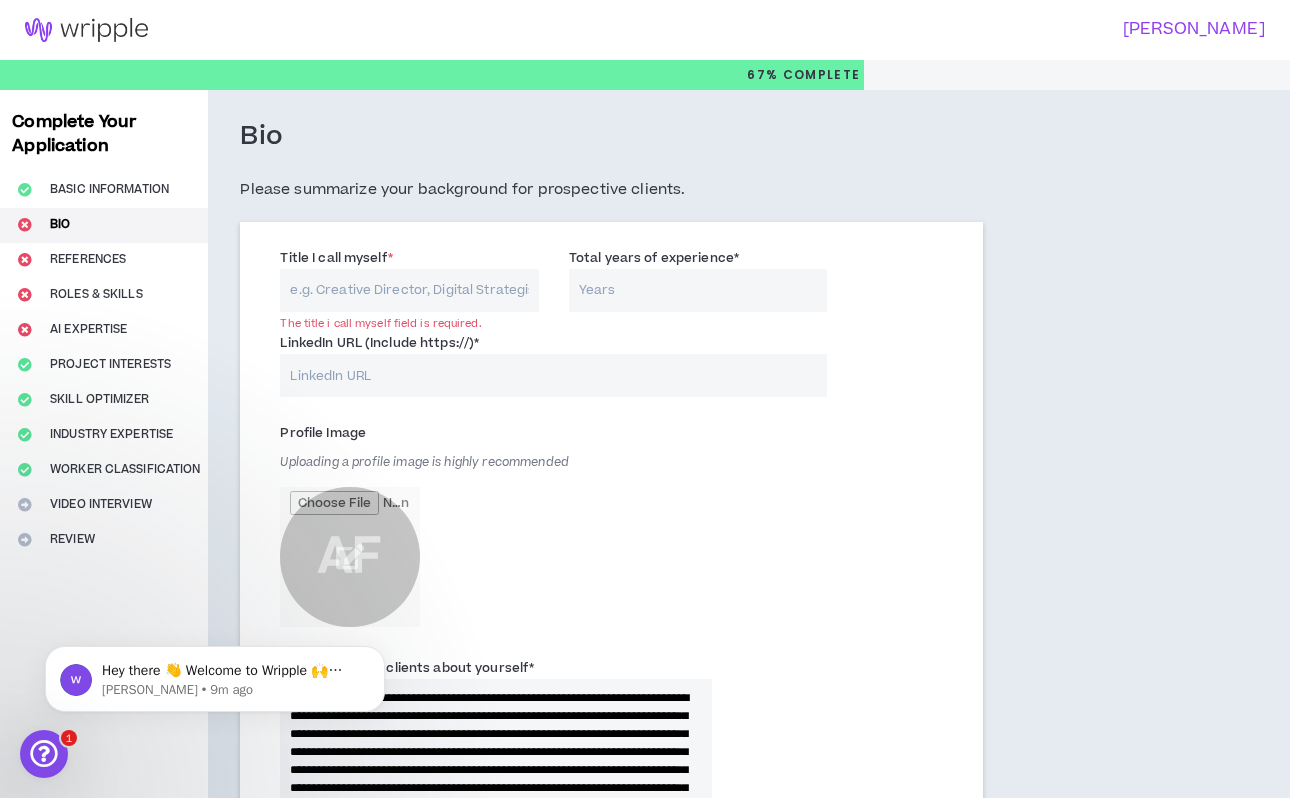 click on "Total years of experience  *" at bounding box center [698, 290] 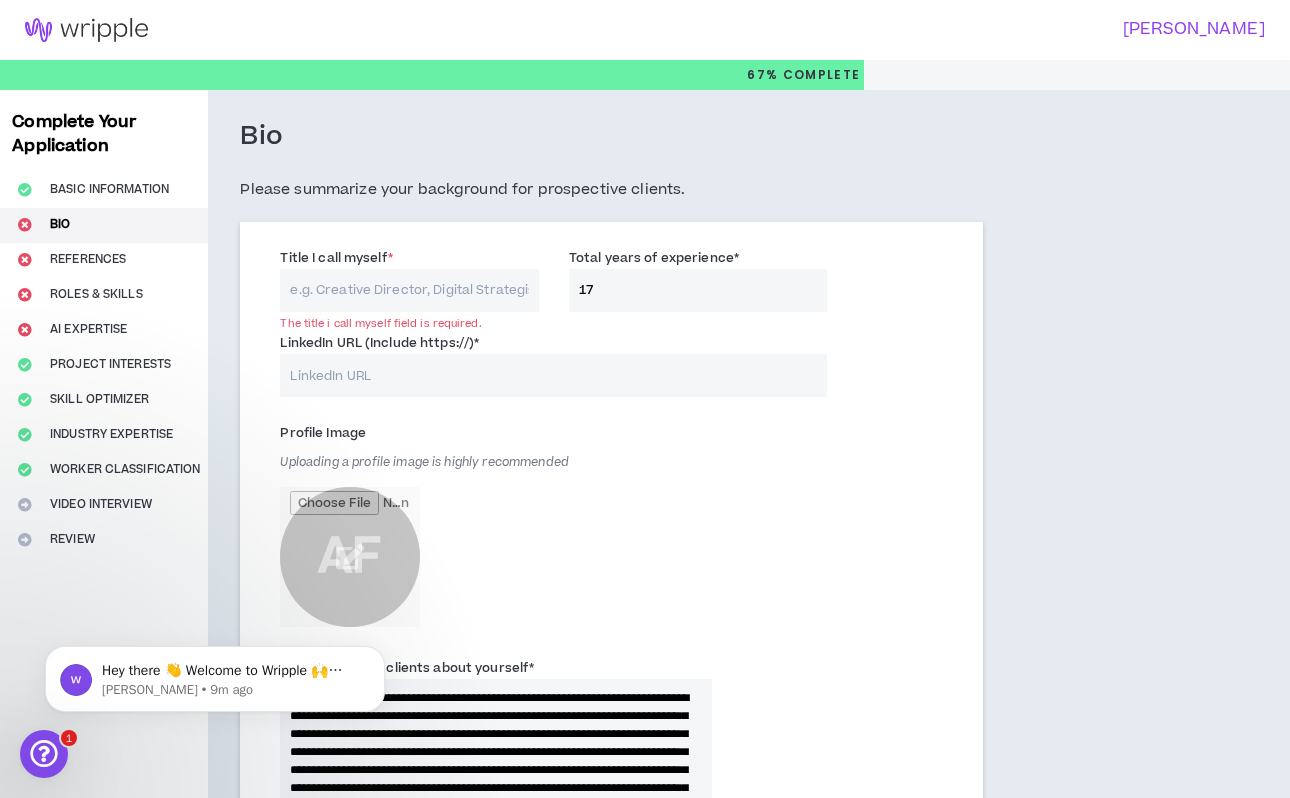 type on "17" 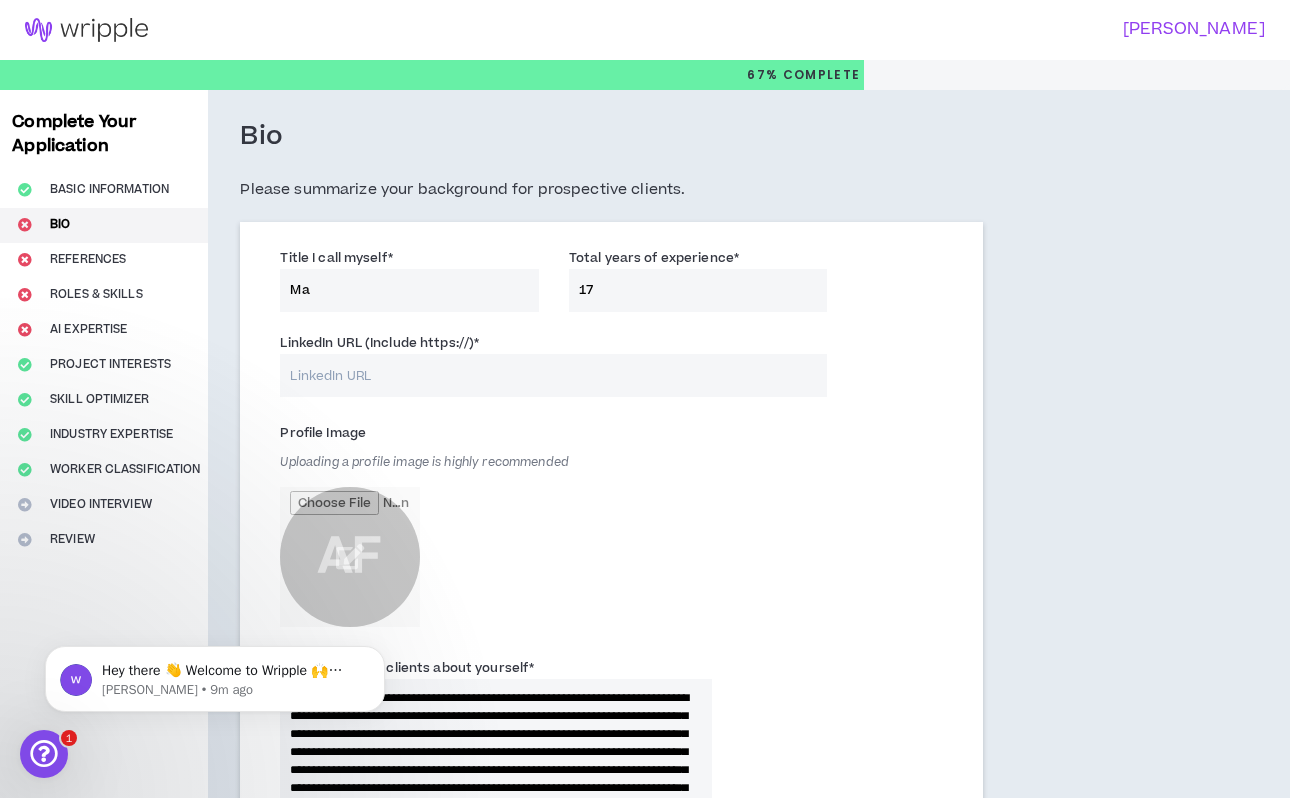 type on "M" 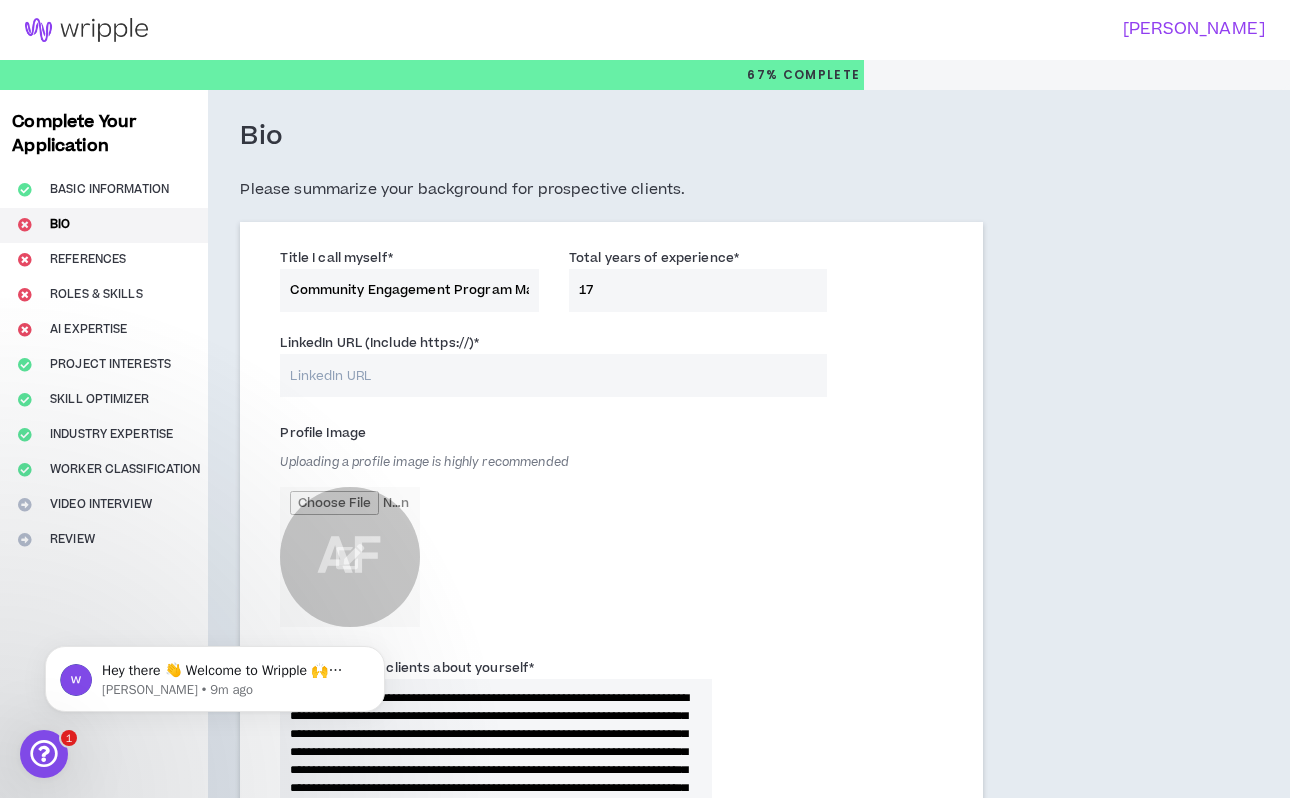 type on "Community Engagement Program Manager" 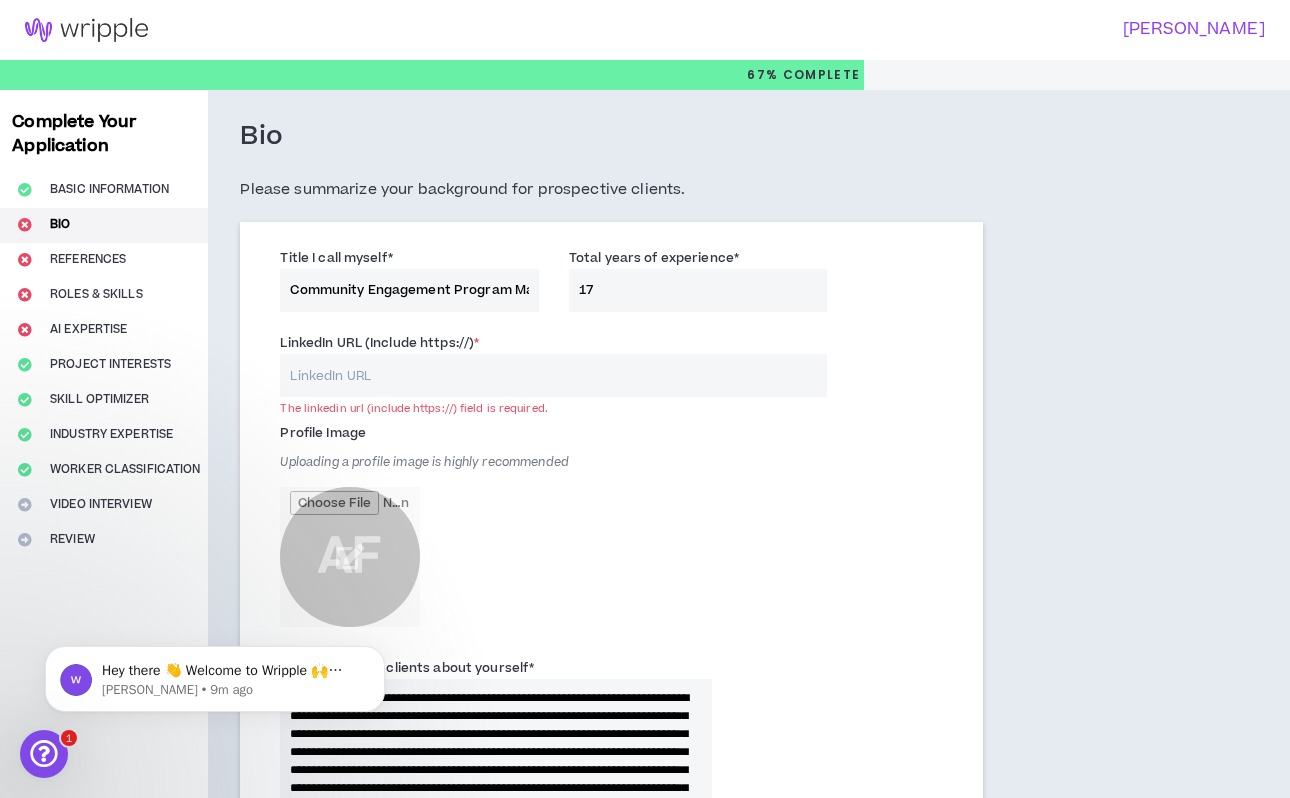 click on "LinkedIn URL (Include https://)  *" at bounding box center (553, 375) 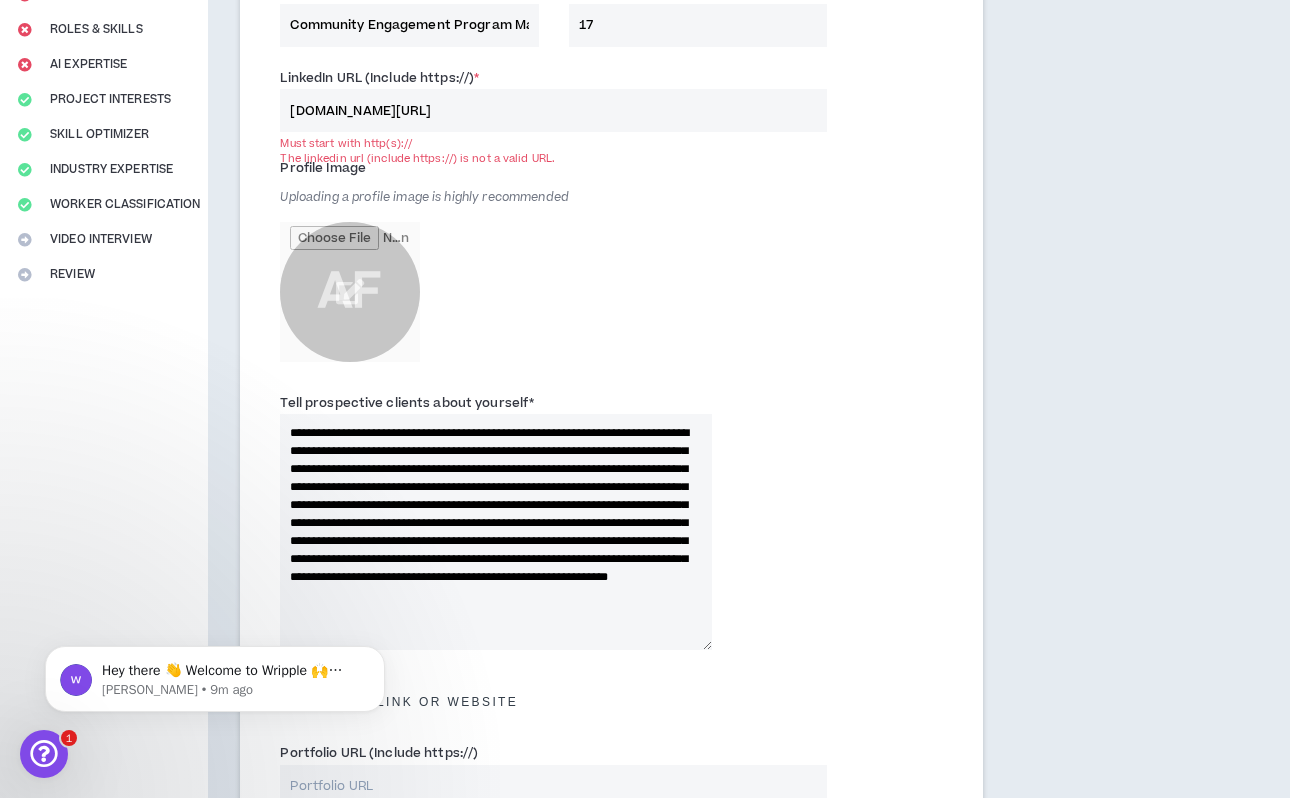 scroll, scrollTop: 267, scrollLeft: 0, axis: vertical 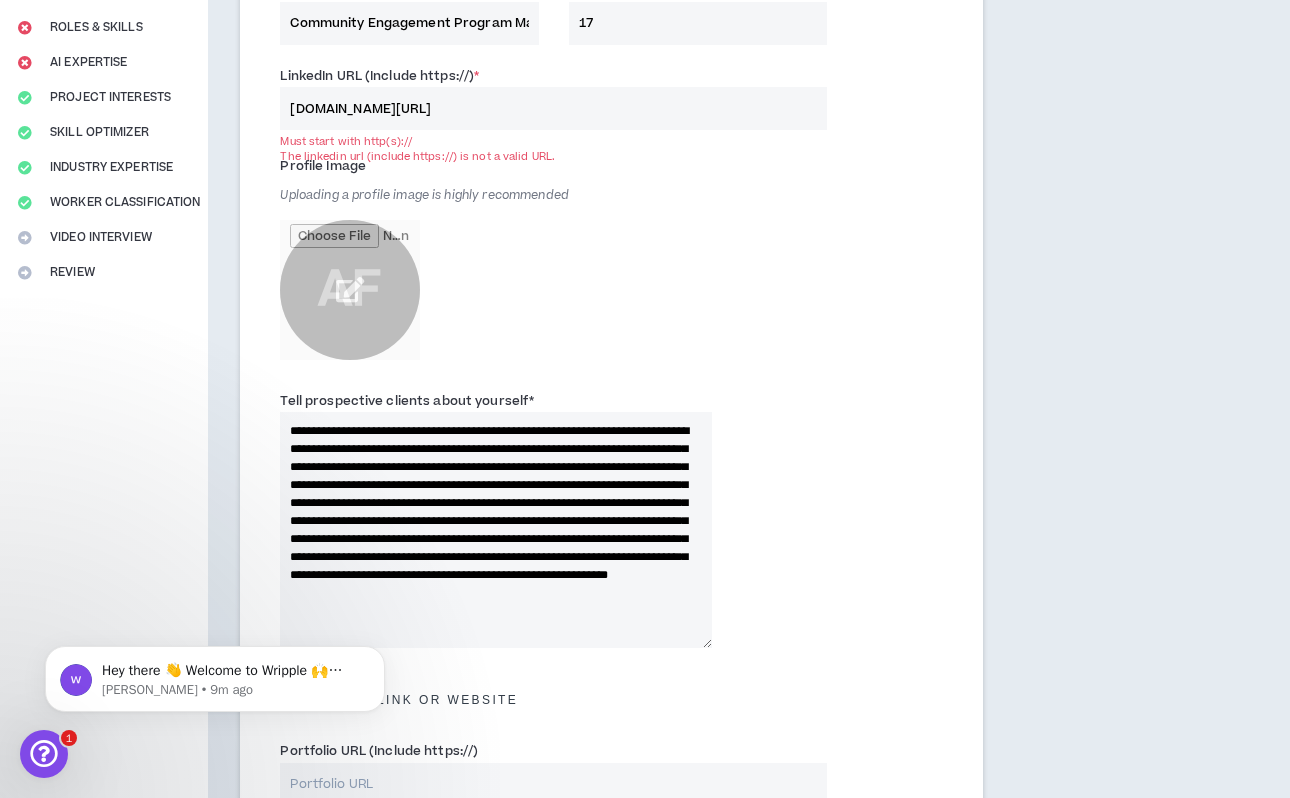 click at bounding box center [350, 290] 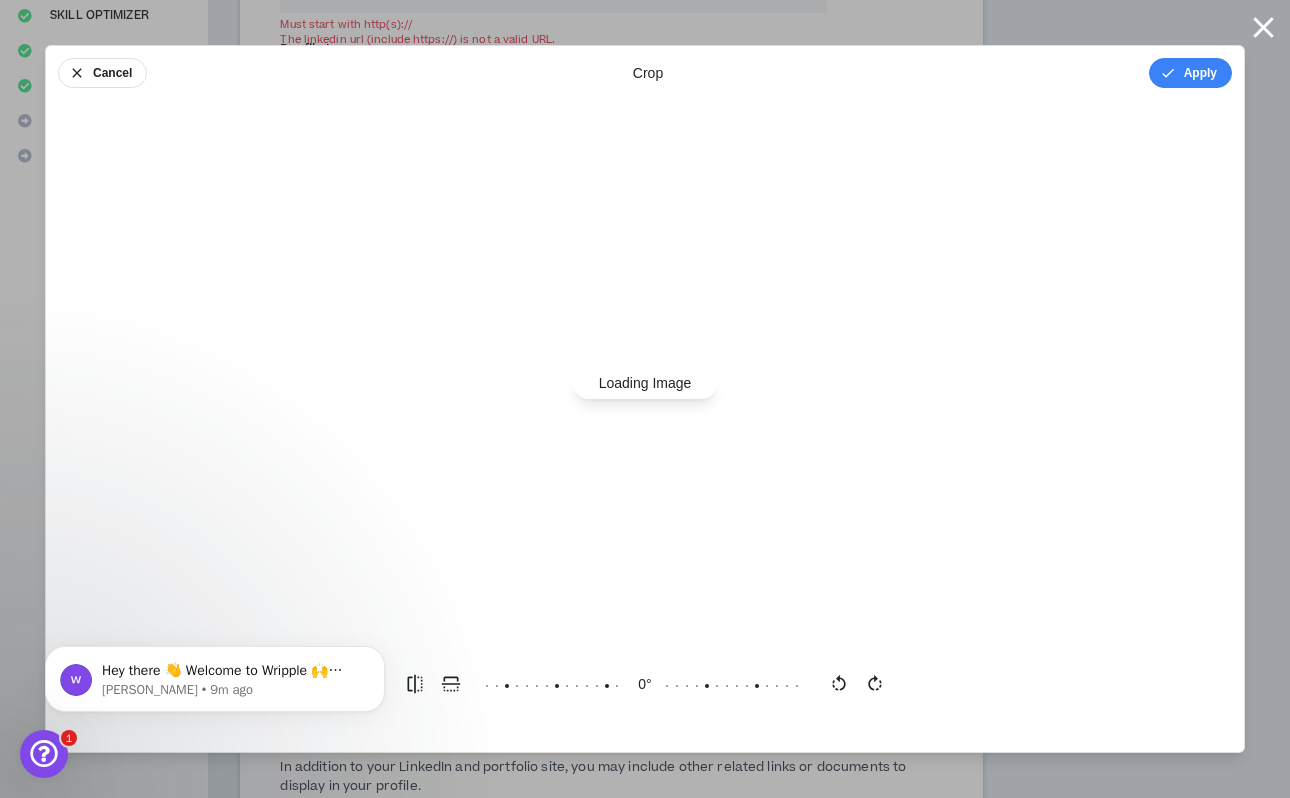 scroll, scrollTop: 401, scrollLeft: 0, axis: vertical 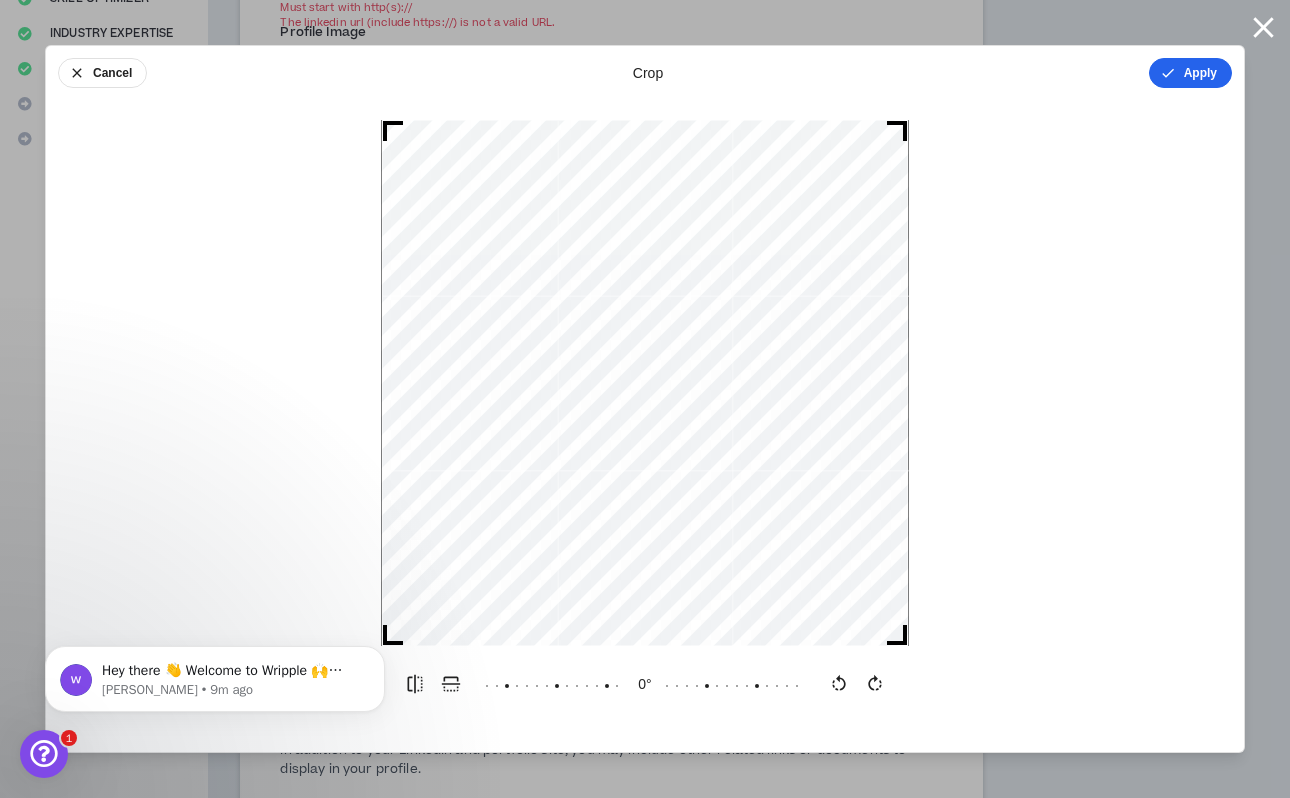 click on "Apply" at bounding box center (1190, 73) 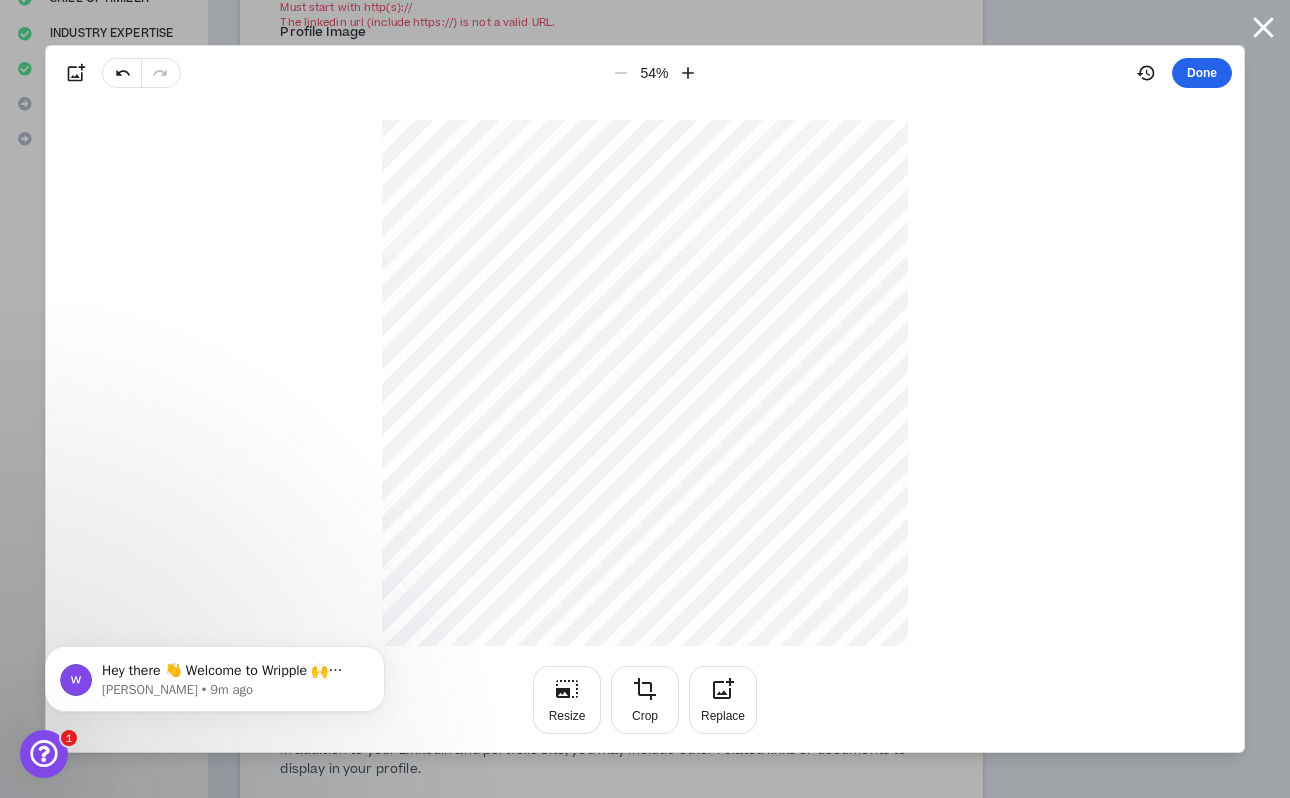 click on "Done" at bounding box center [1202, 73] 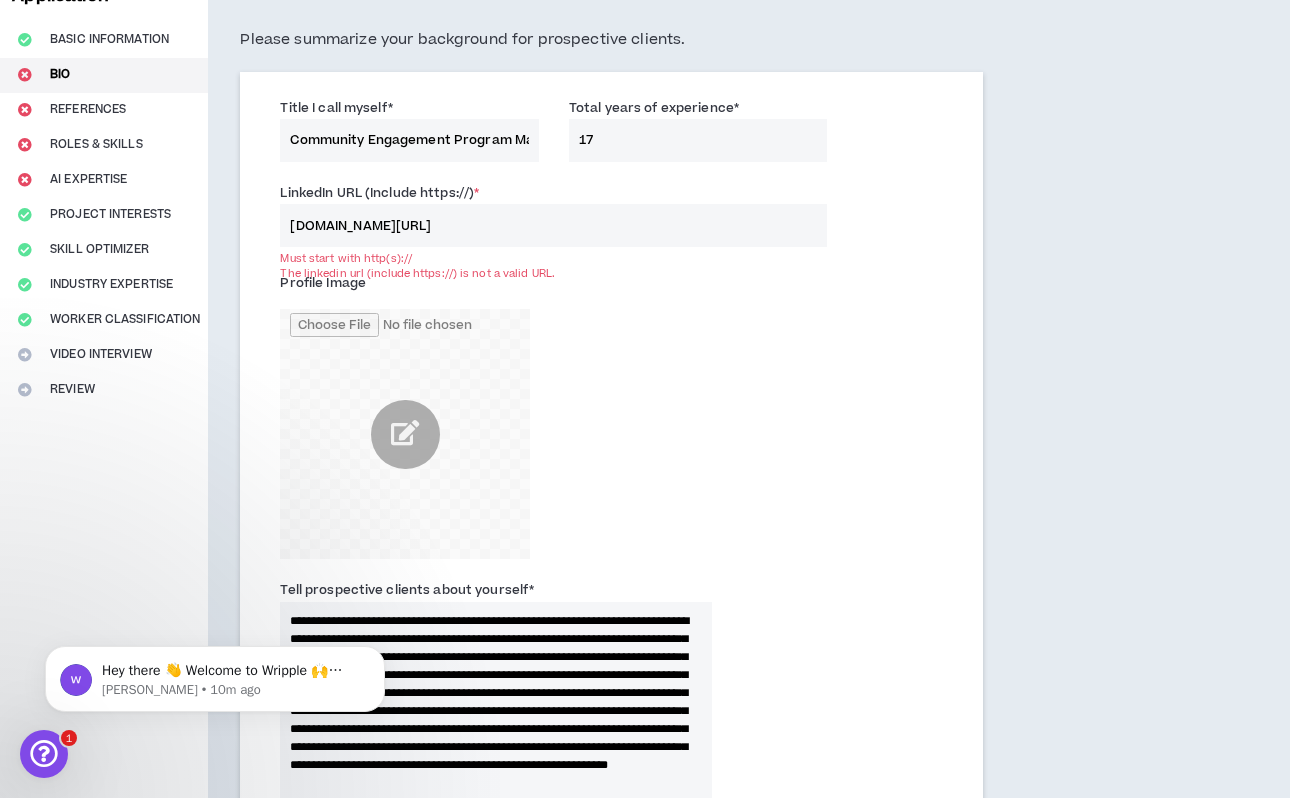 scroll, scrollTop: 110, scrollLeft: 0, axis: vertical 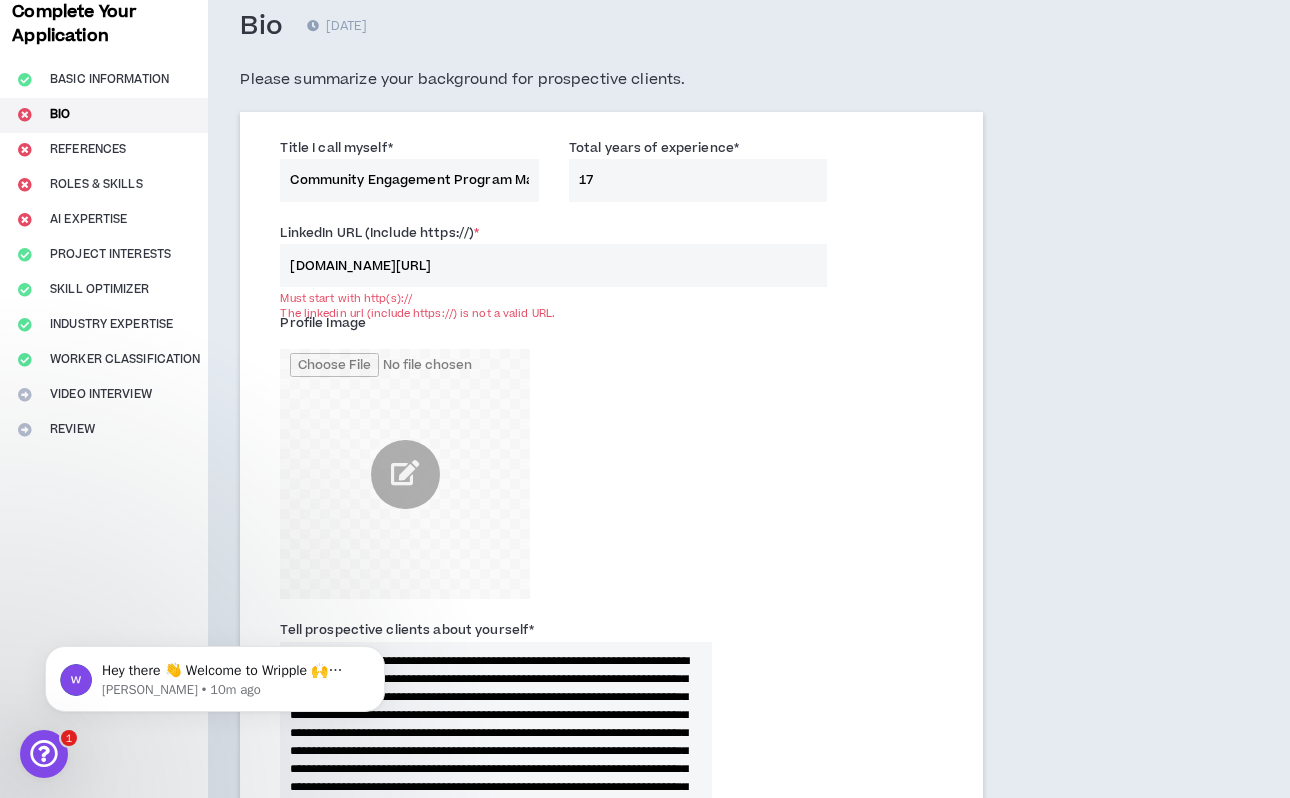 click on "[DOMAIN_NAME][URL]" at bounding box center [553, 265] 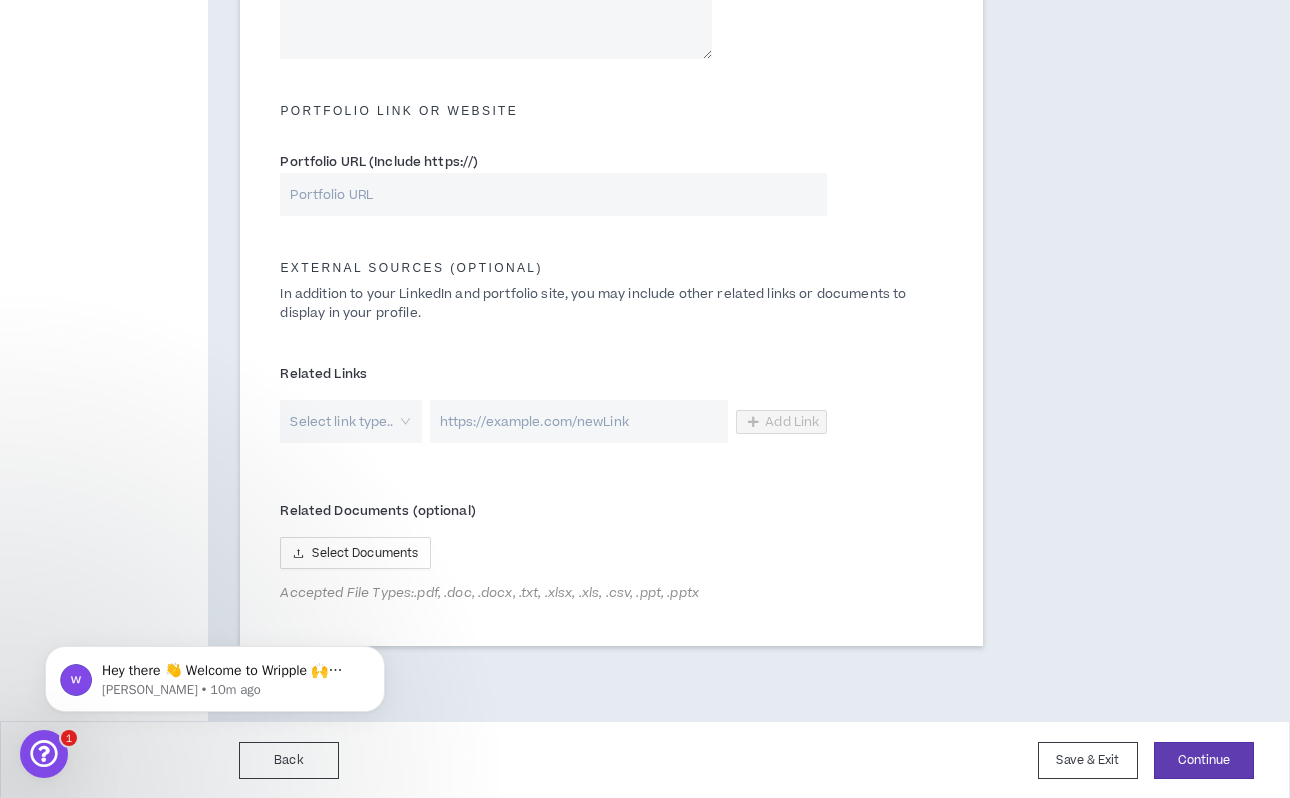 scroll, scrollTop: 928, scrollLeft: 0, axis: vertical 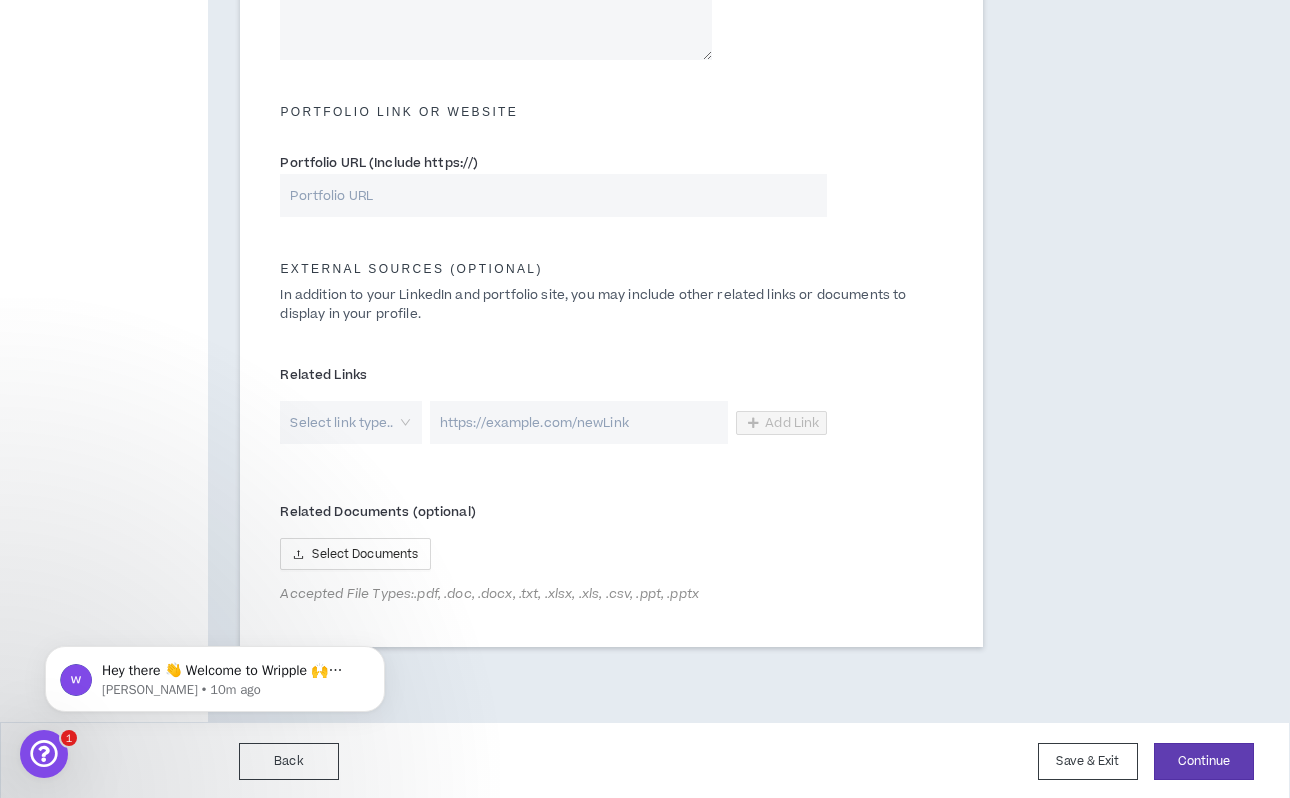 type on "[URL][DOMAIN_NAME]" 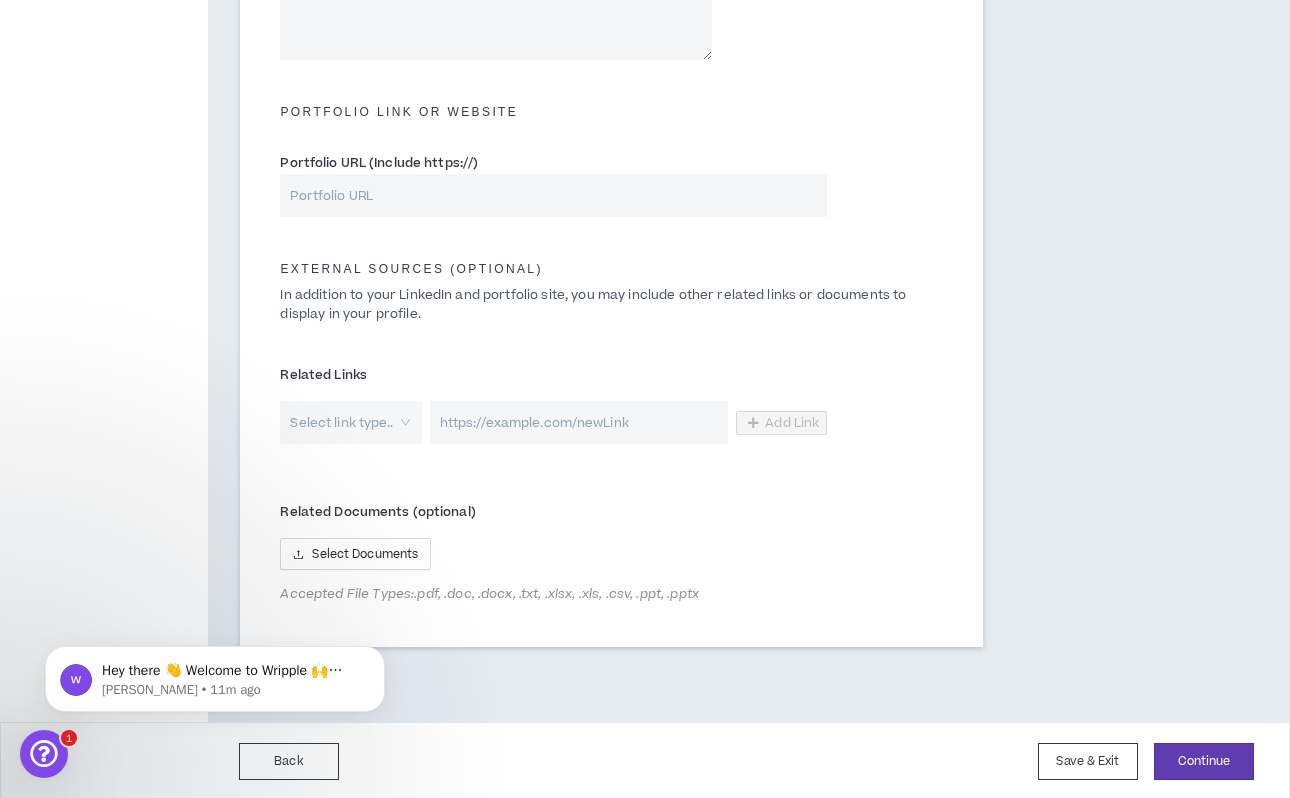 paste on "[DOMAIN_NAME][URL]" 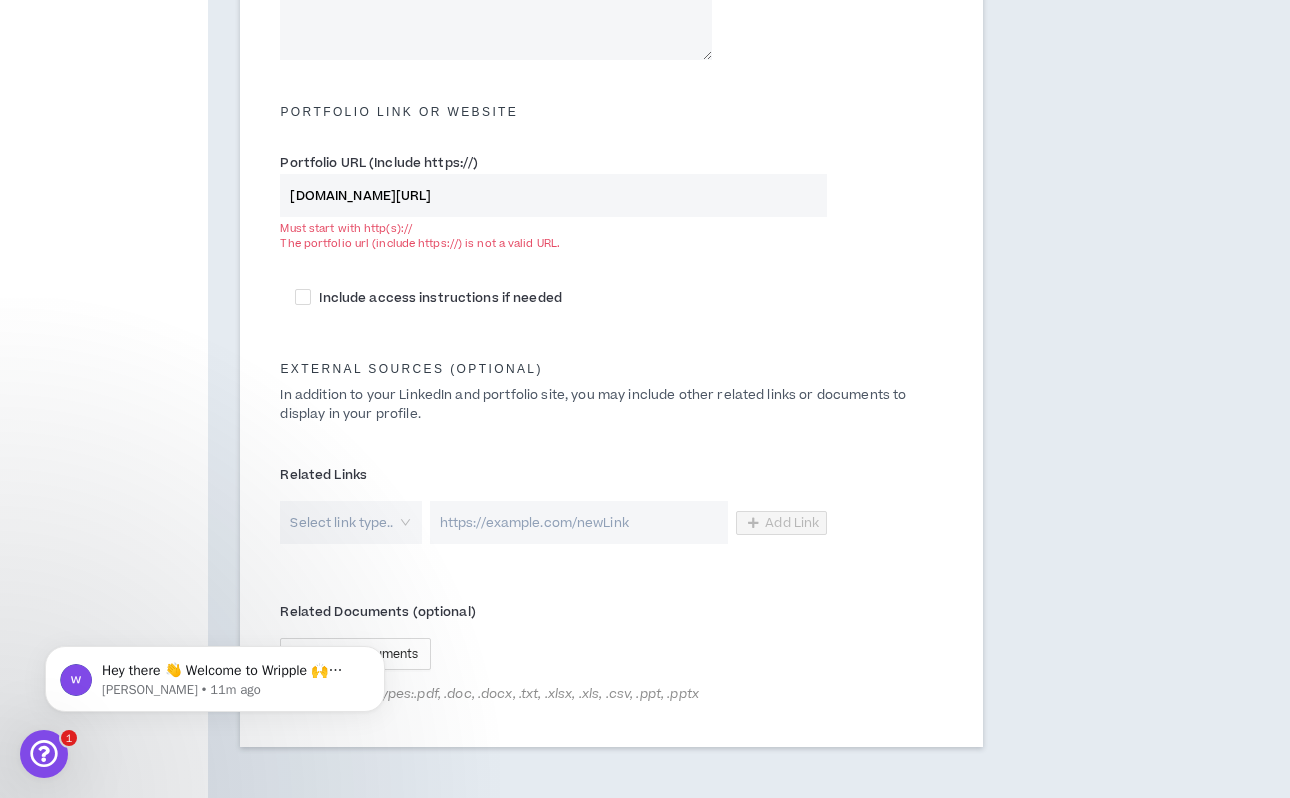 click on "[DOMAIN_NAME][URL]" at bounding box center [553, 195] 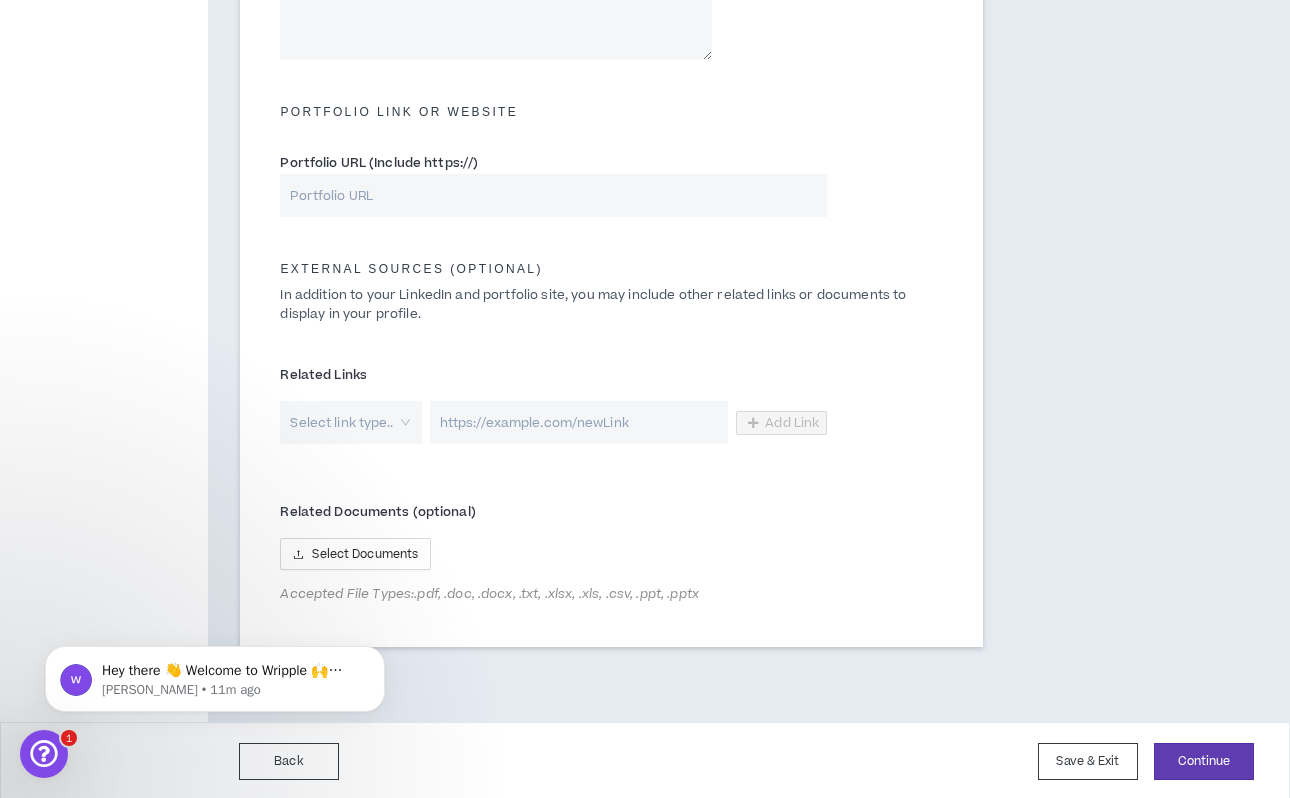 paste on "[URL][DOMAIN_NAME]" 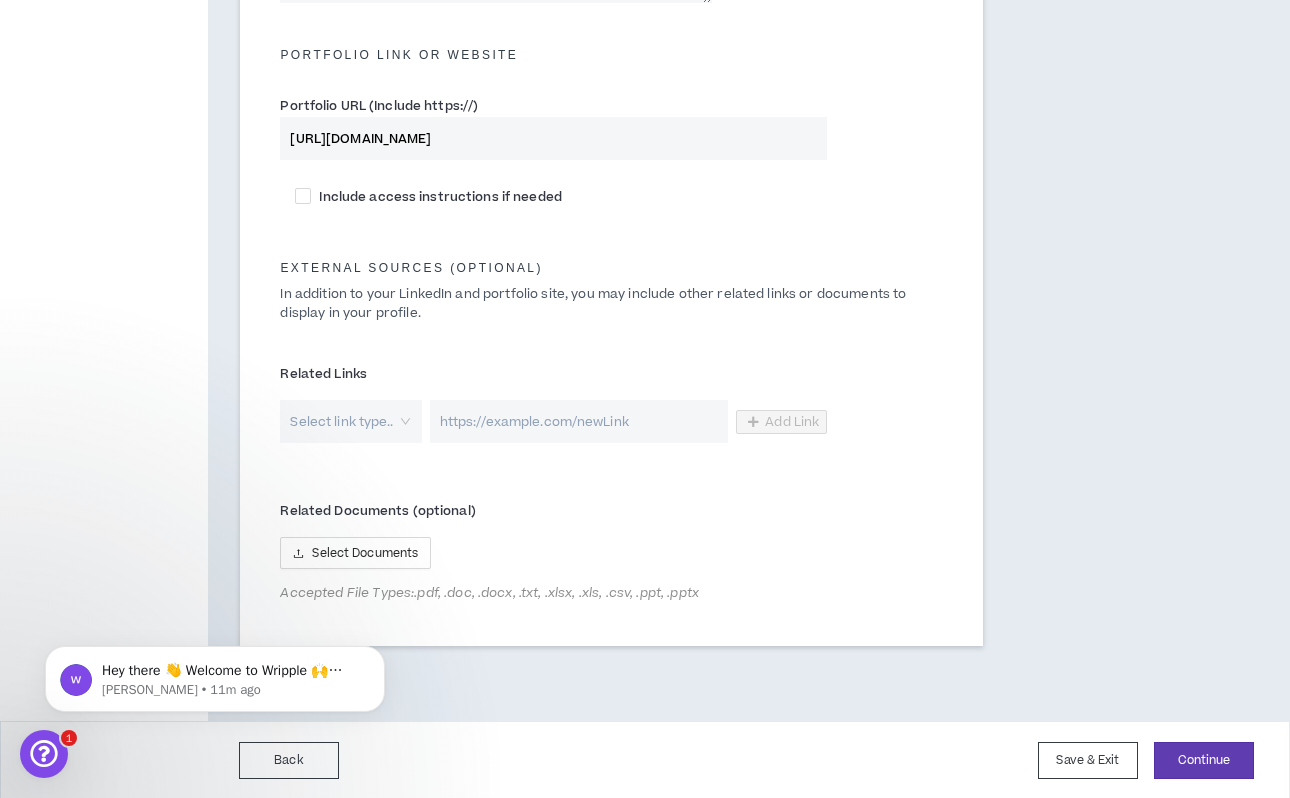 scroll, scrollTop: 984, scrollLeft: 0, axis: vertical 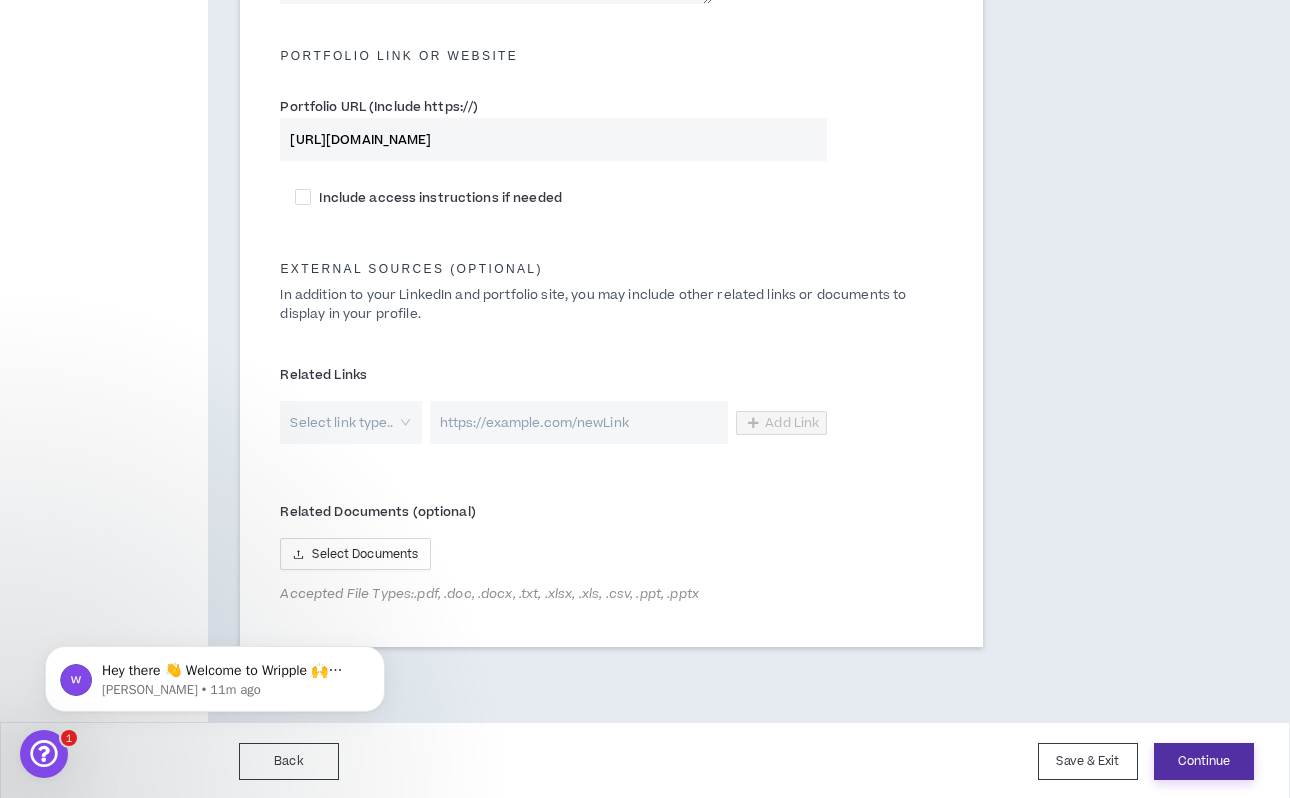 type on "[URL][DOMAIN_NAME]" 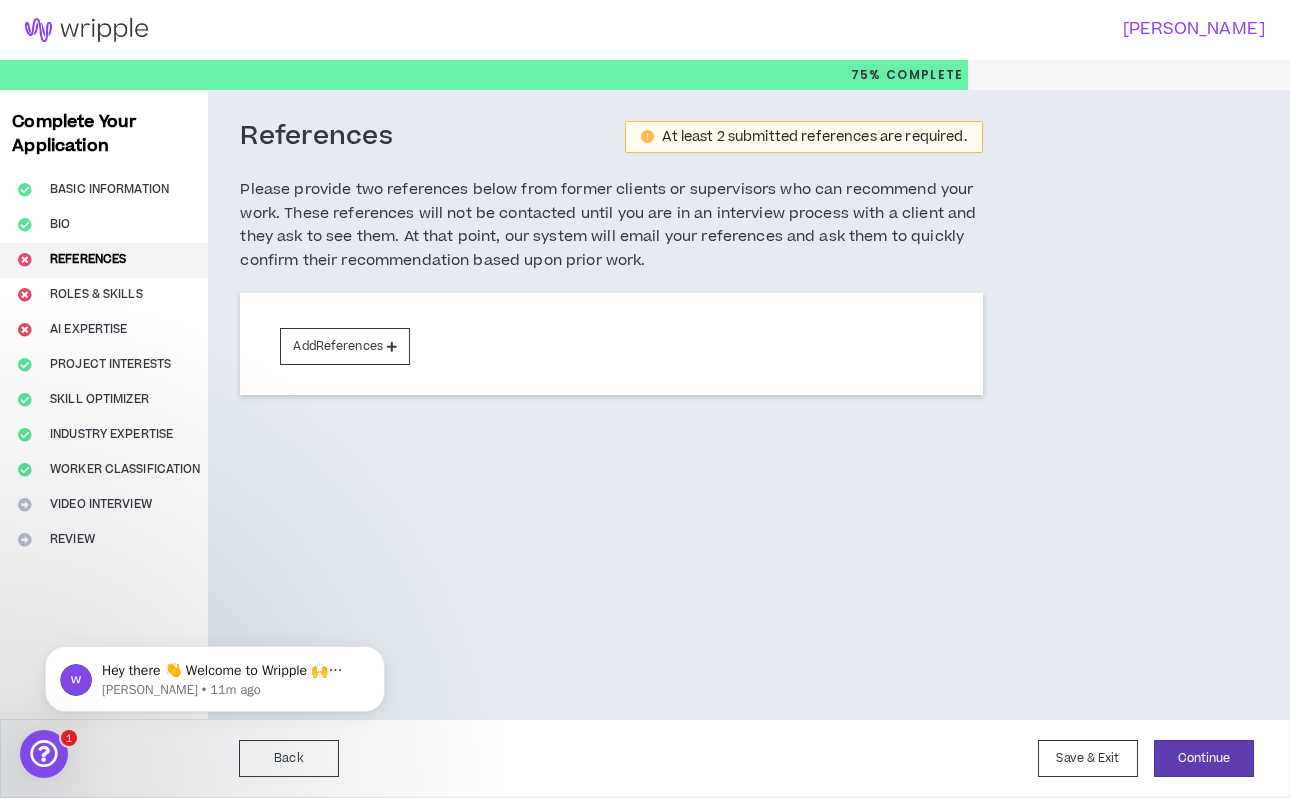 scroll, scrollTop: 0, scrollLeft: 0, axis: both 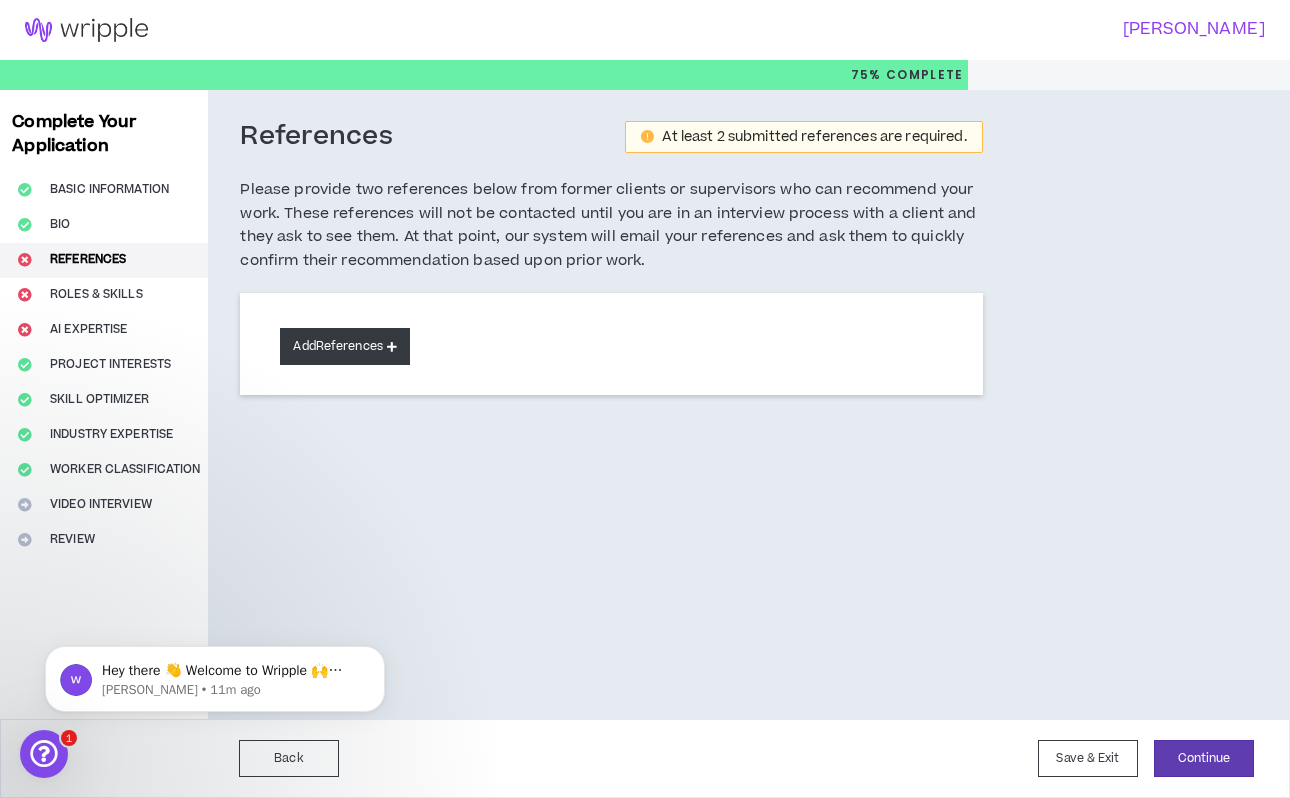 click on "Add  References" at bounding box center [345, 346] 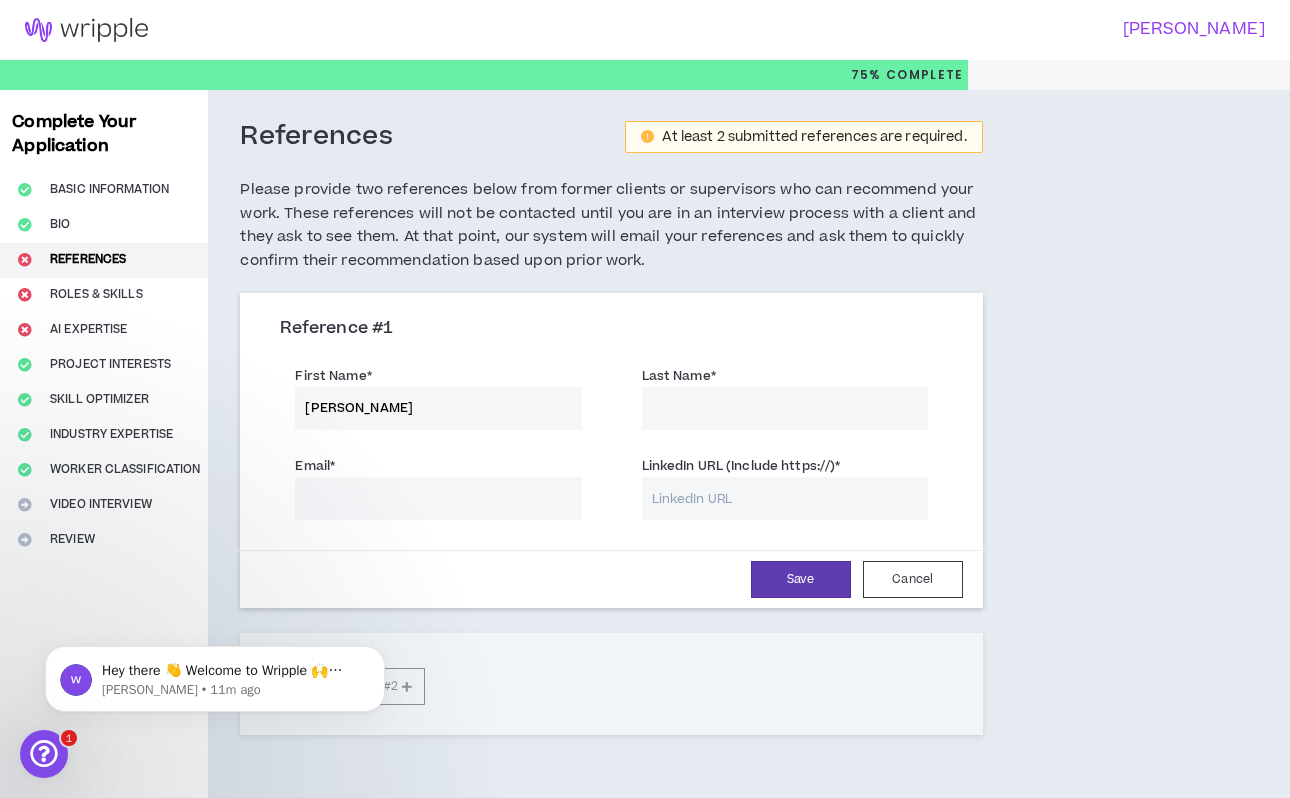 type on "[PERSON_NAME]" 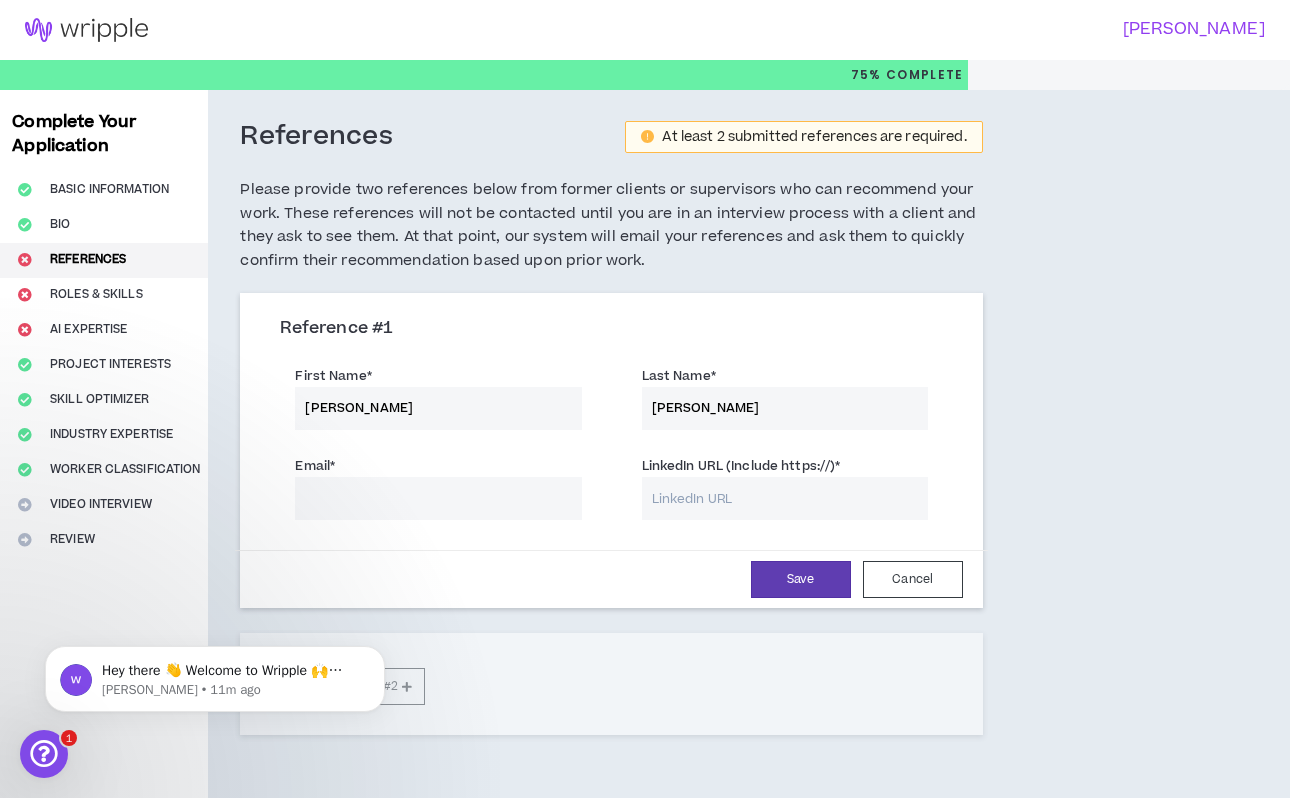 type on "[PERSON_NAME]" 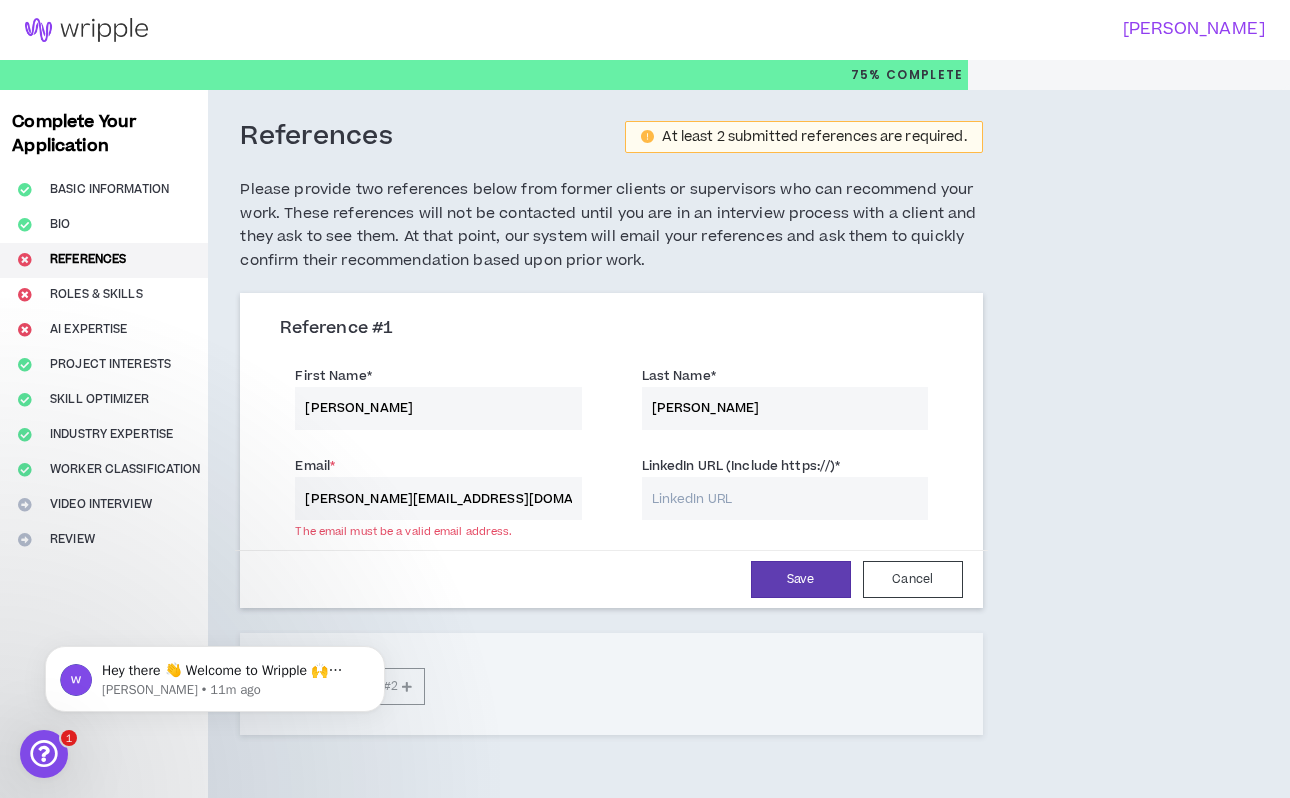 type on "[PERSON_NAME][EMAIL_ADDRESS][DOMAIN_NAME]" 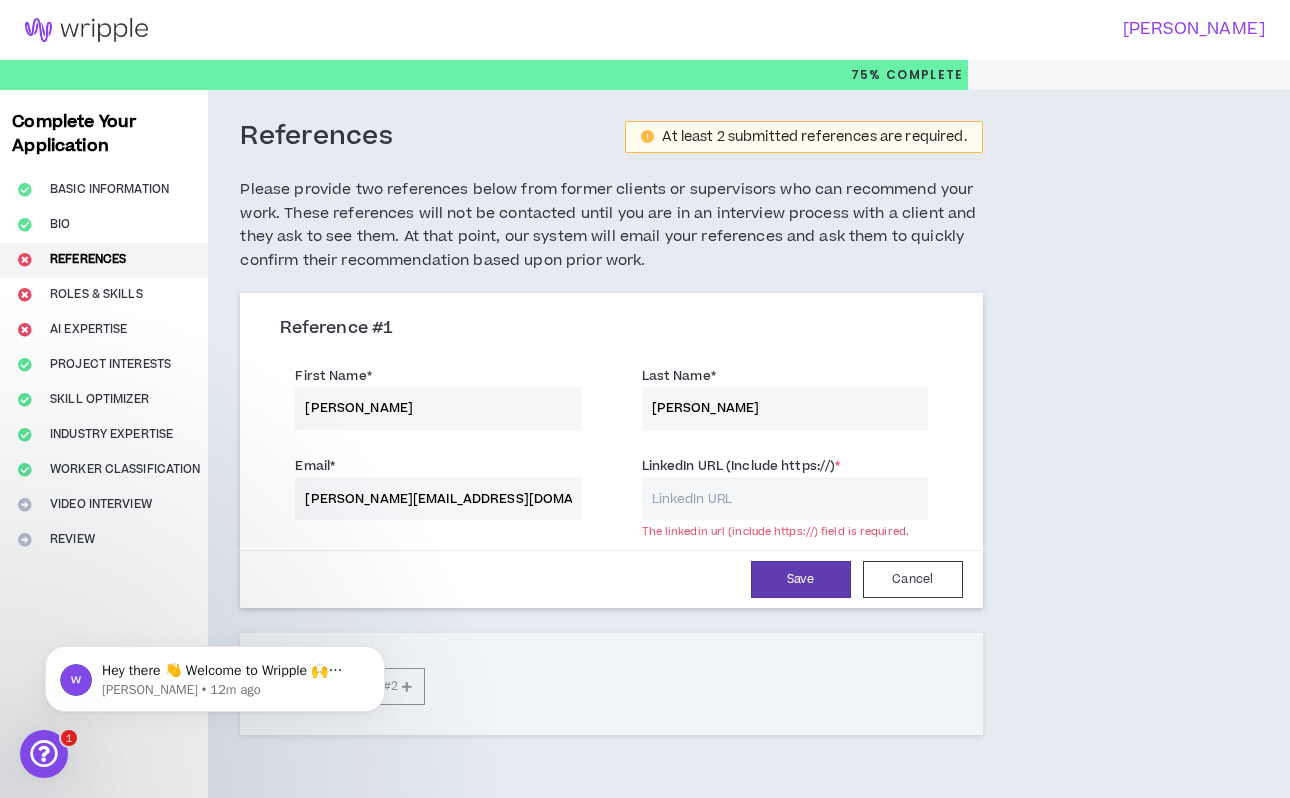 paste on "[DOMAIN_NAME][URL]" 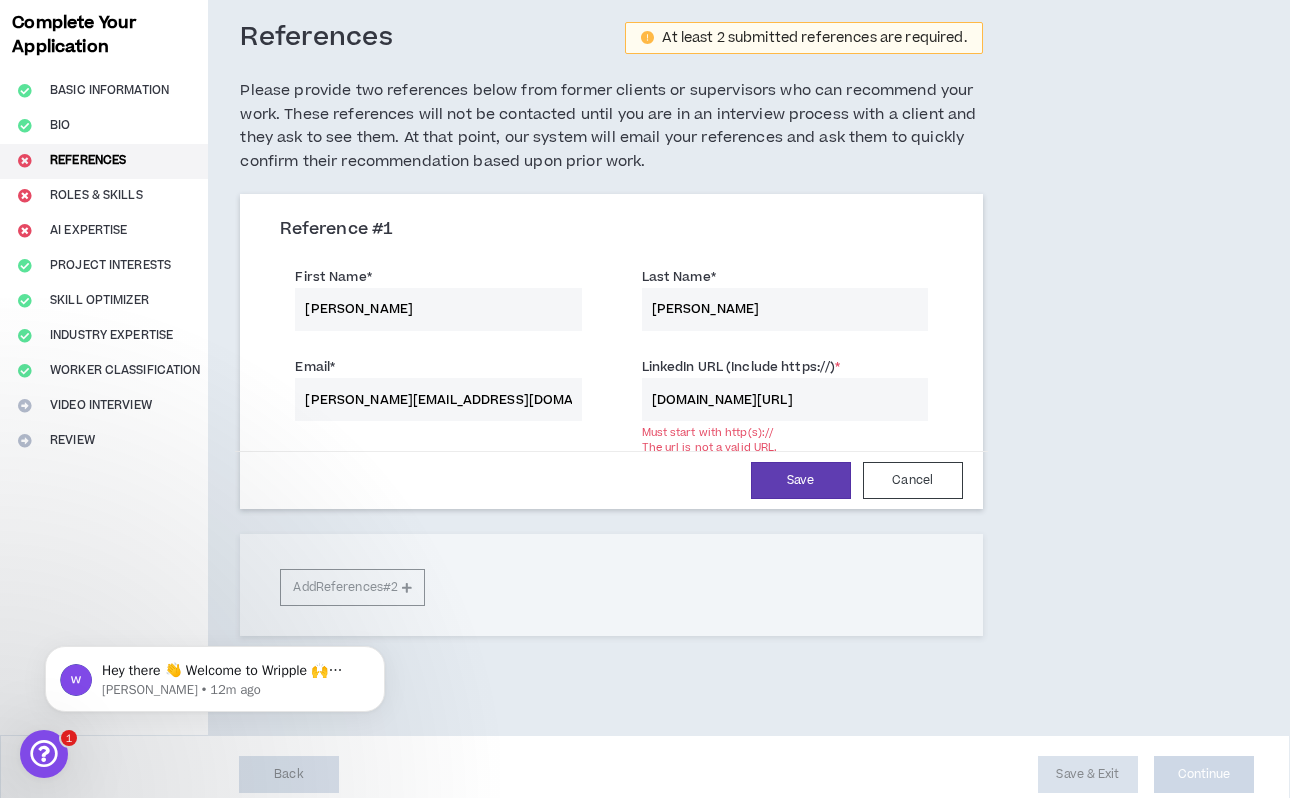 scroll, scrollTop: 106, scrollLeft: 0, axis: vertical 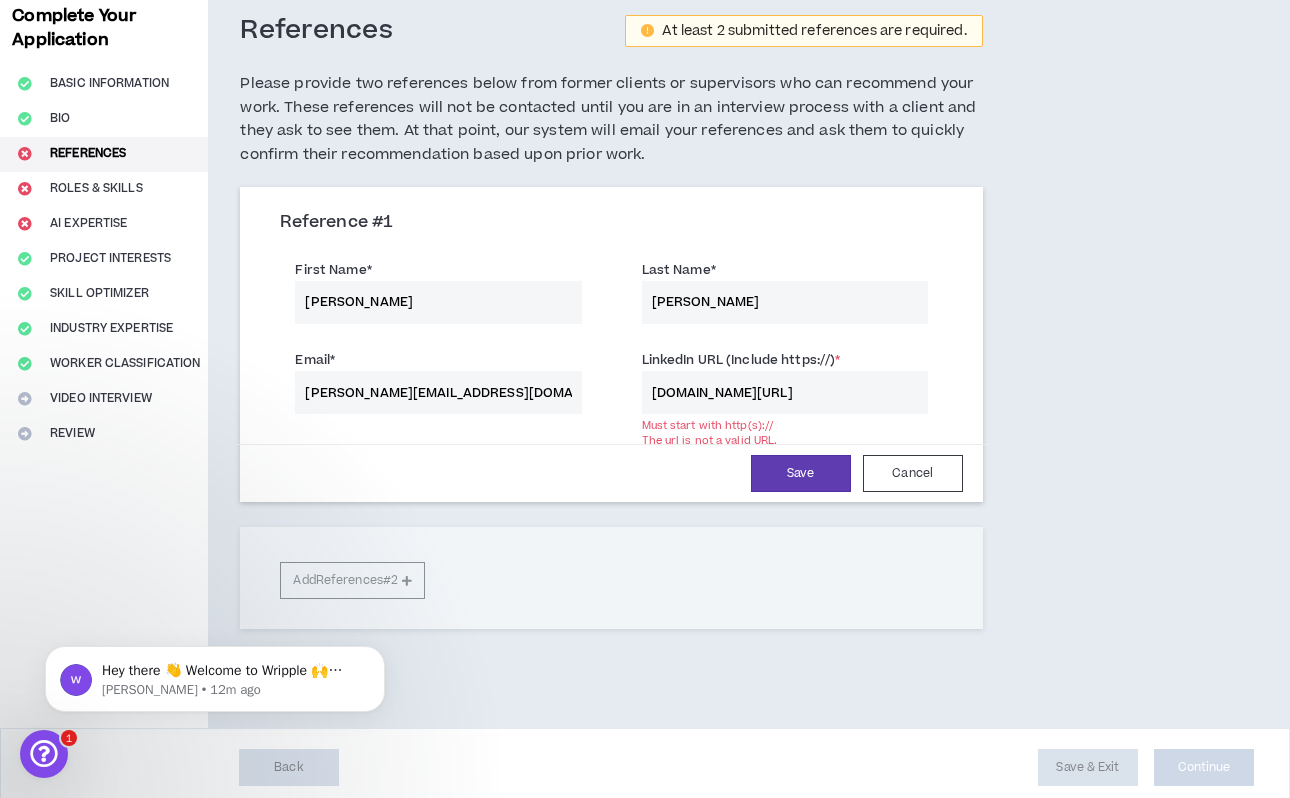 click on "[DOMAIN_NAME][URL]" at bounding box center [785, 392] 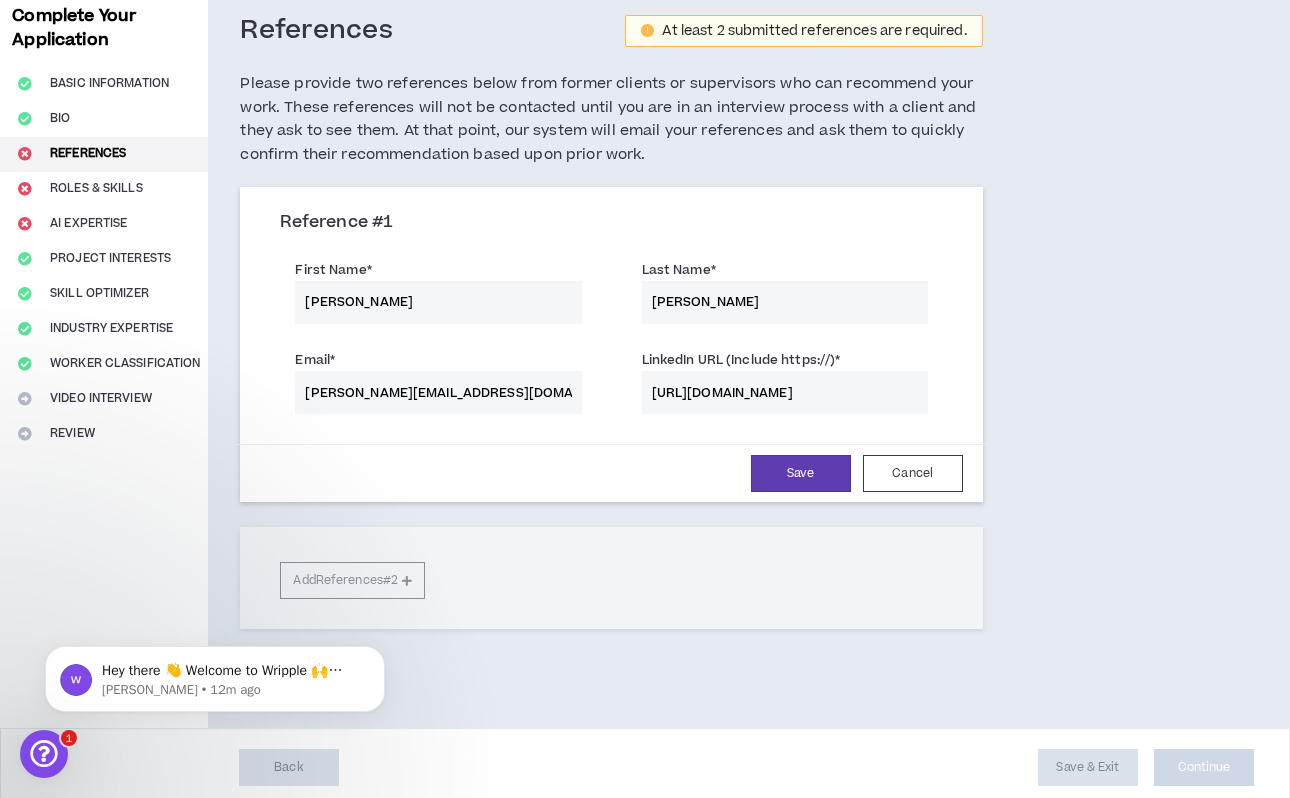 type on "[URL][DOMAIN_NAME]" 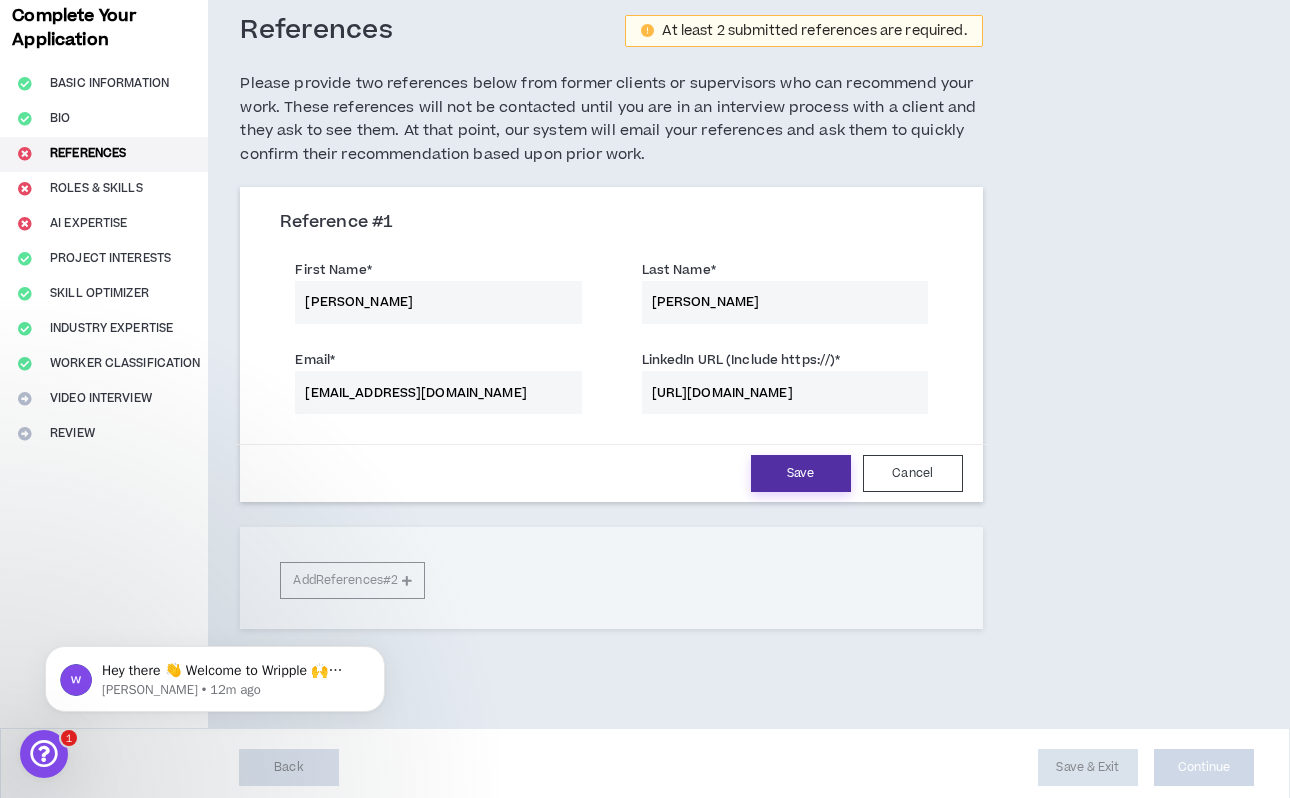 type on "[EMAIL_ADDRESS][DOMAIN_NAME]" 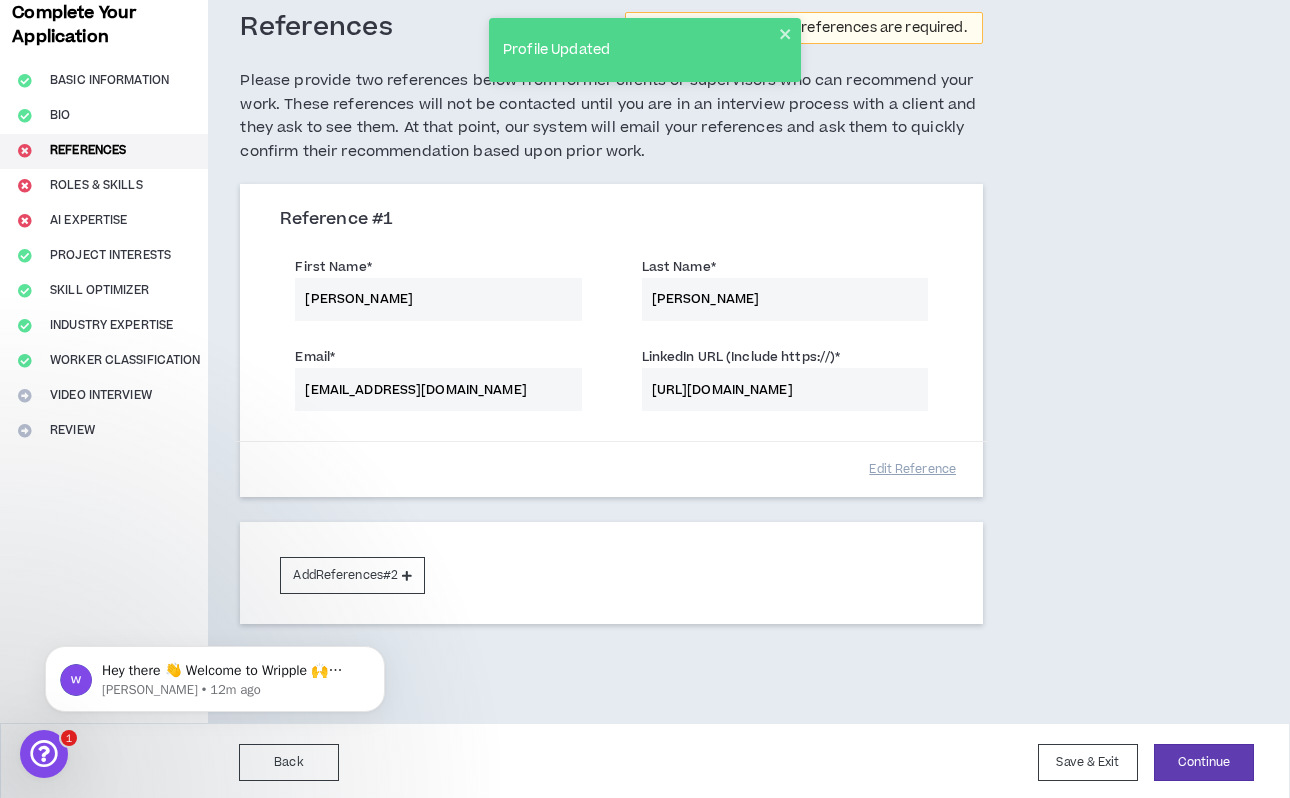 scroll, scrollTop: 108, scrollLeft: 0, axis: vertical 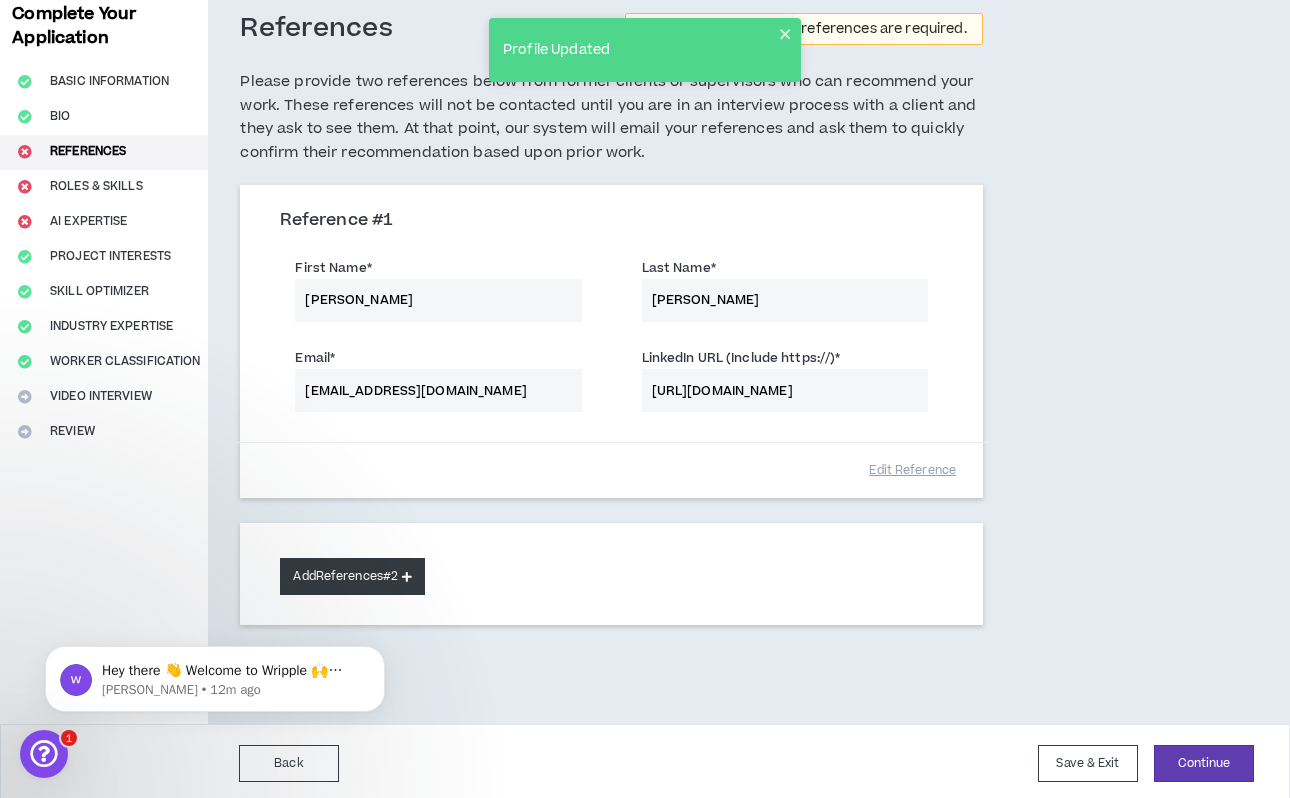 click on "Add  References  #2" at bounding box center [352, 576] 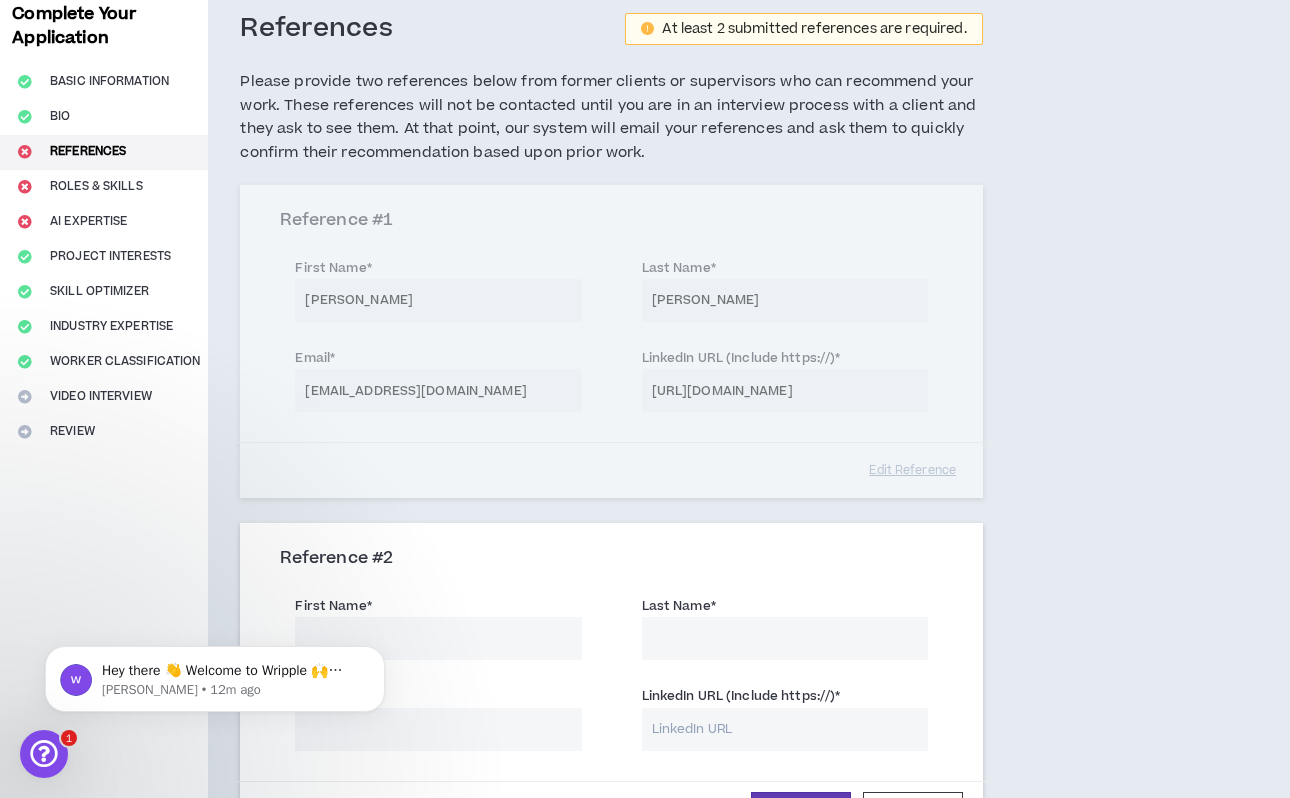 click on "First Name  * Last Name  *" at bounding box center [611, 630] 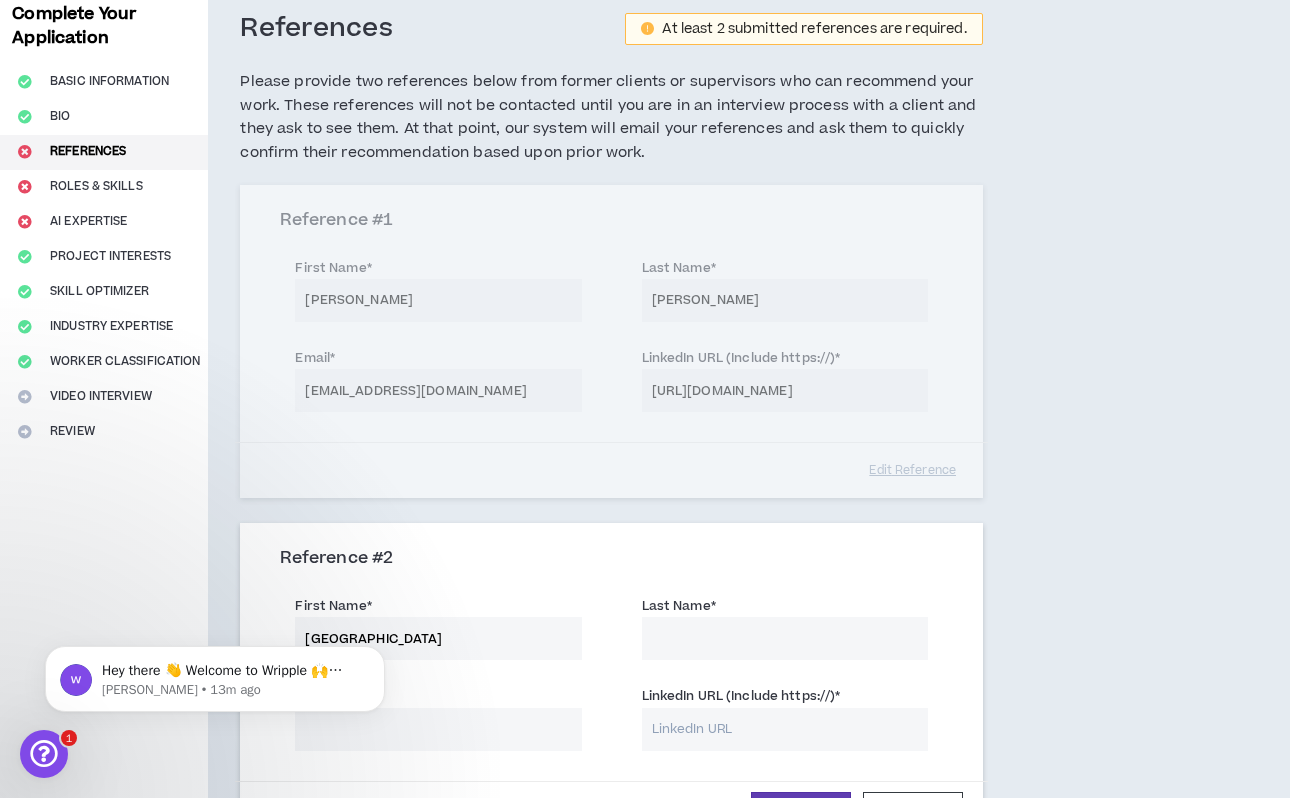type on "[GEOGRAPHIC_DATA]" 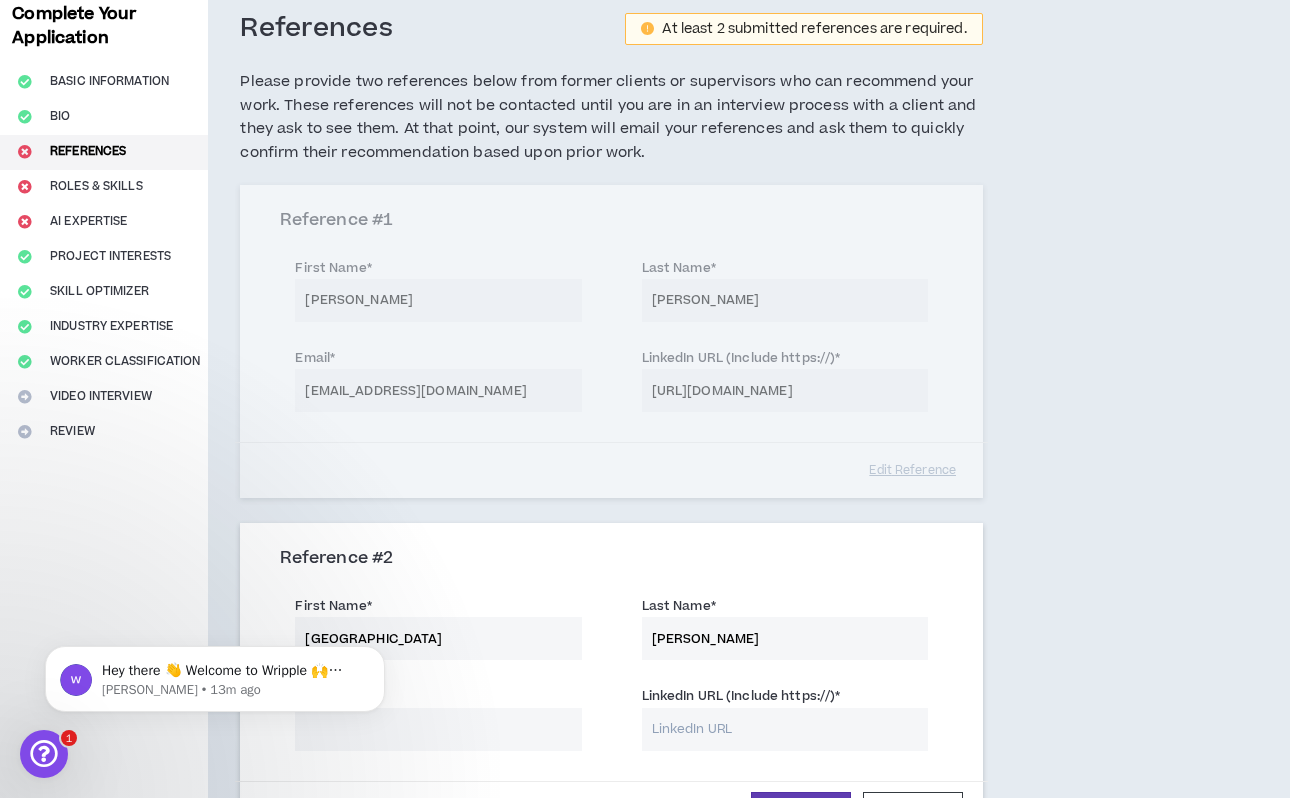 type on "[PERSON_NAME]" 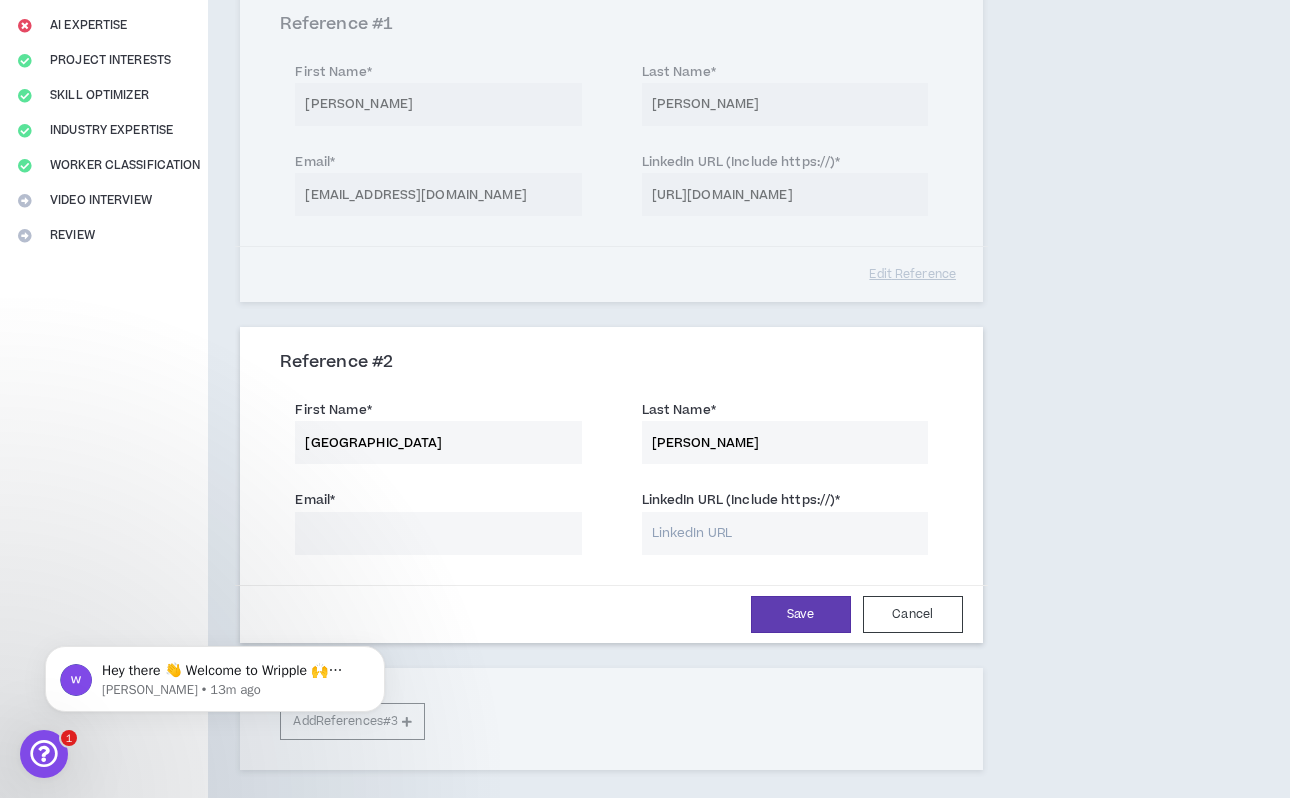 scroll, scrollTop: 332, scrollLeft: 0, axis: vertical 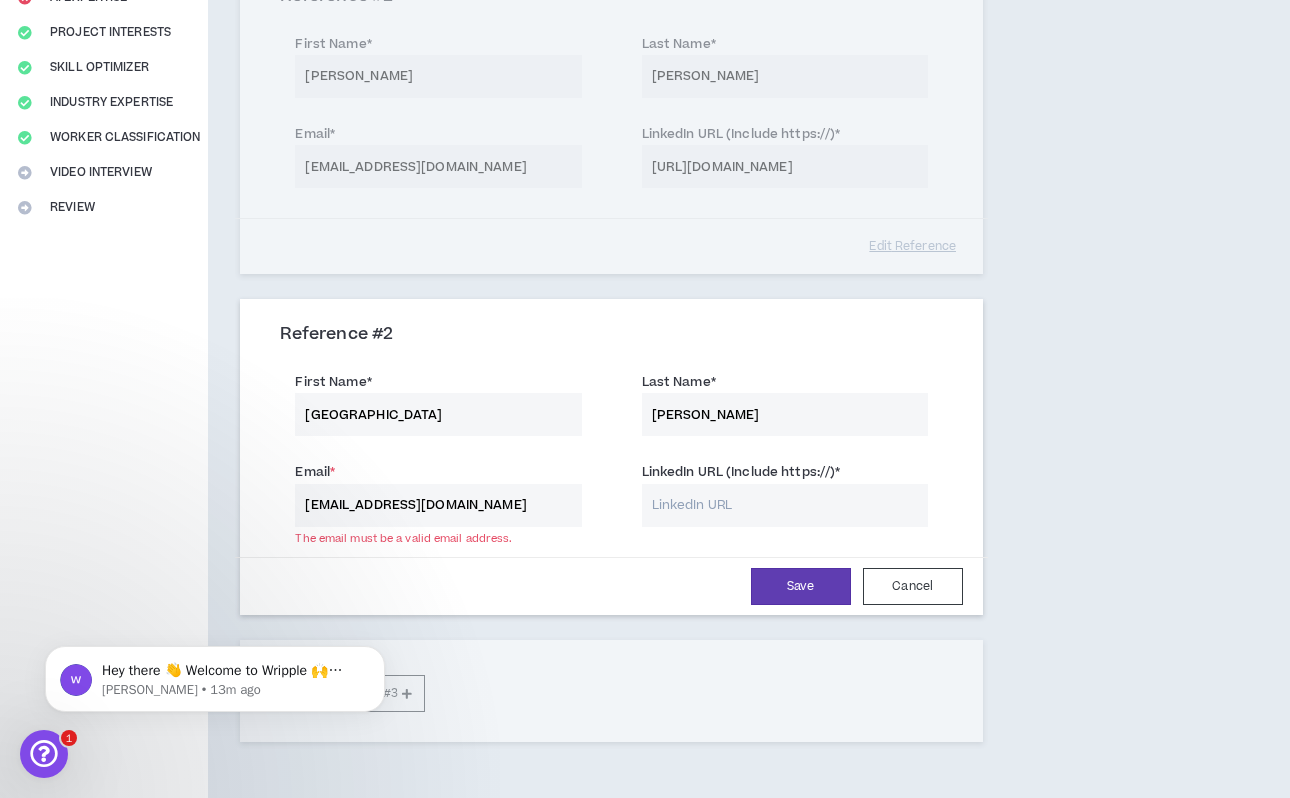 type on "[EMAIL_ADDRESS][DOMAIN_NAME]" 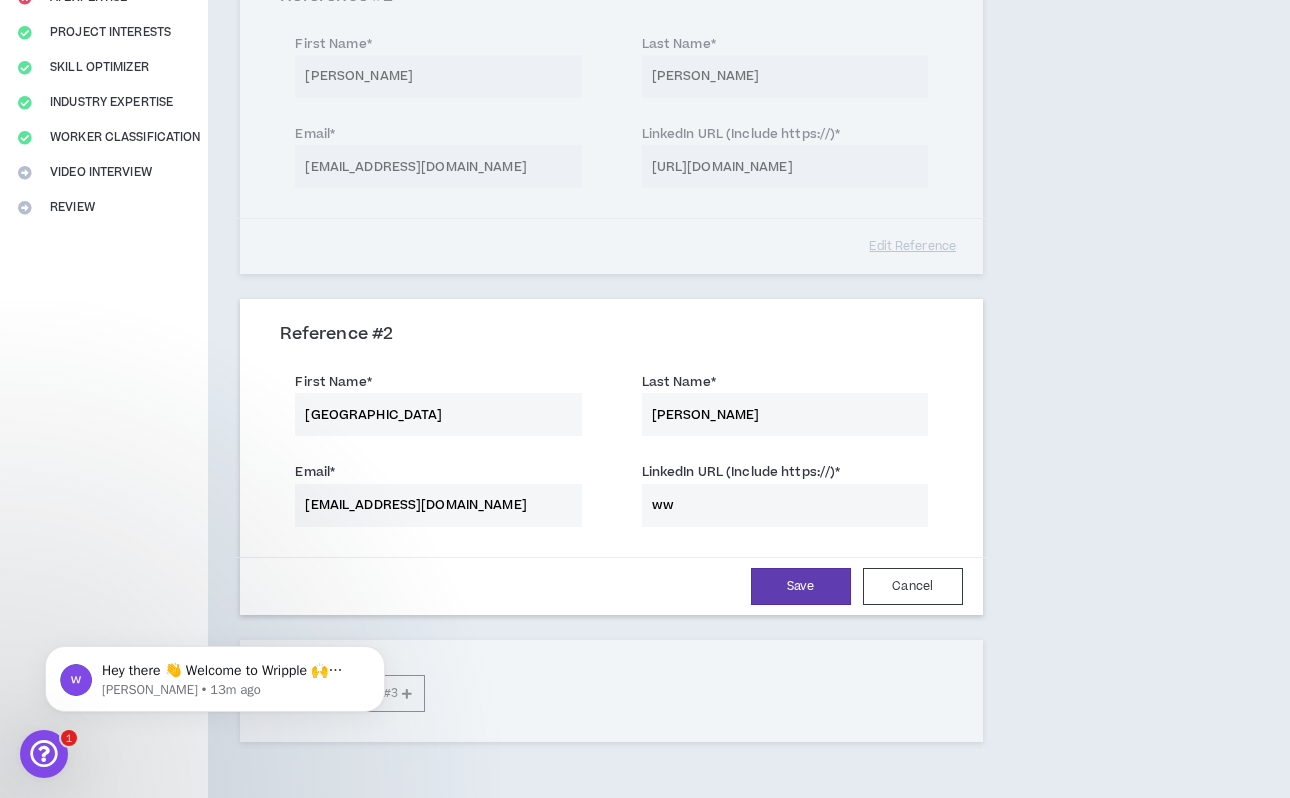 type on "w" 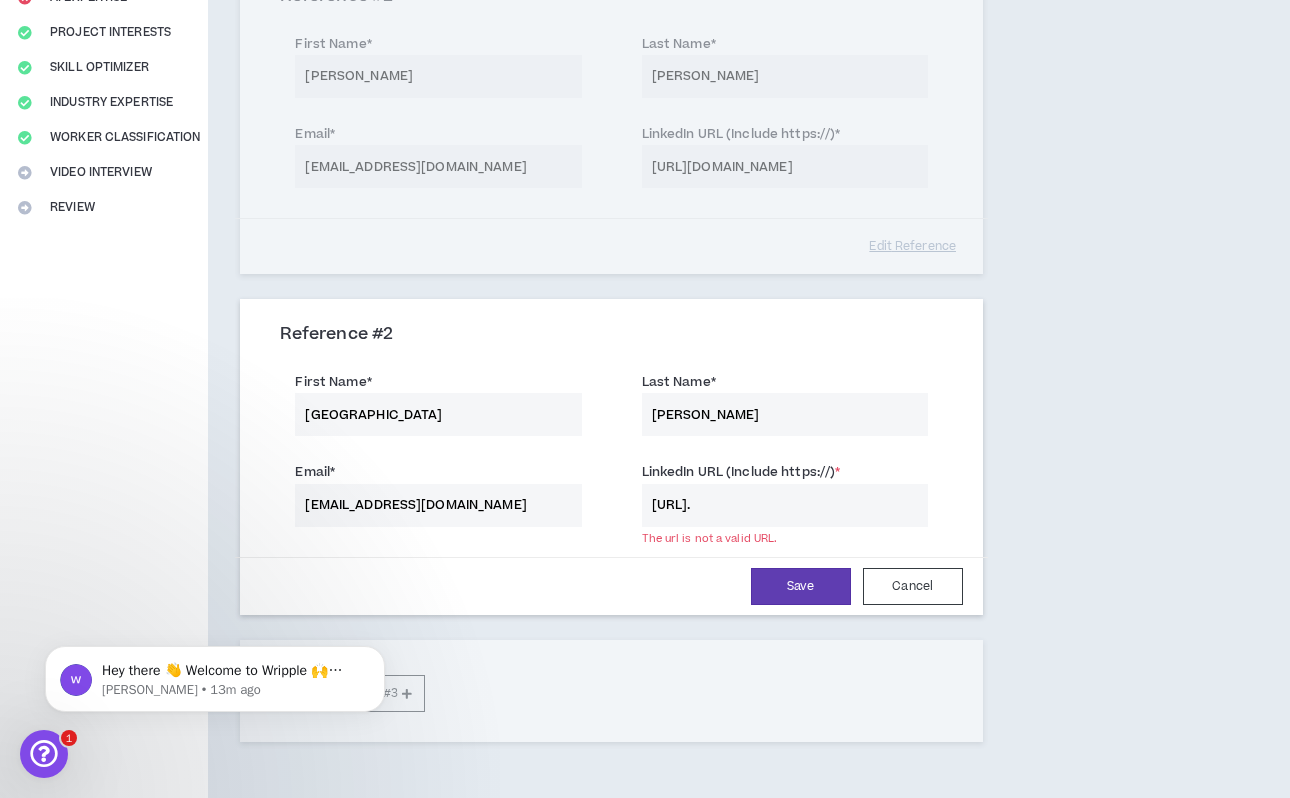 paste on "[DOMAIN_NAME][URL]" 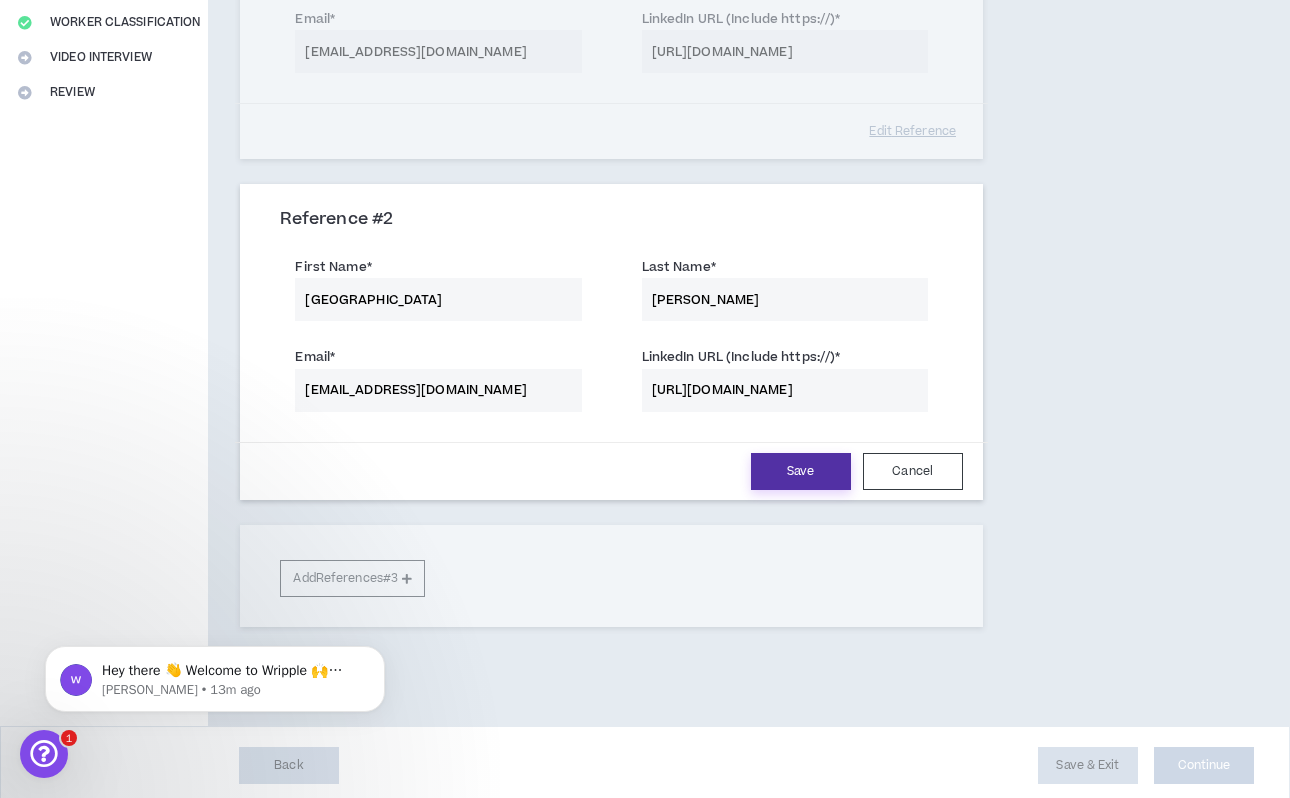 type on "[URL][DOMAIN_NAME]" 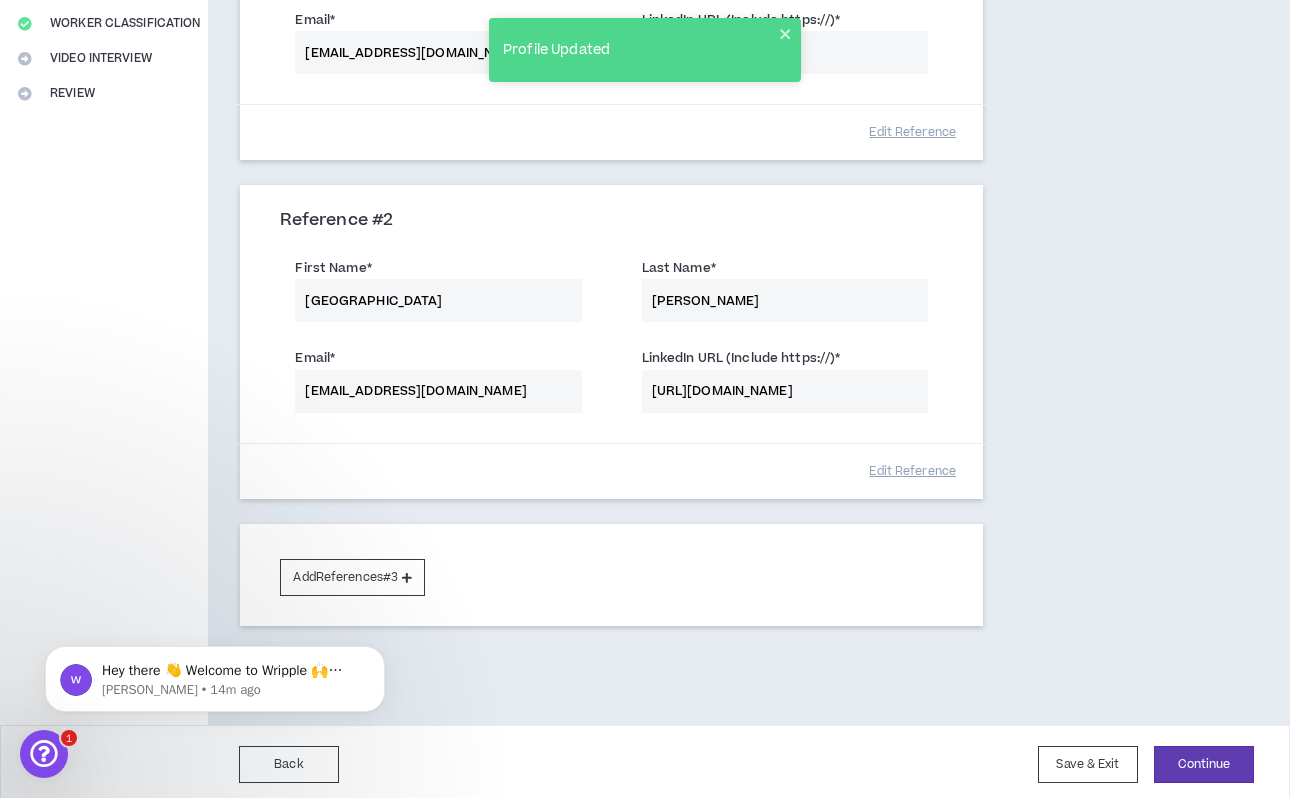 scroll, scrollTop: 445, scrollLeft: 0, axis: vertical 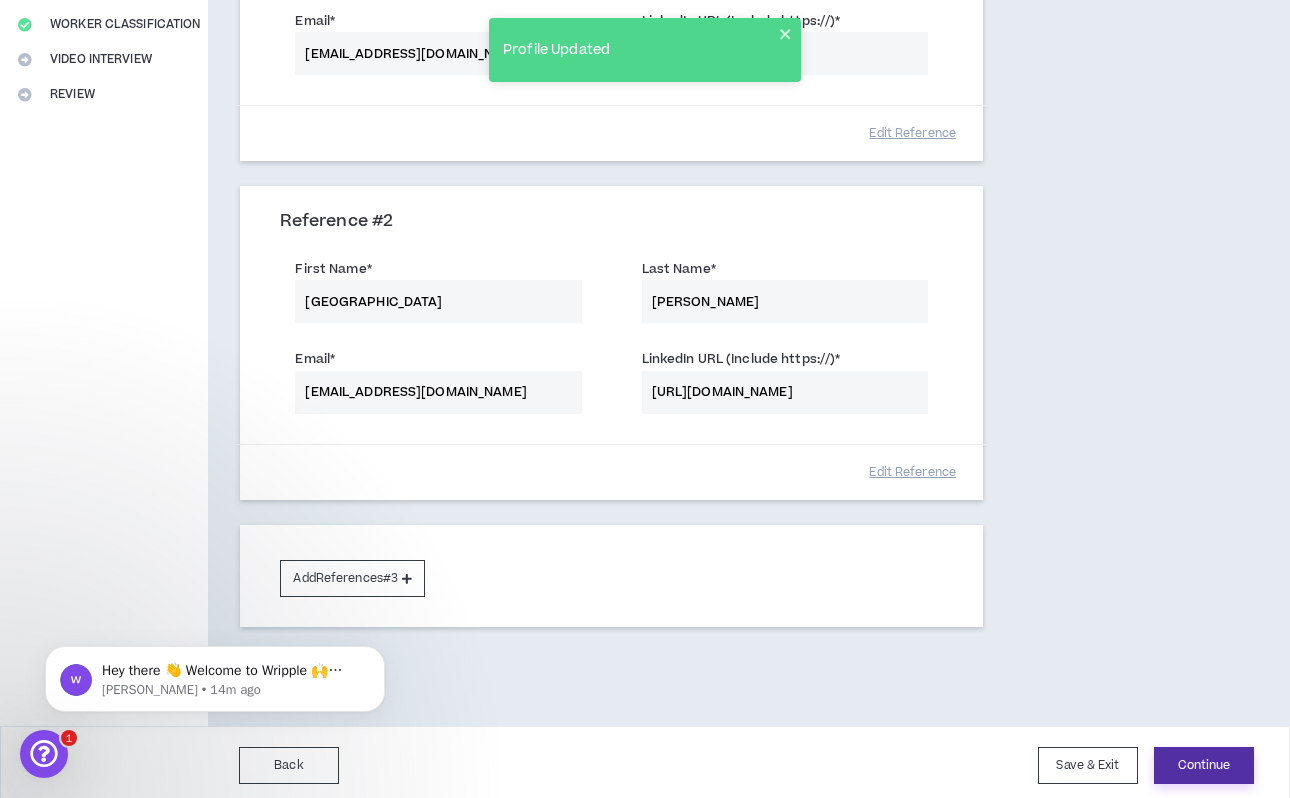 click on "Continue" at bounding box center [1204, 765] 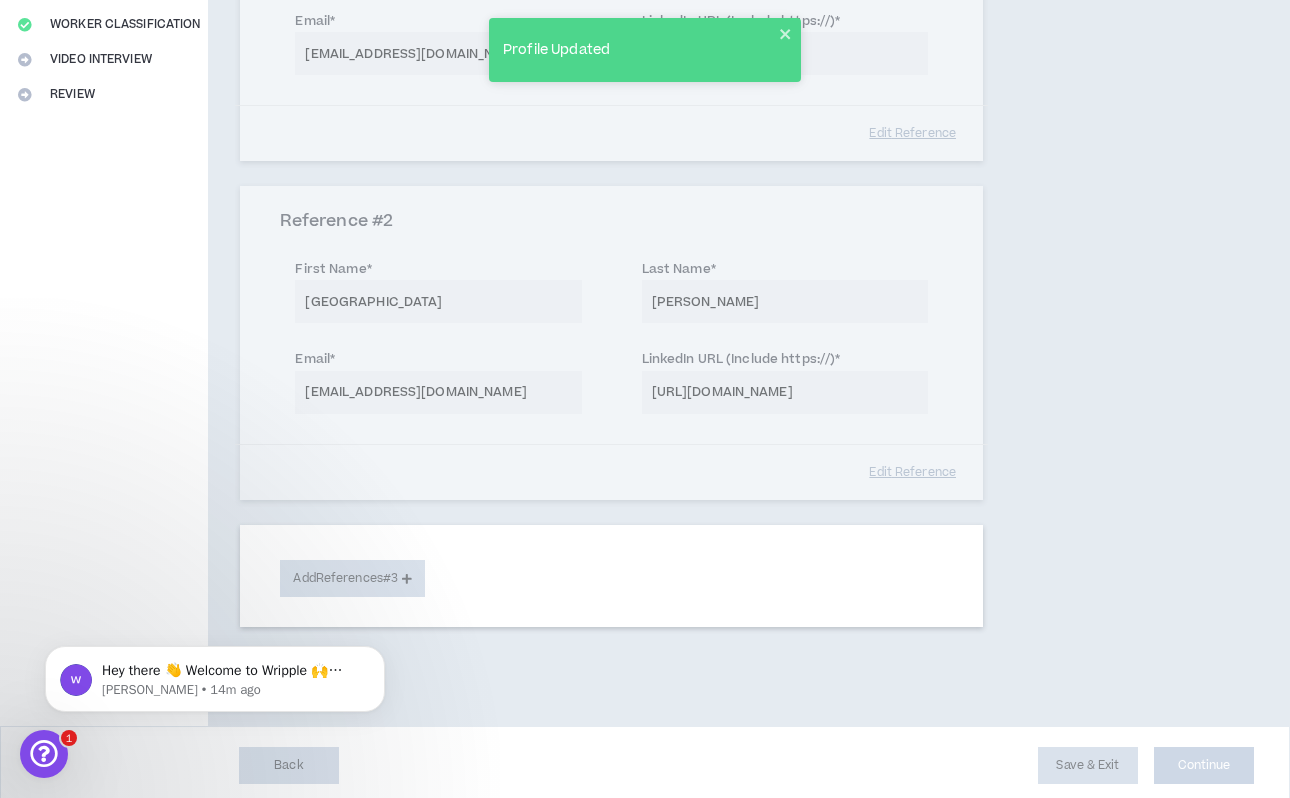 select on "***" 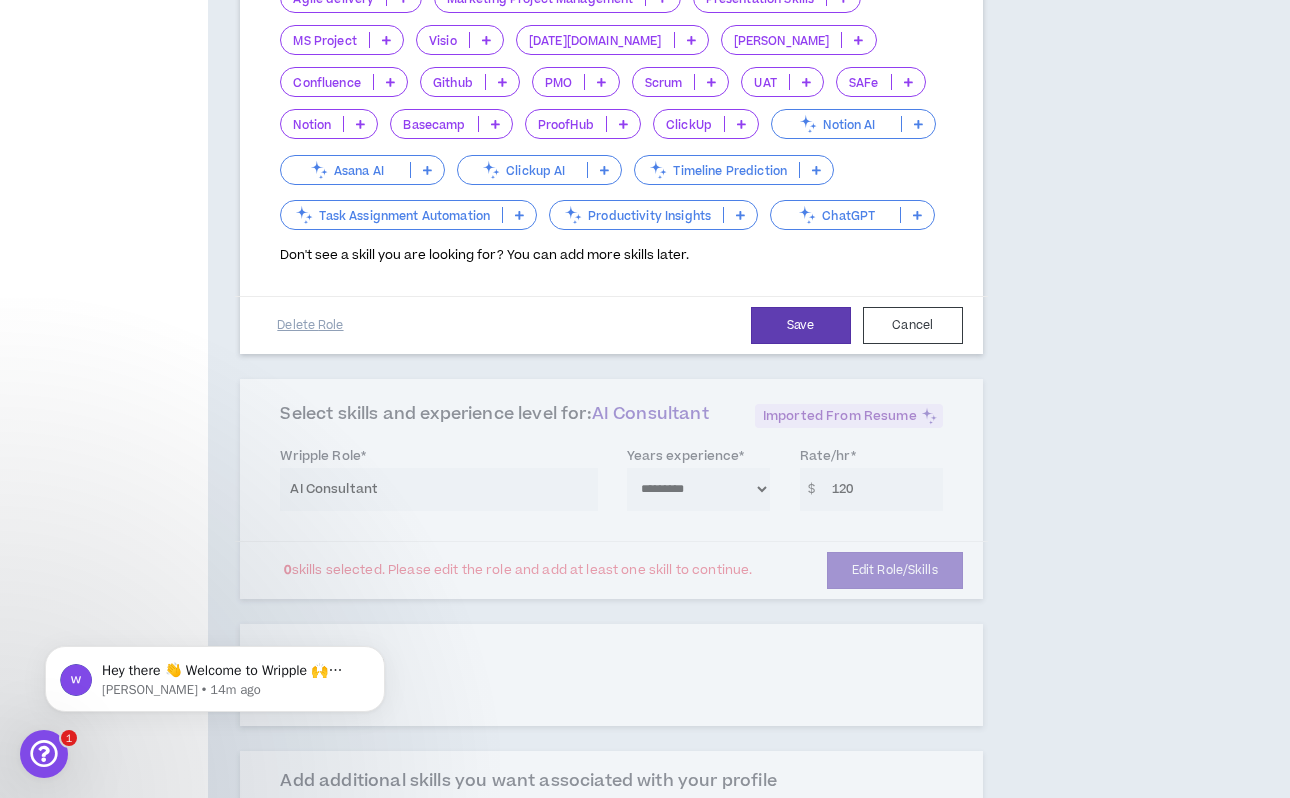 scroll, scrollTop: 629, scrollLeft: 0, axis: vertical 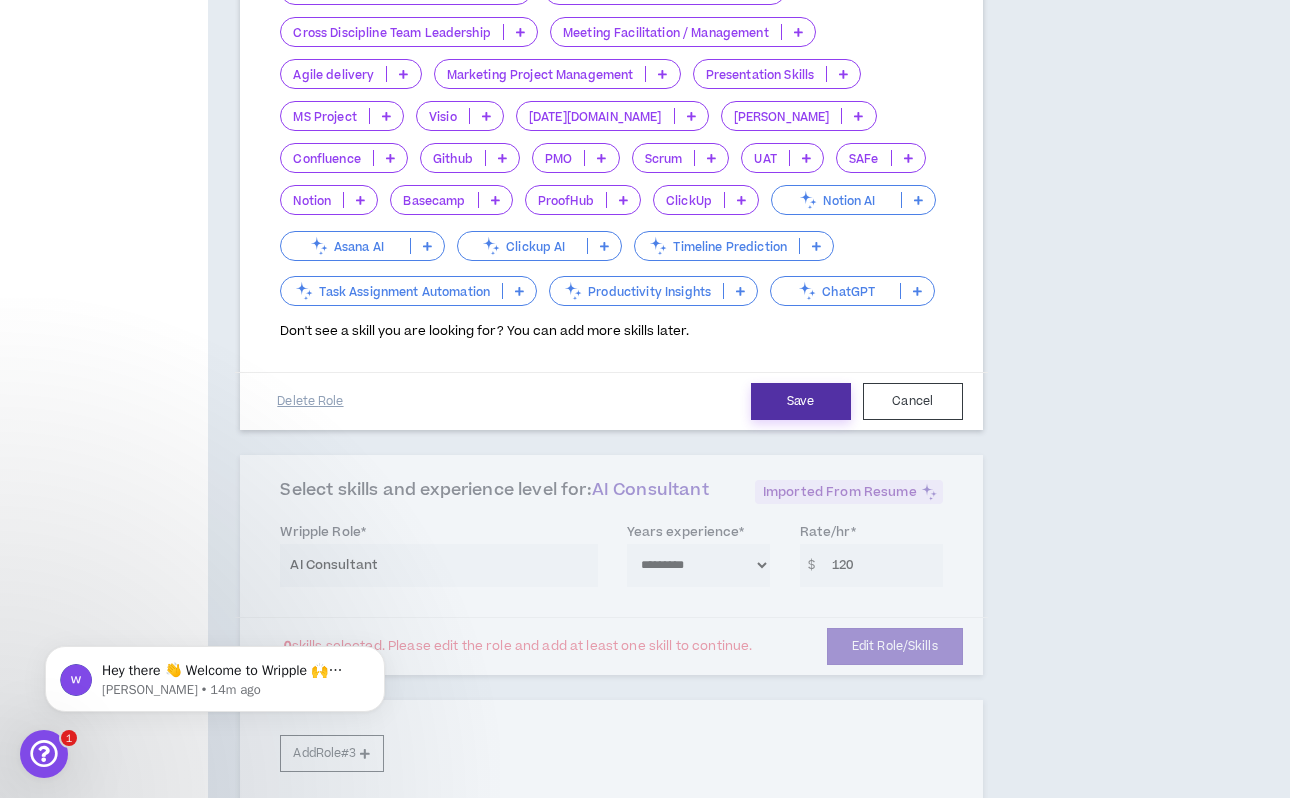 click on "Save" at bounding box center [801, 401] 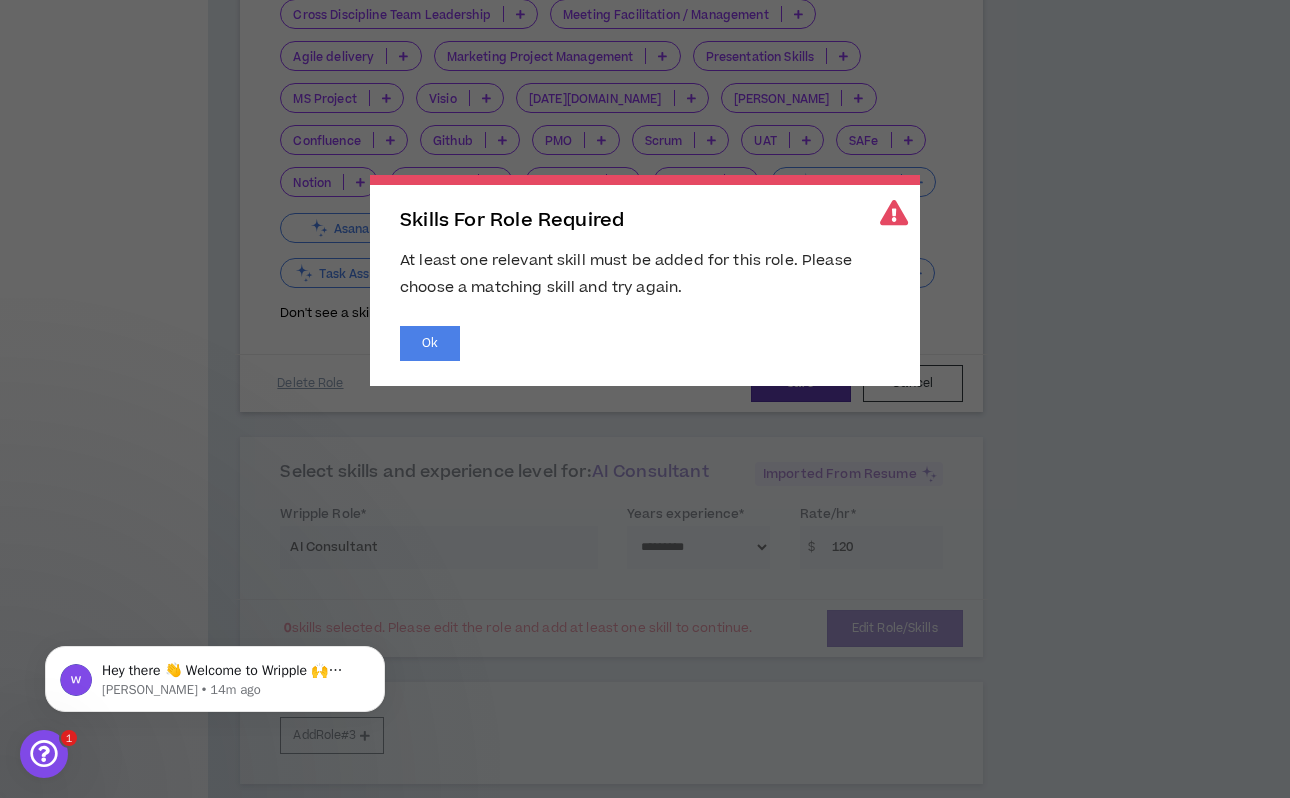 scroll, scrollTop: 648, scrollLeft: 0, axis: vertical 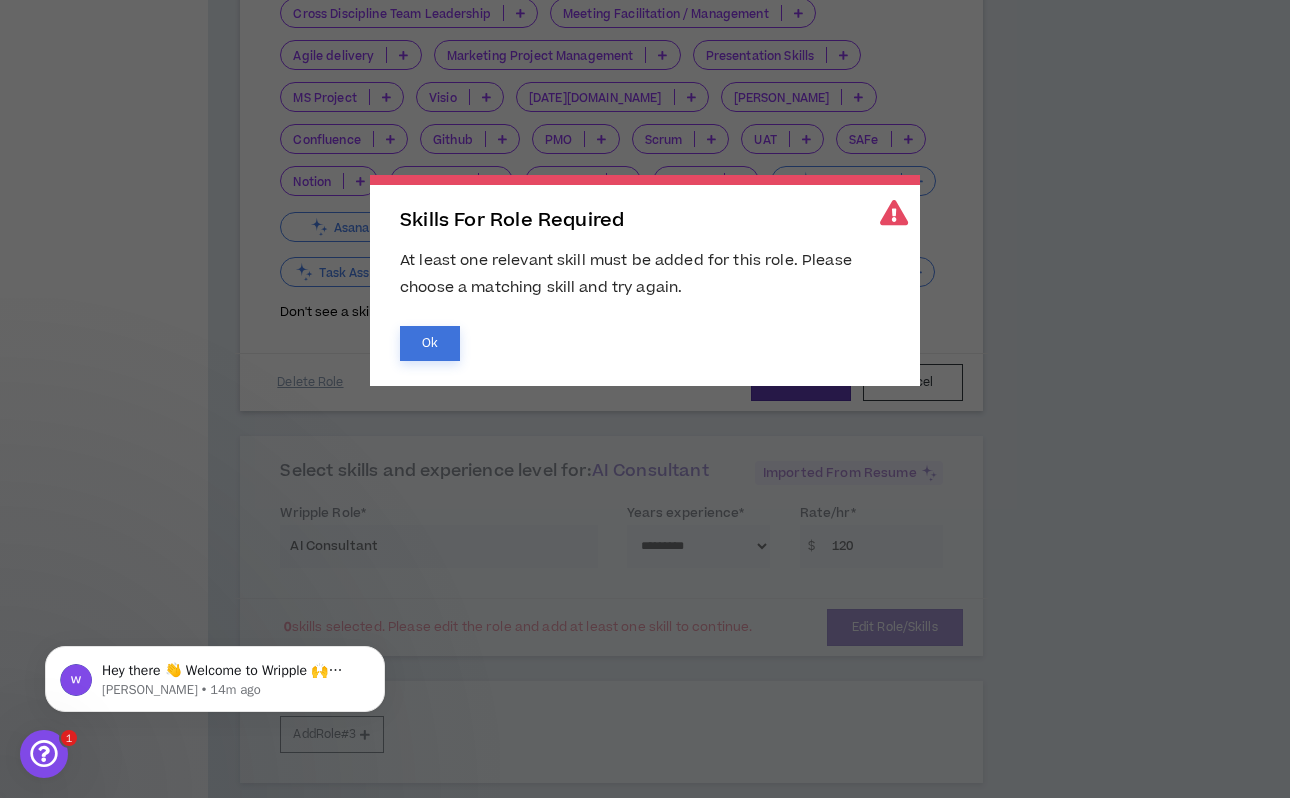 click on "Ok" at bounding box center (430, 343) 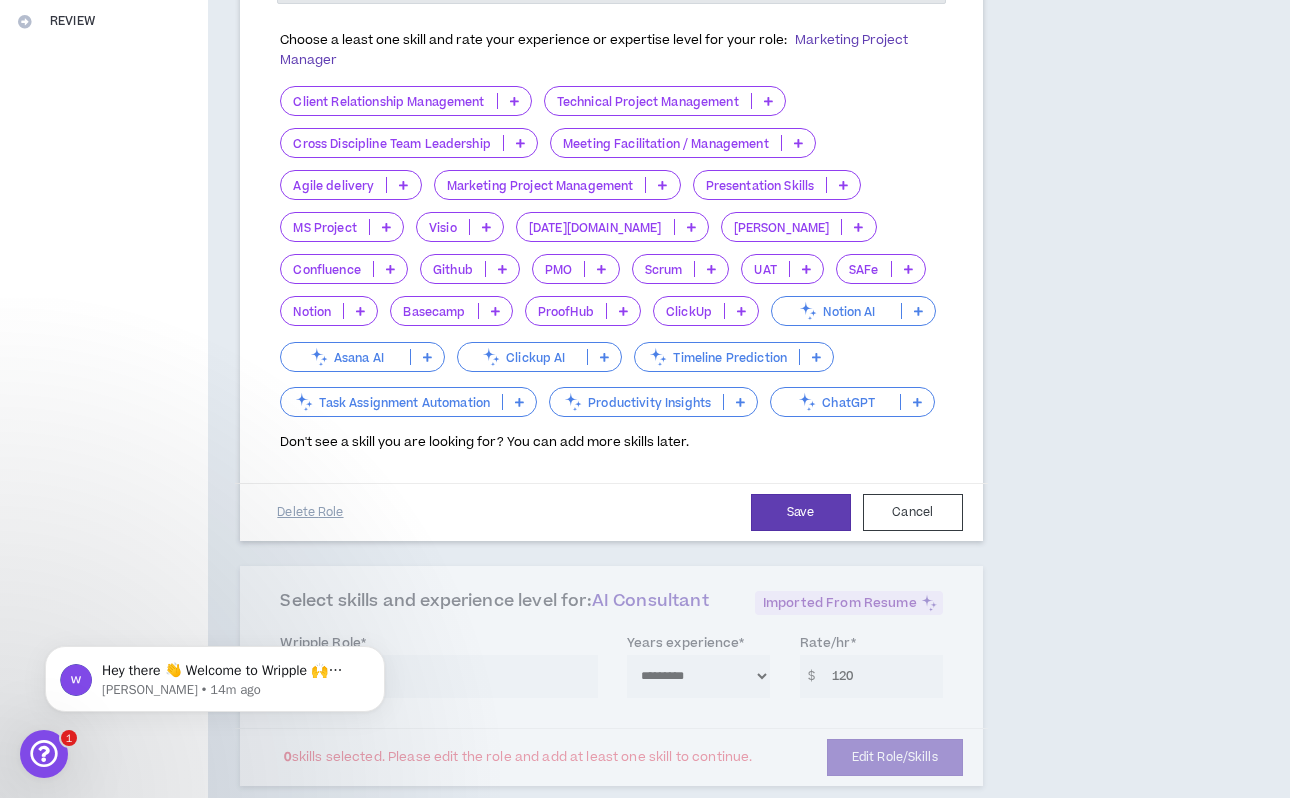 scroll, scrollTop: 502, scrollLeft: 0, axis: vertical 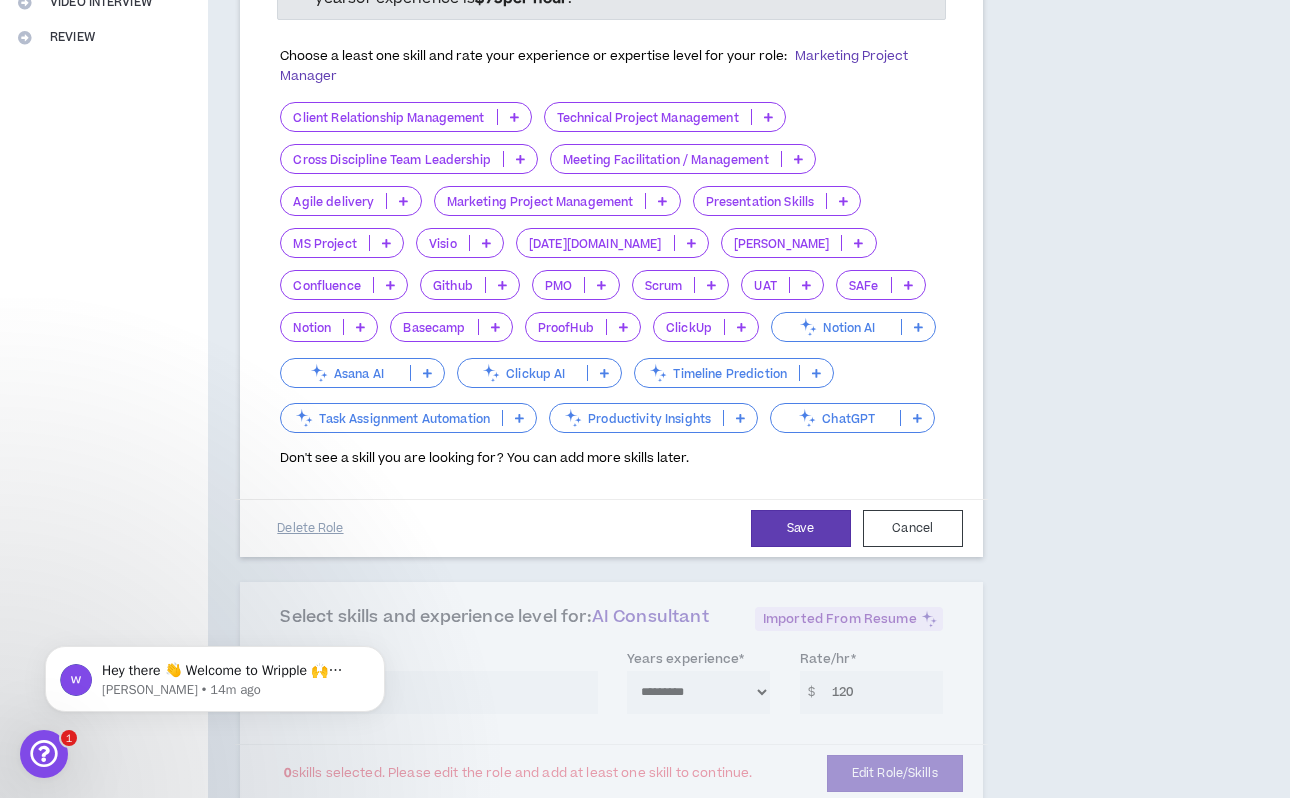 click at bounding box center [386, 243] 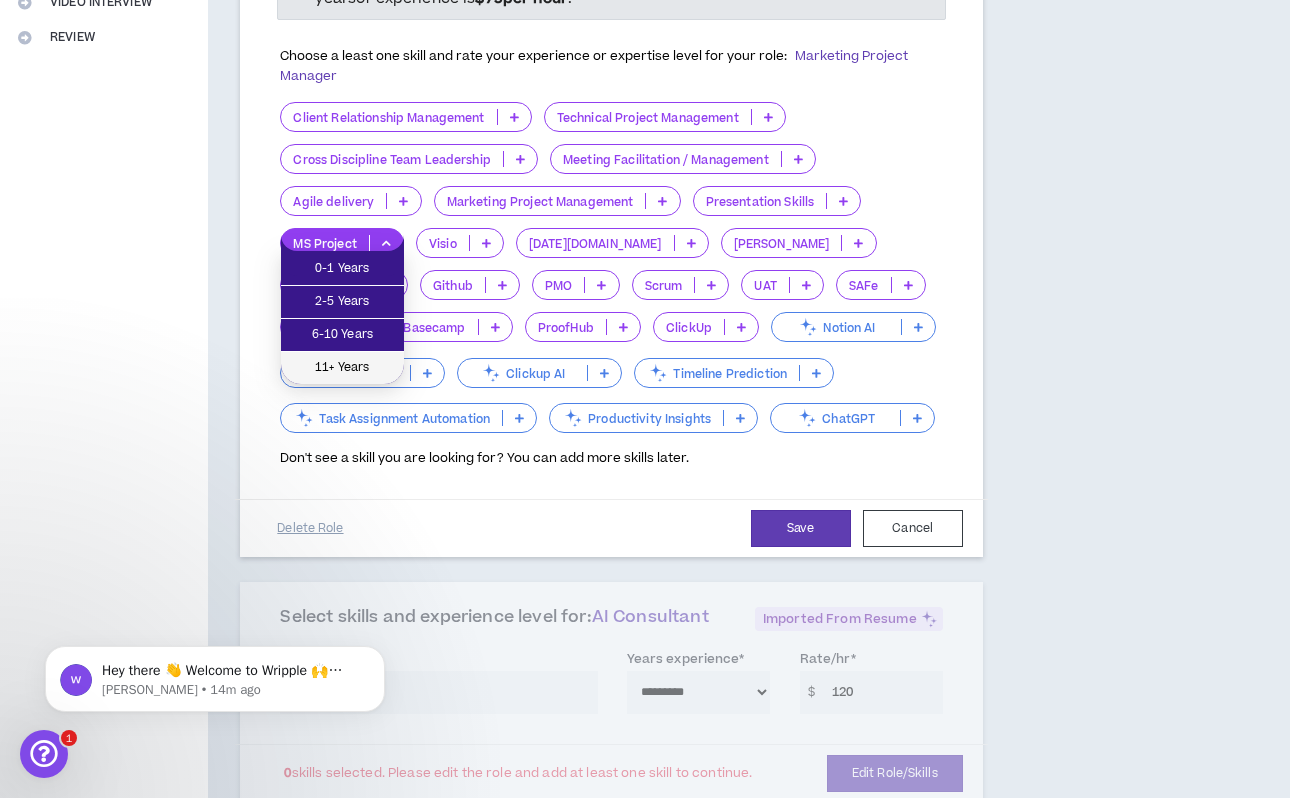 click on "11+ Years" at bounding box center [342, 368] 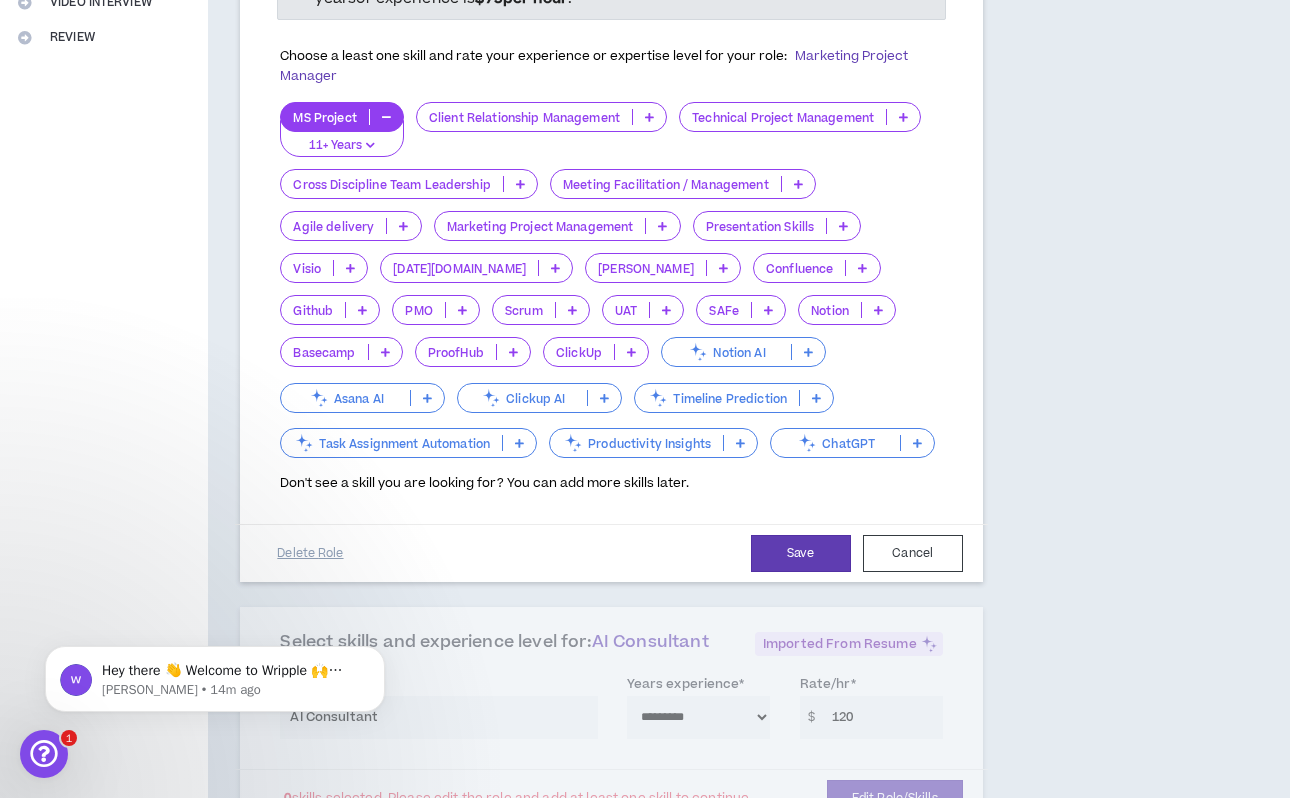 click at bounding box center [662, 226] 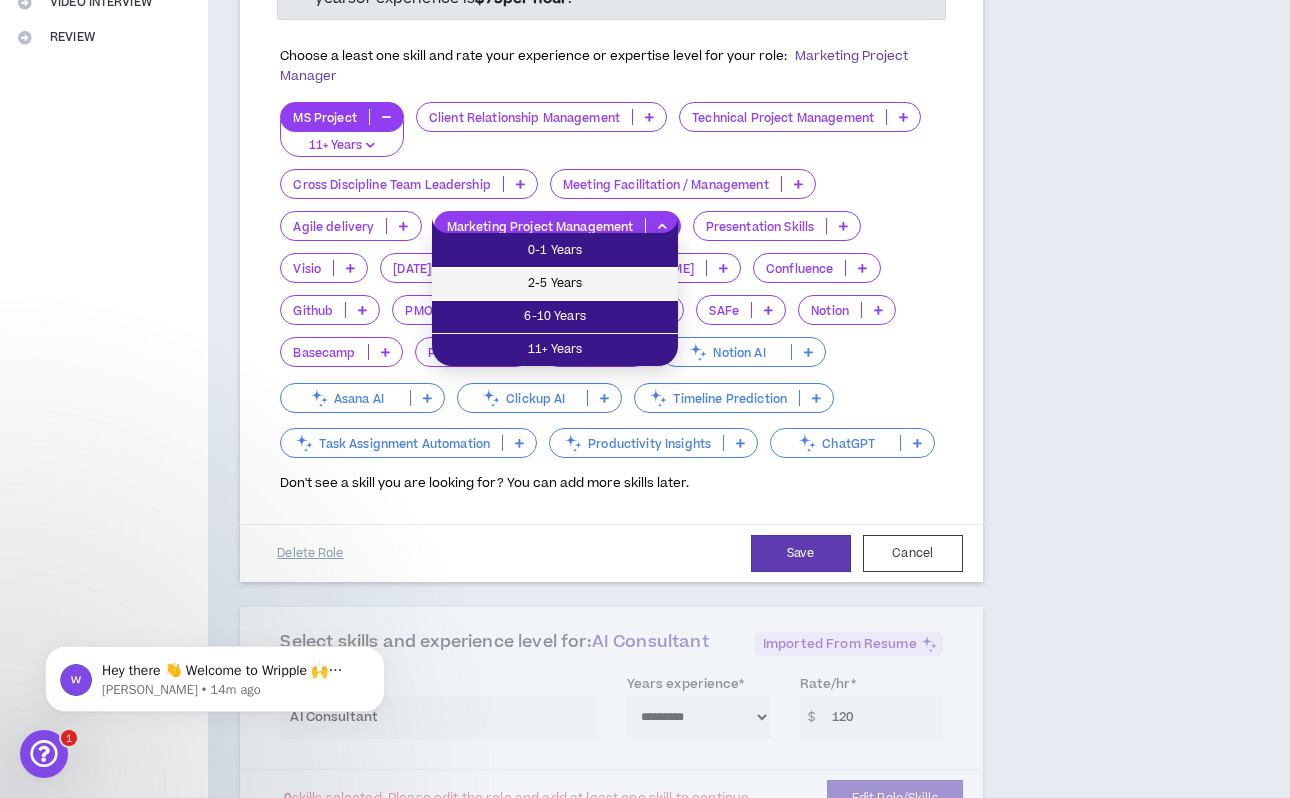 click on "2-5 Years" at bounding box center (555, 284) 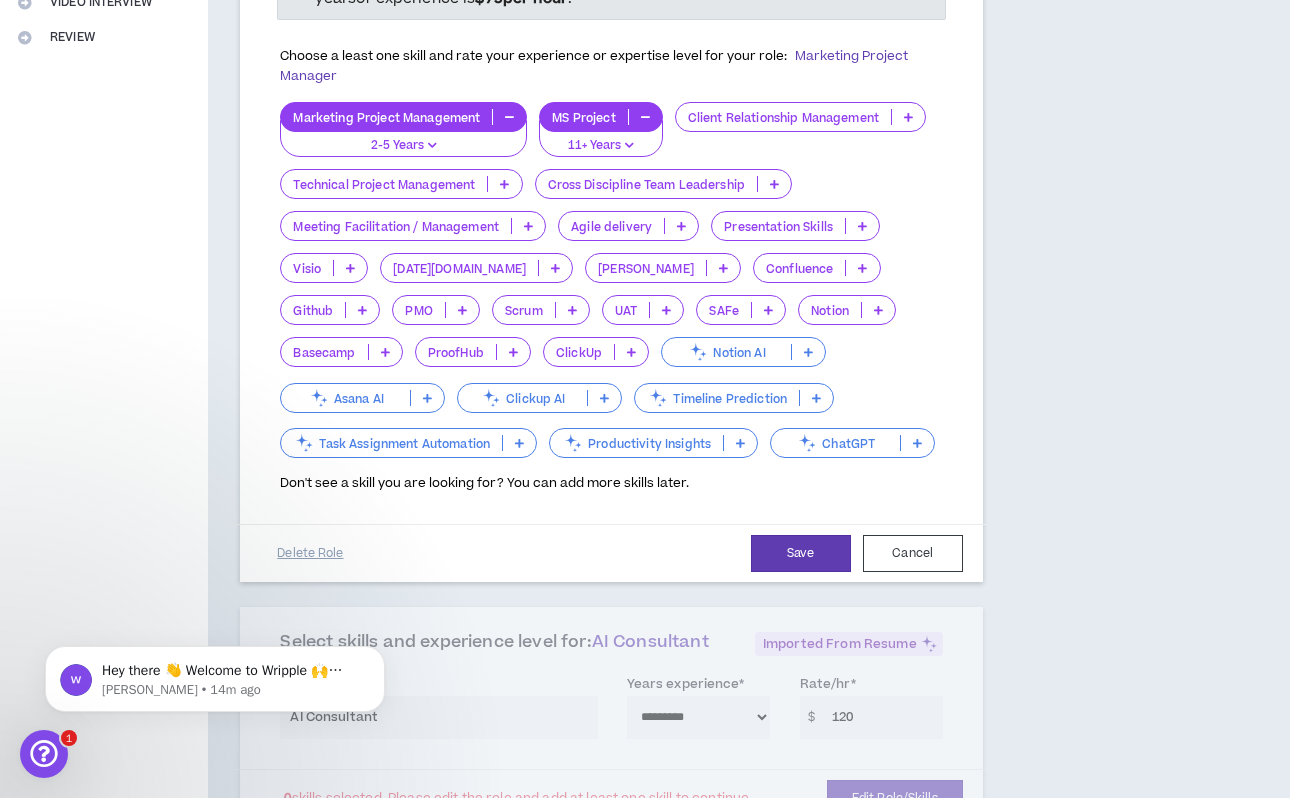 click on "Presentation Skills" at bounding box center (795, 226) 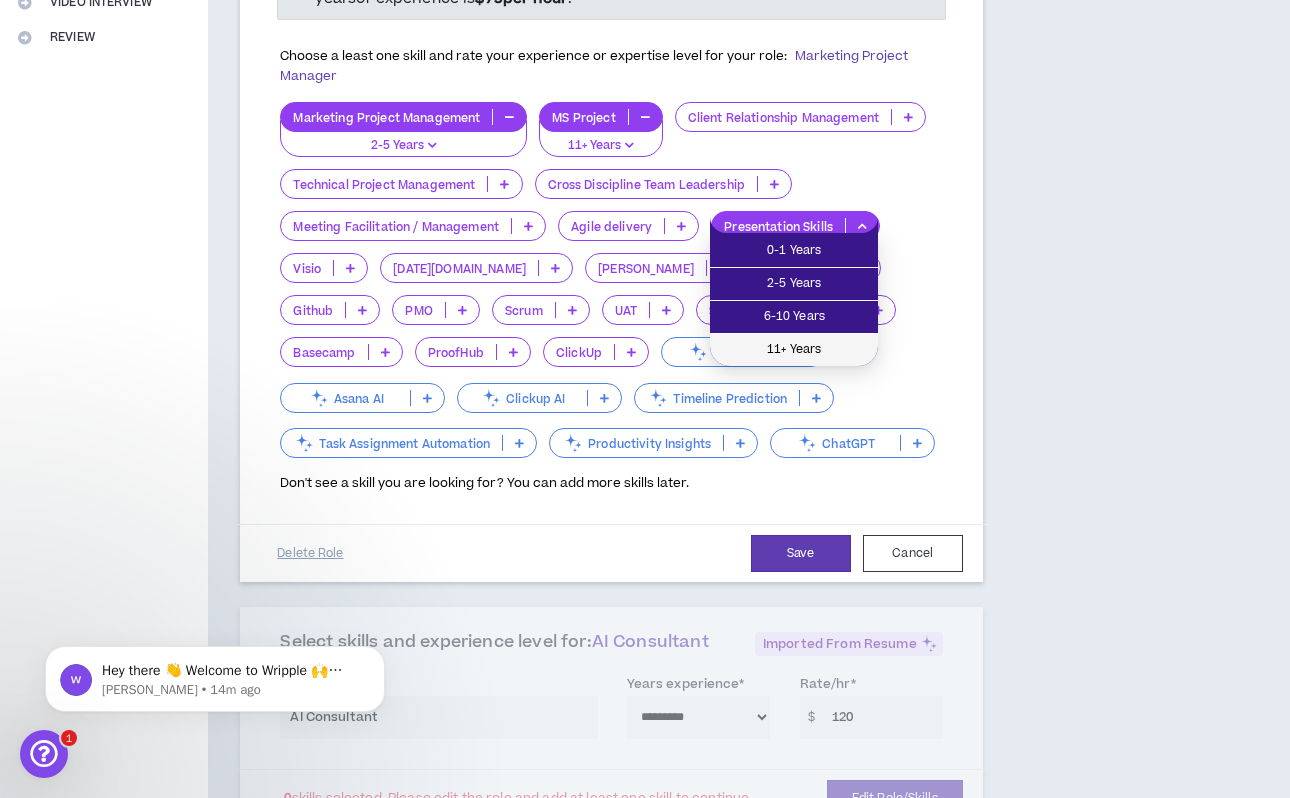 click on "11+ Years" at bounding box center (794, 350) 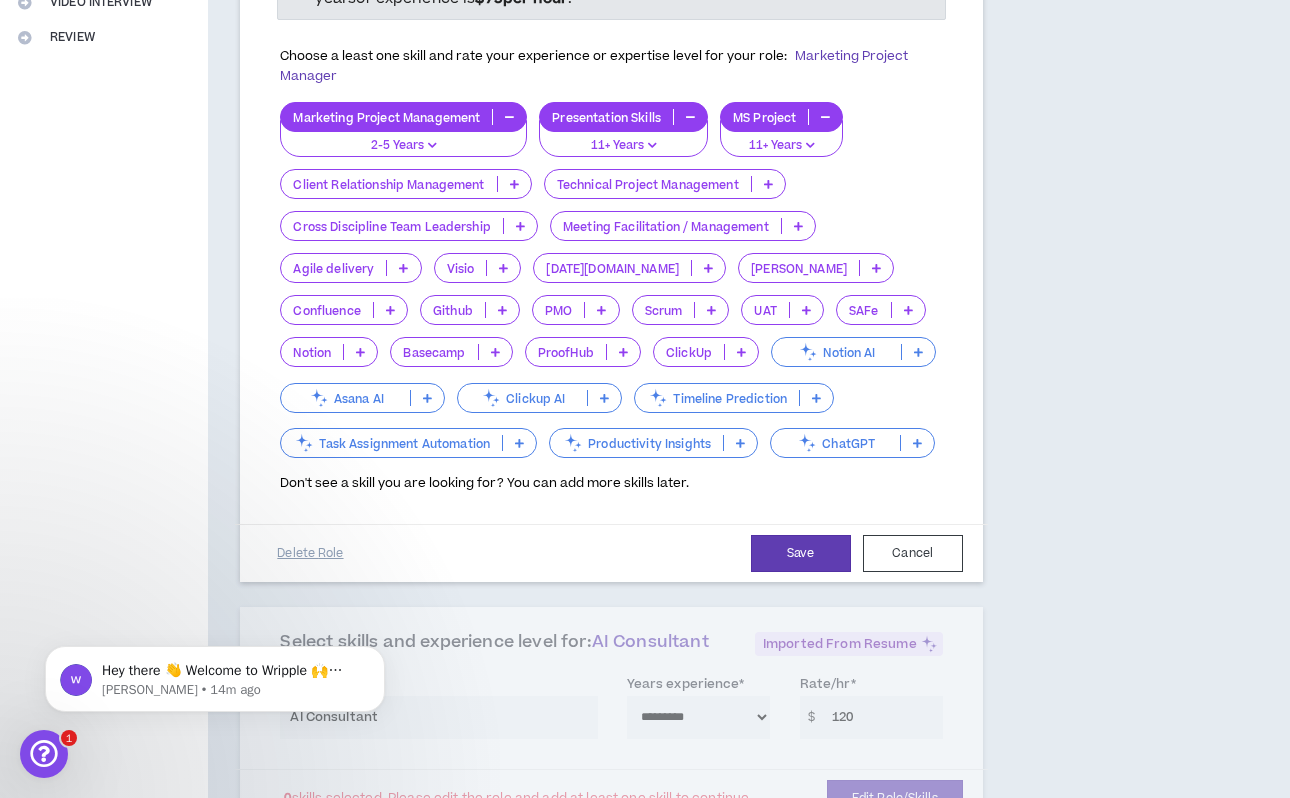 click at bounding box center (798, 226) 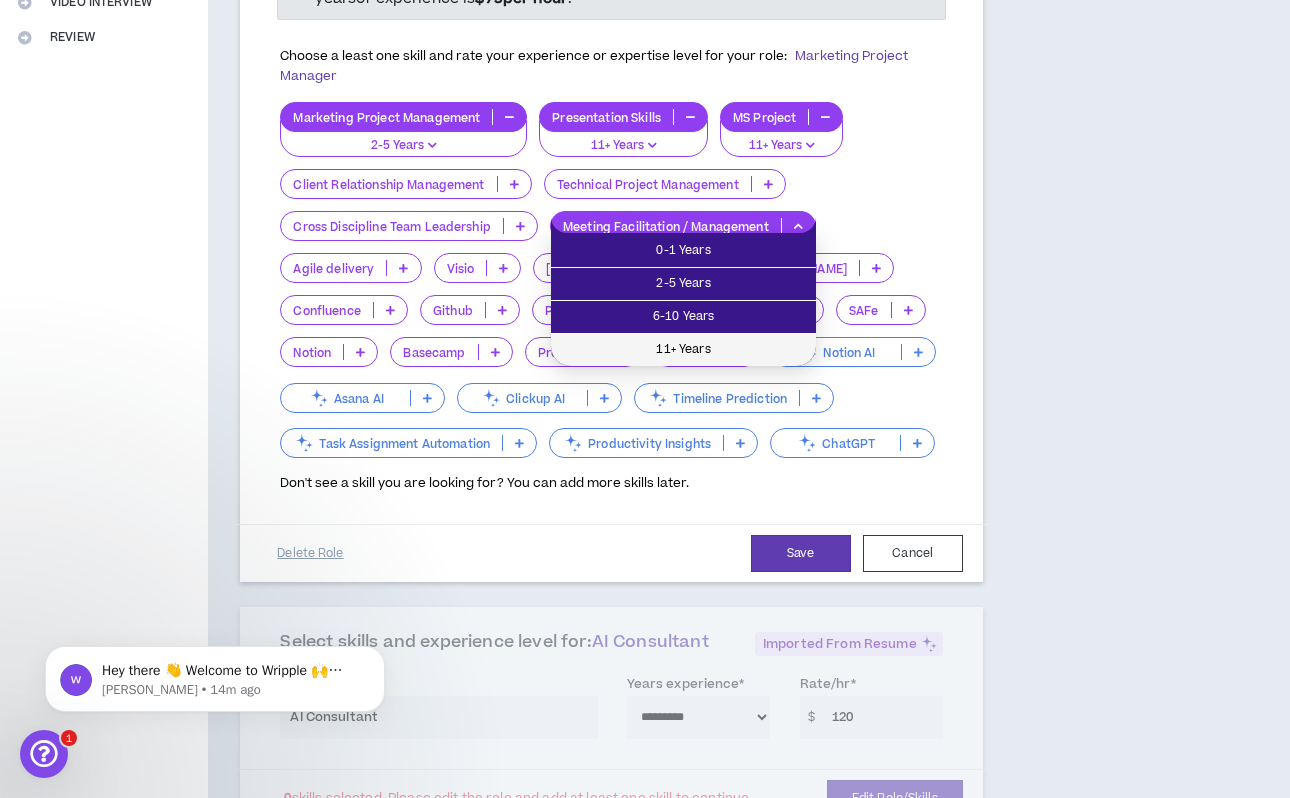 click on "11+ Years" at bounding box center (683, 350) 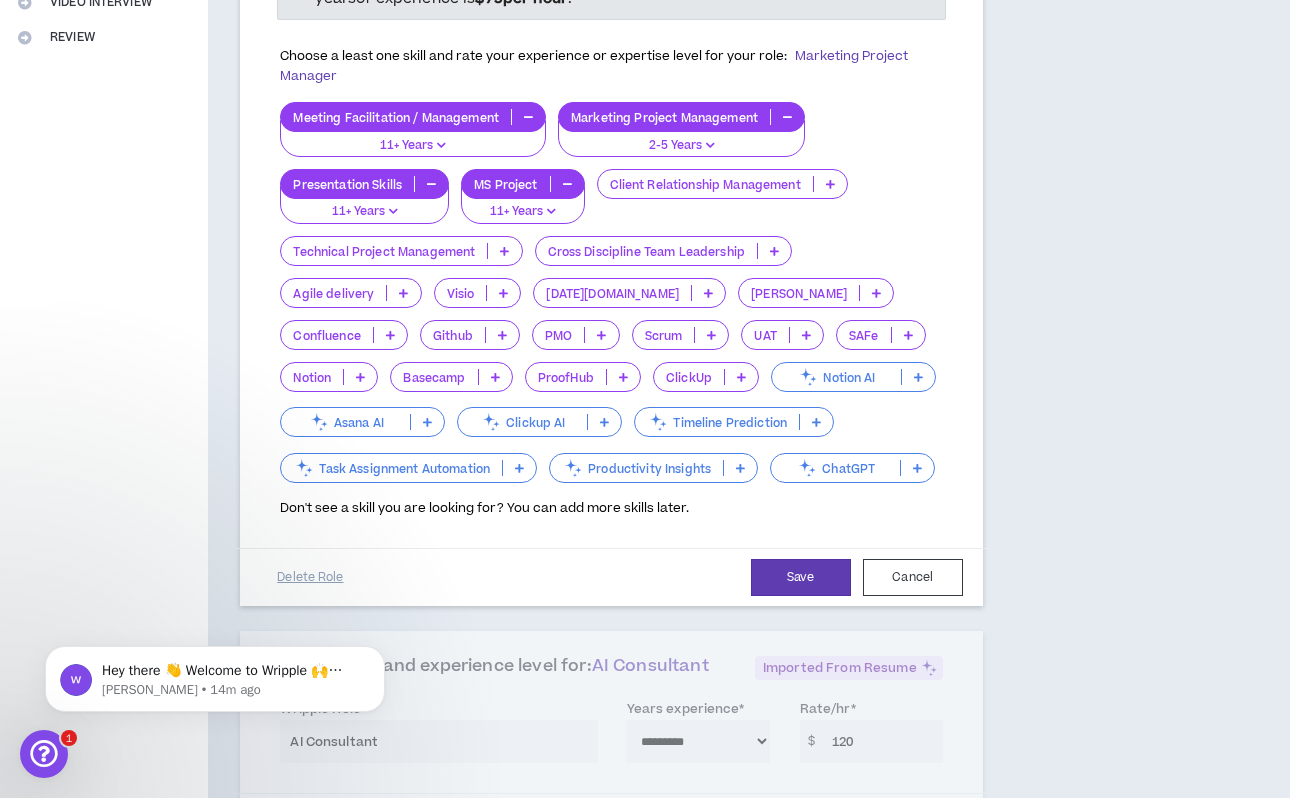 click at bounding box center [830, 184] 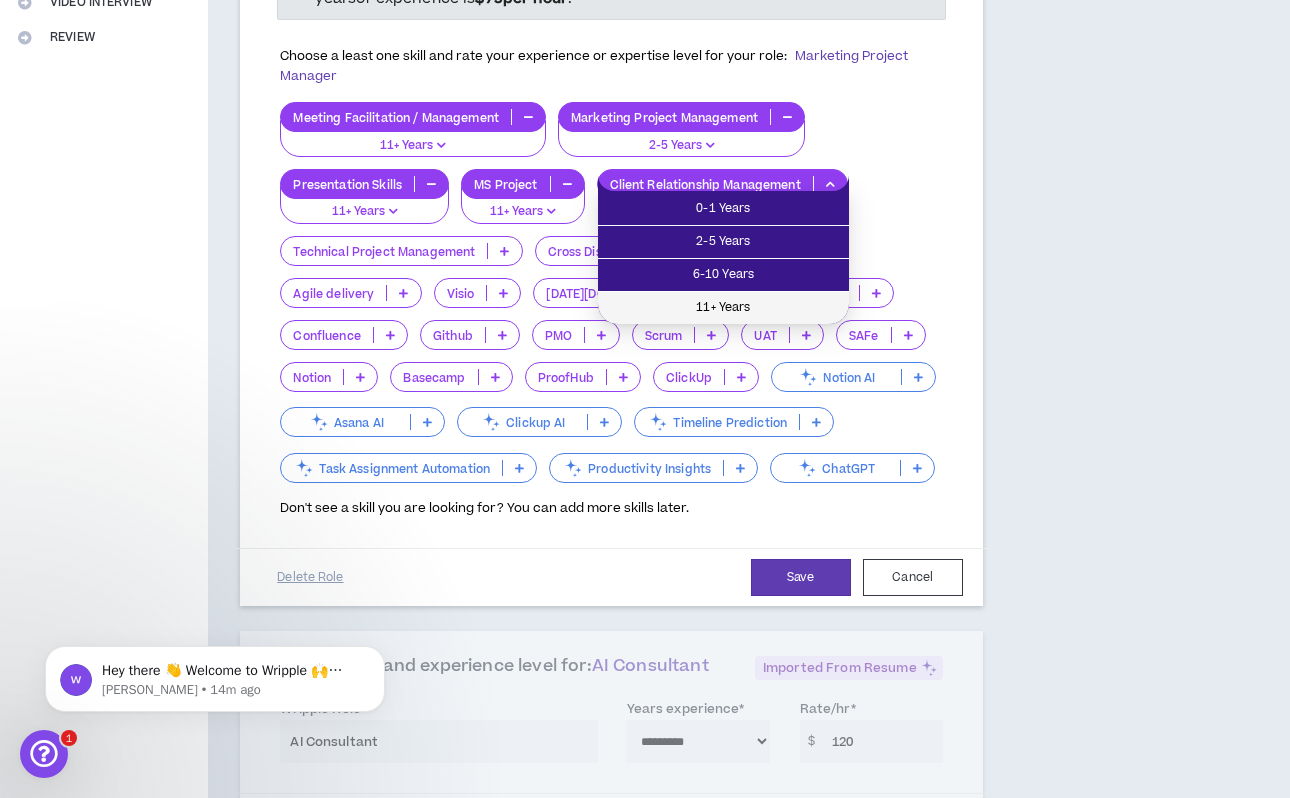 click on "11+ Years" at bounding box center [723, 308] 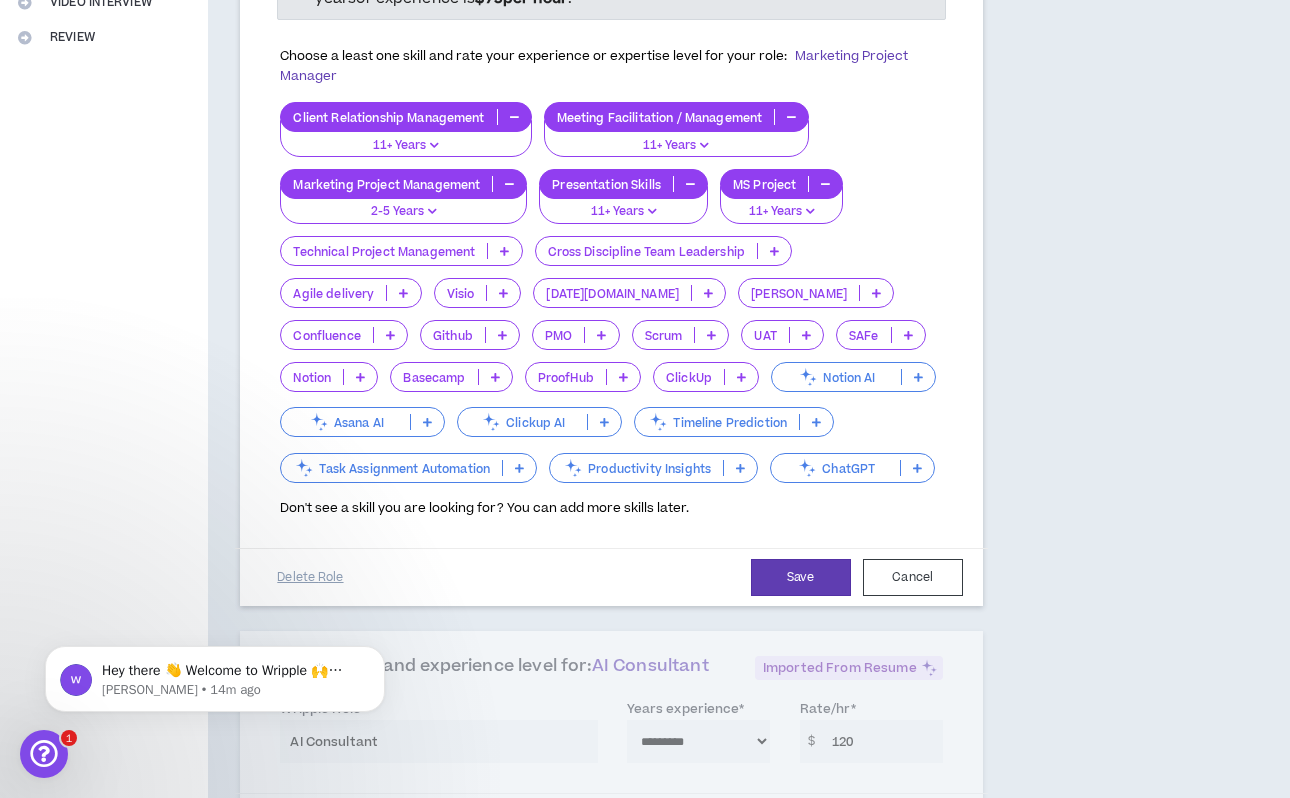click at bounding box center [774, 251] 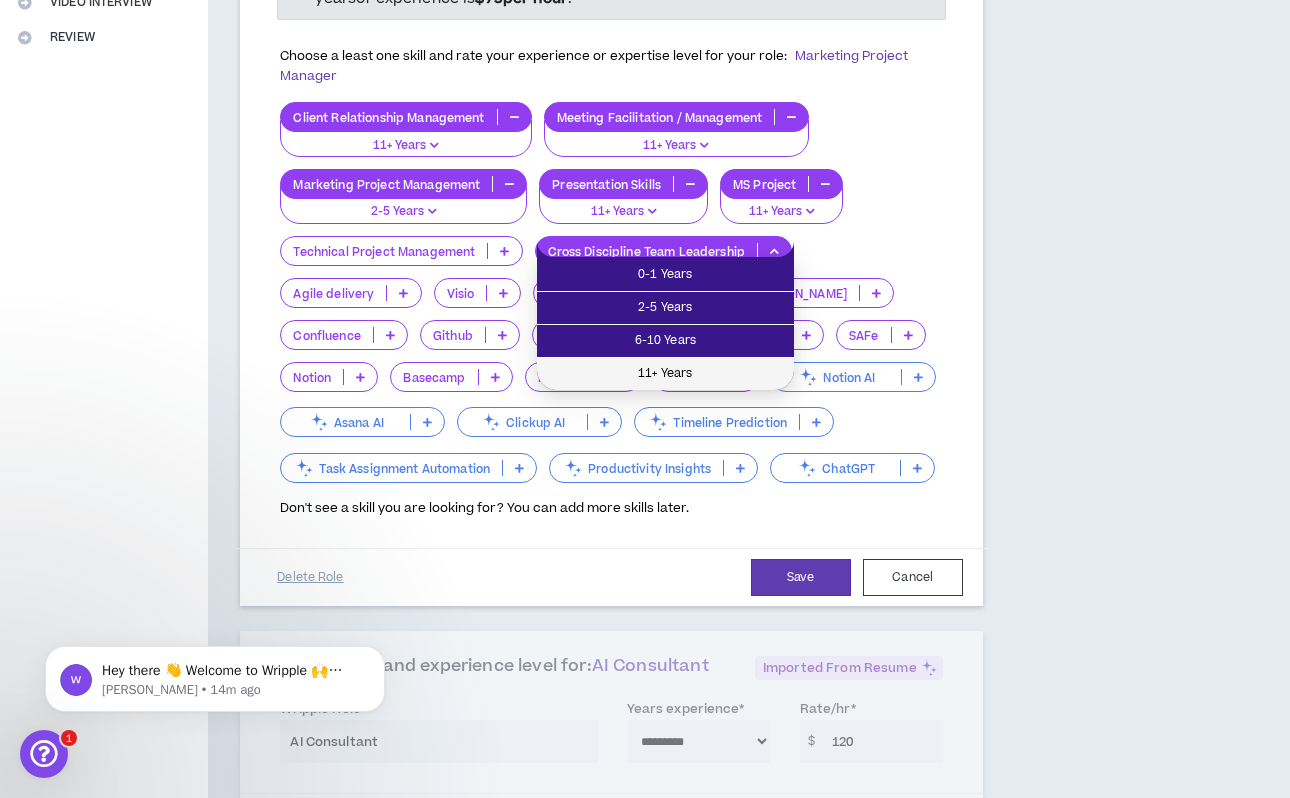 click on "11+ Years" at bounding box center (665, 374) 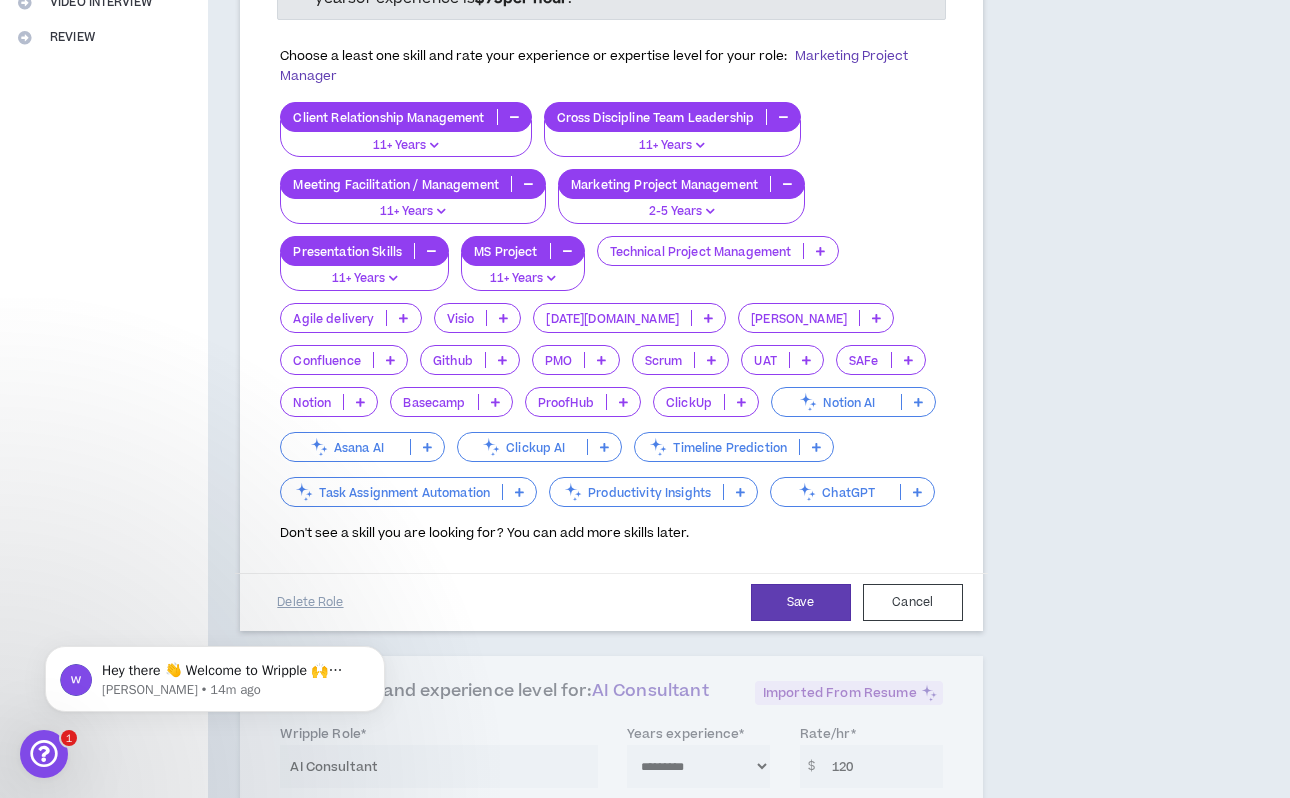 click at bounding box center [708, 318] 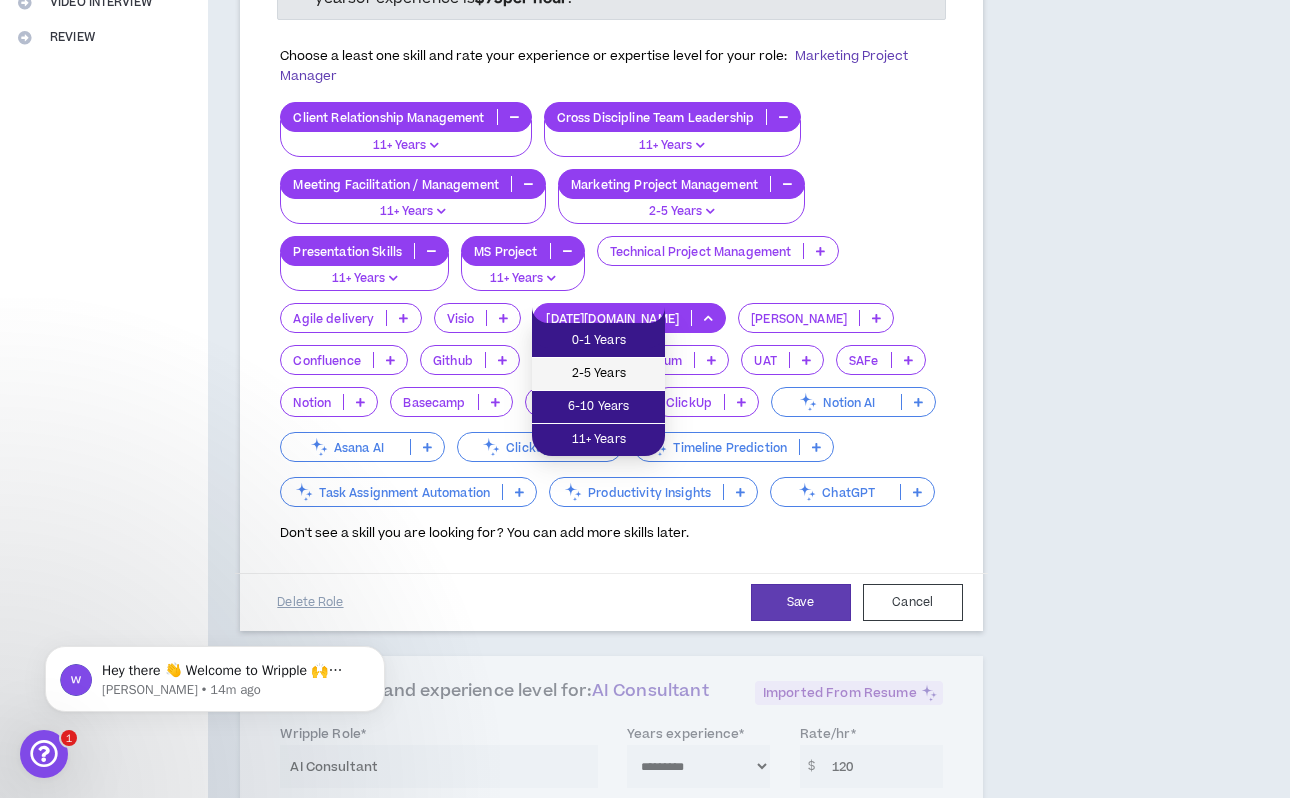 click on "2-5 Years" at bounding box center [598, 374] 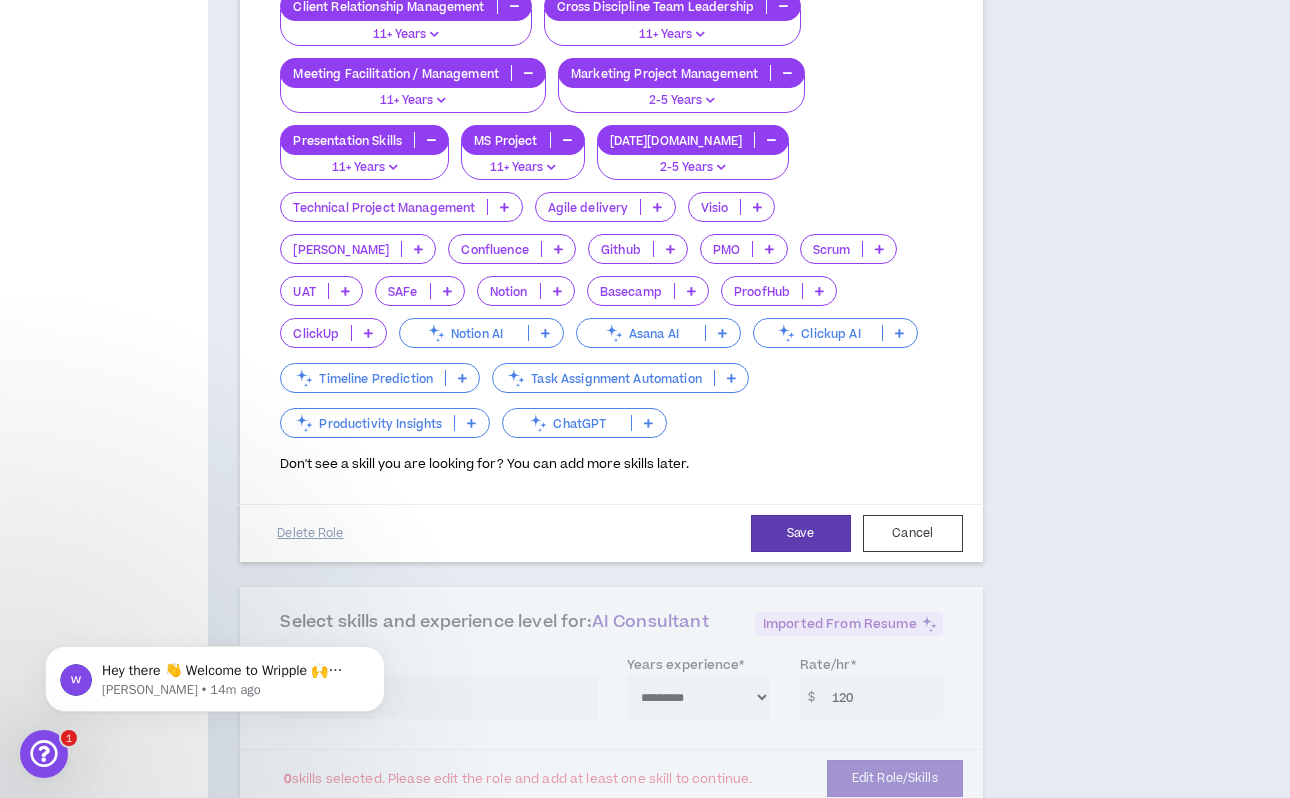 scroll, scrollTop: 632, scrollLeft: 0, axis: vertical 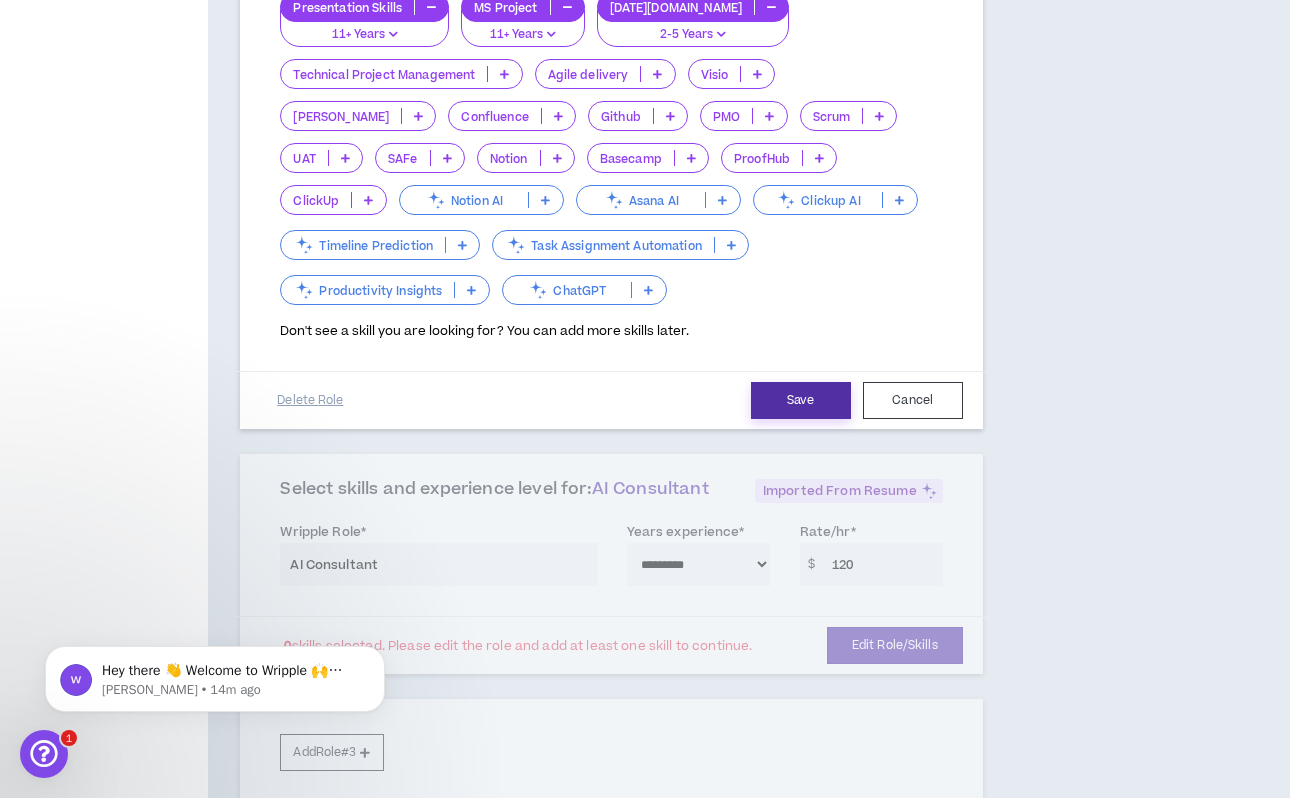 click on "Save" at bounding box center [801, 400] 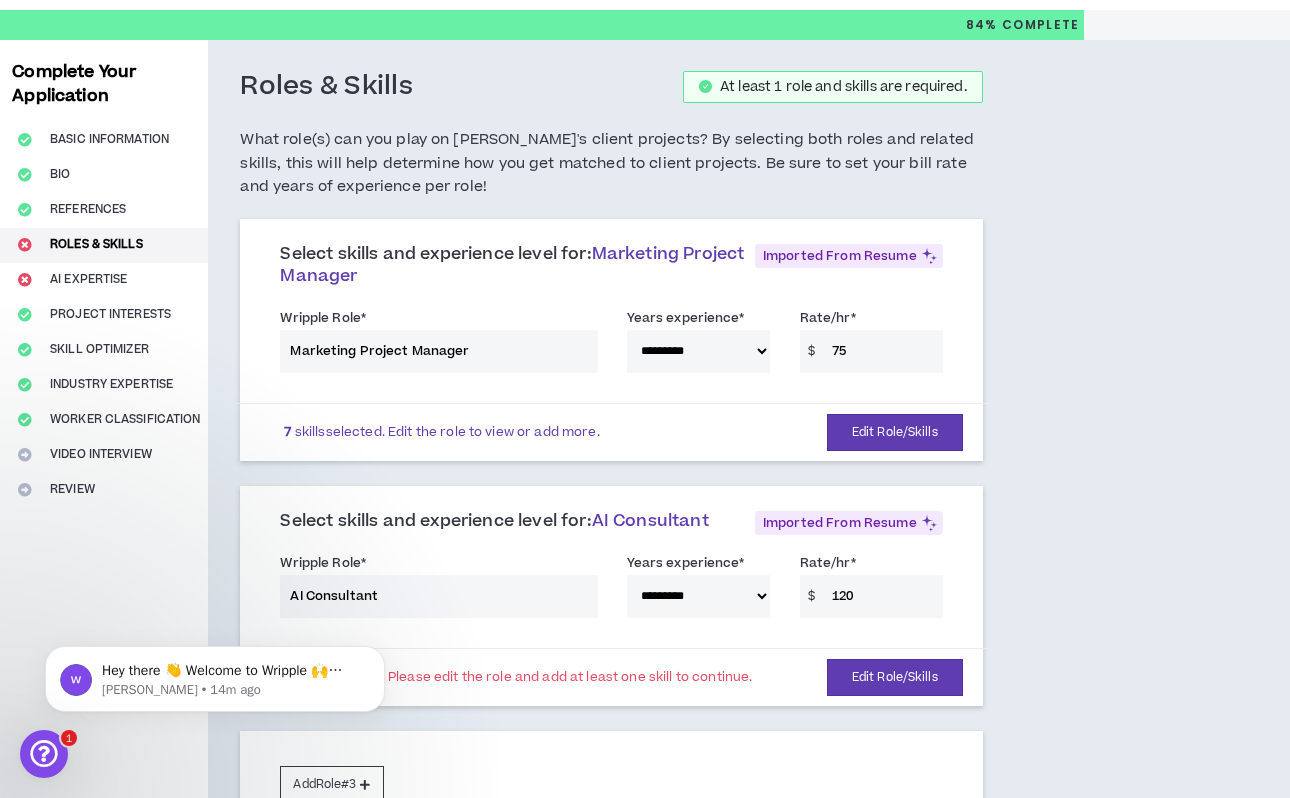 scroll, scrollTop: 71, scrollLeft: 1, axis: both 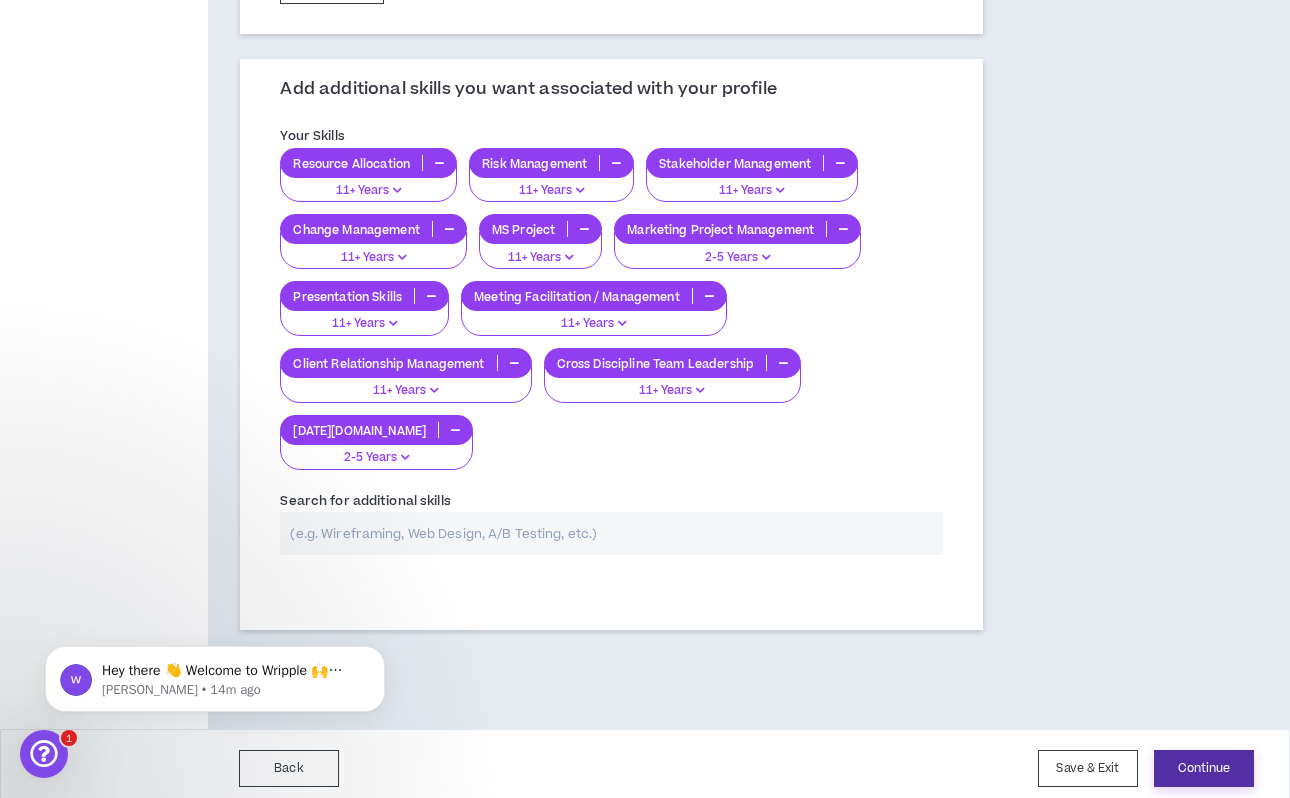 click on "Continue" at bounding box center [1204, 768] 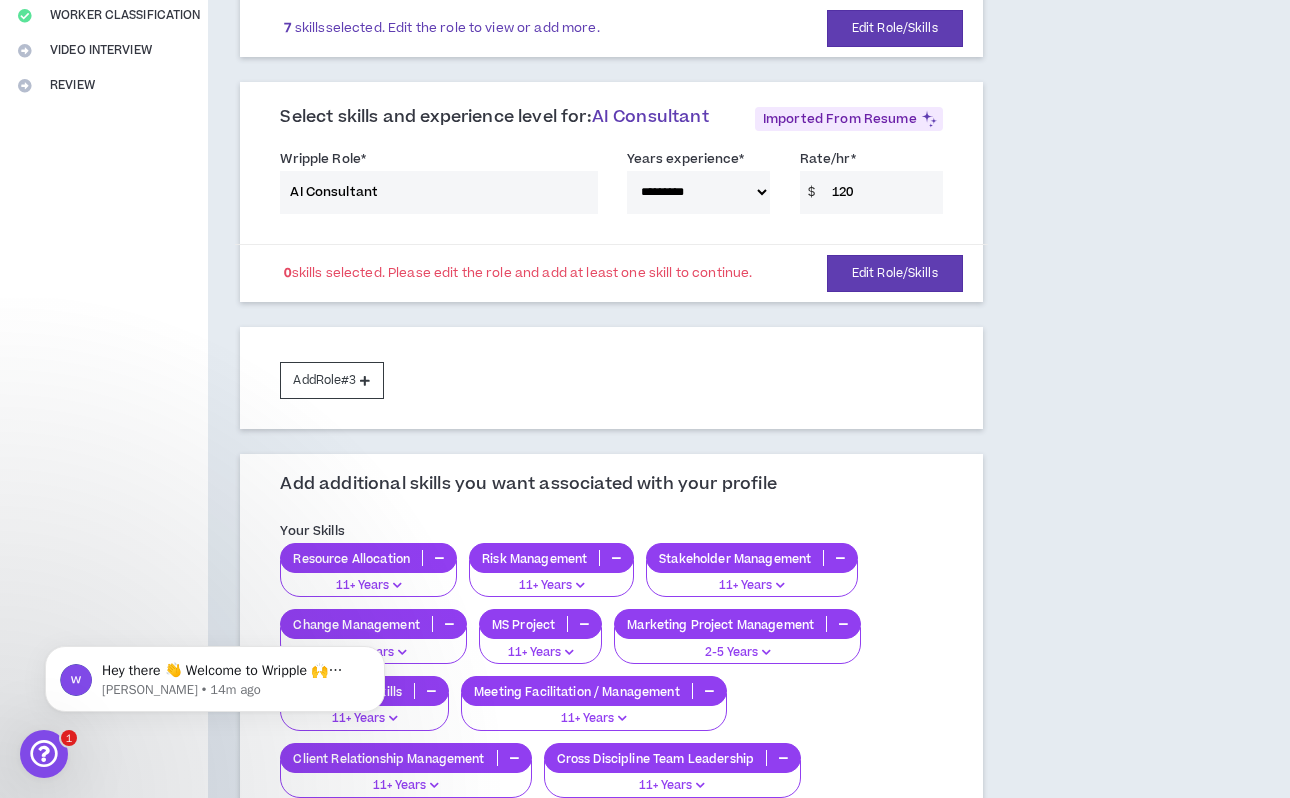 scroll, scrollTop: 453, scrollLeft: 0, axis: vertical 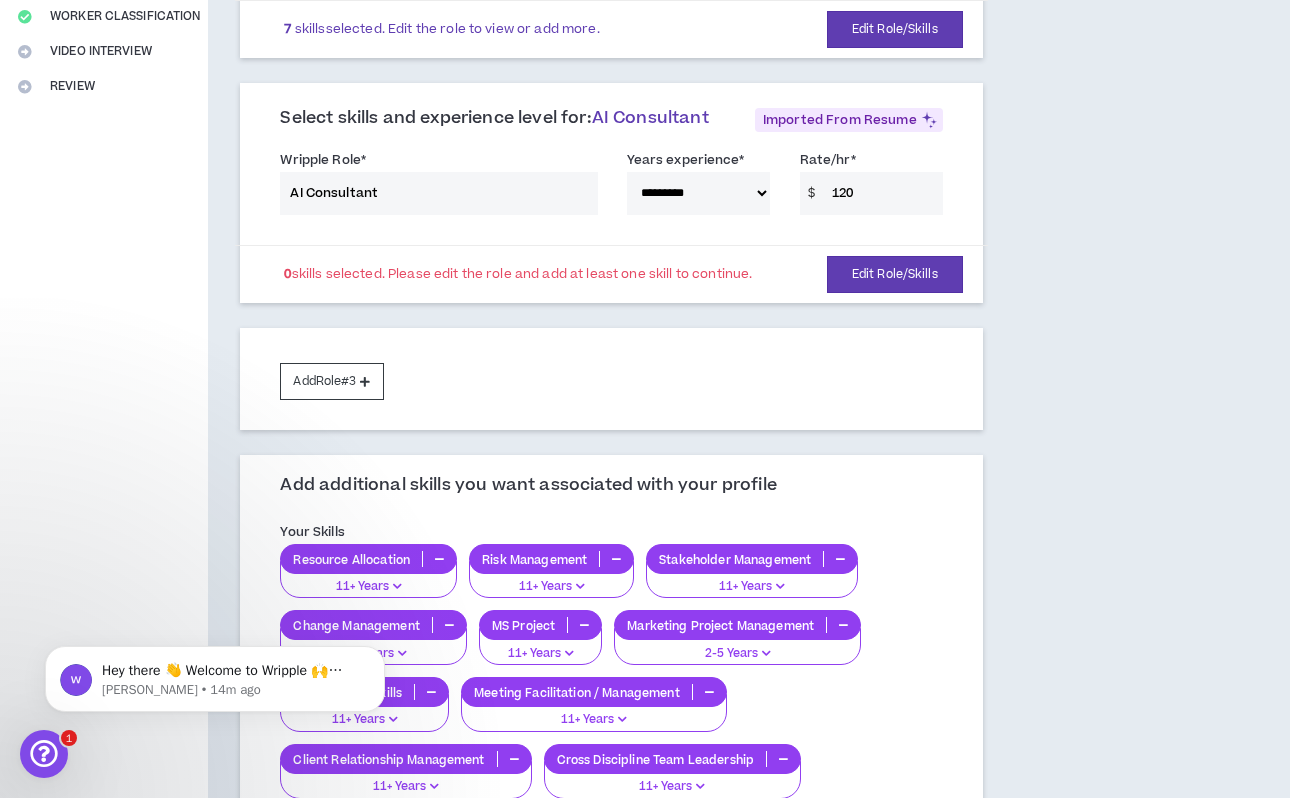 click on "**********" at bounding box center (611, 186) 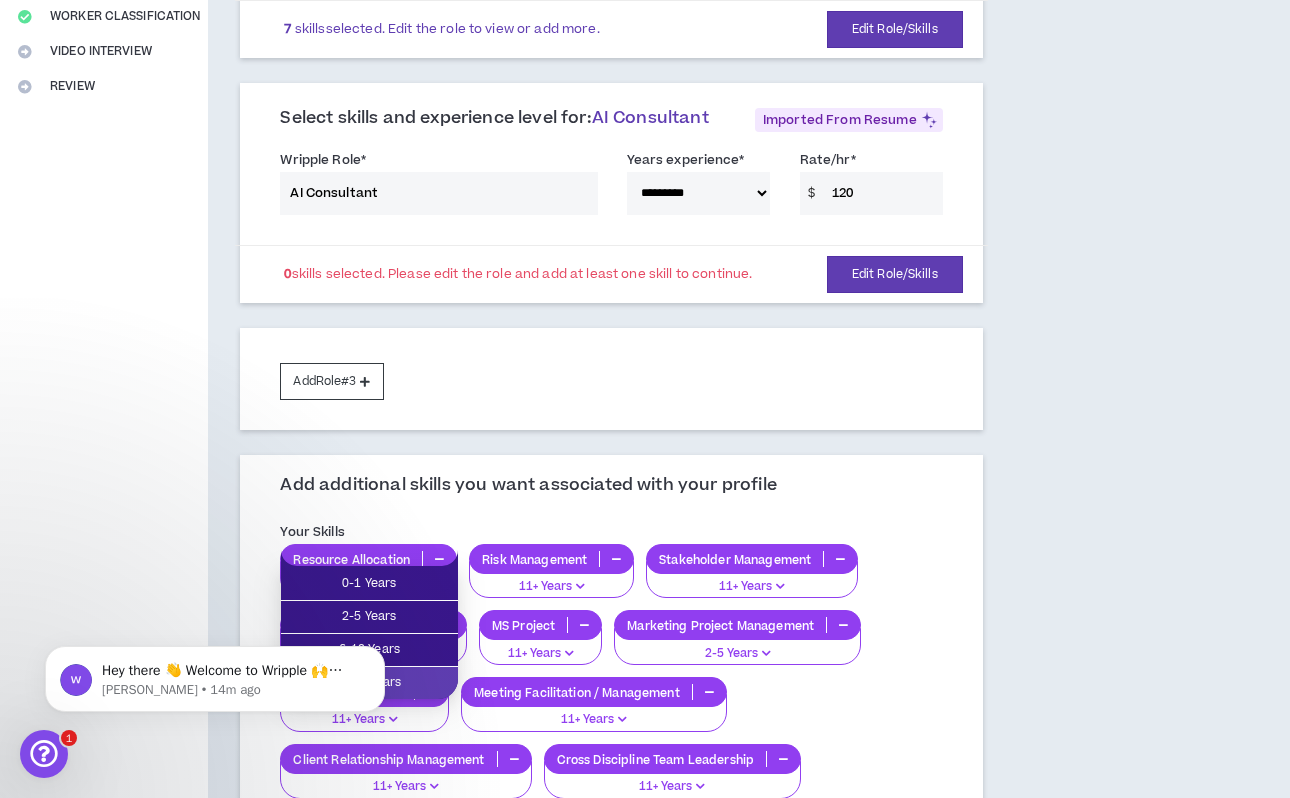 click on "Add  Role  #3" at bounding box center (611, 379) 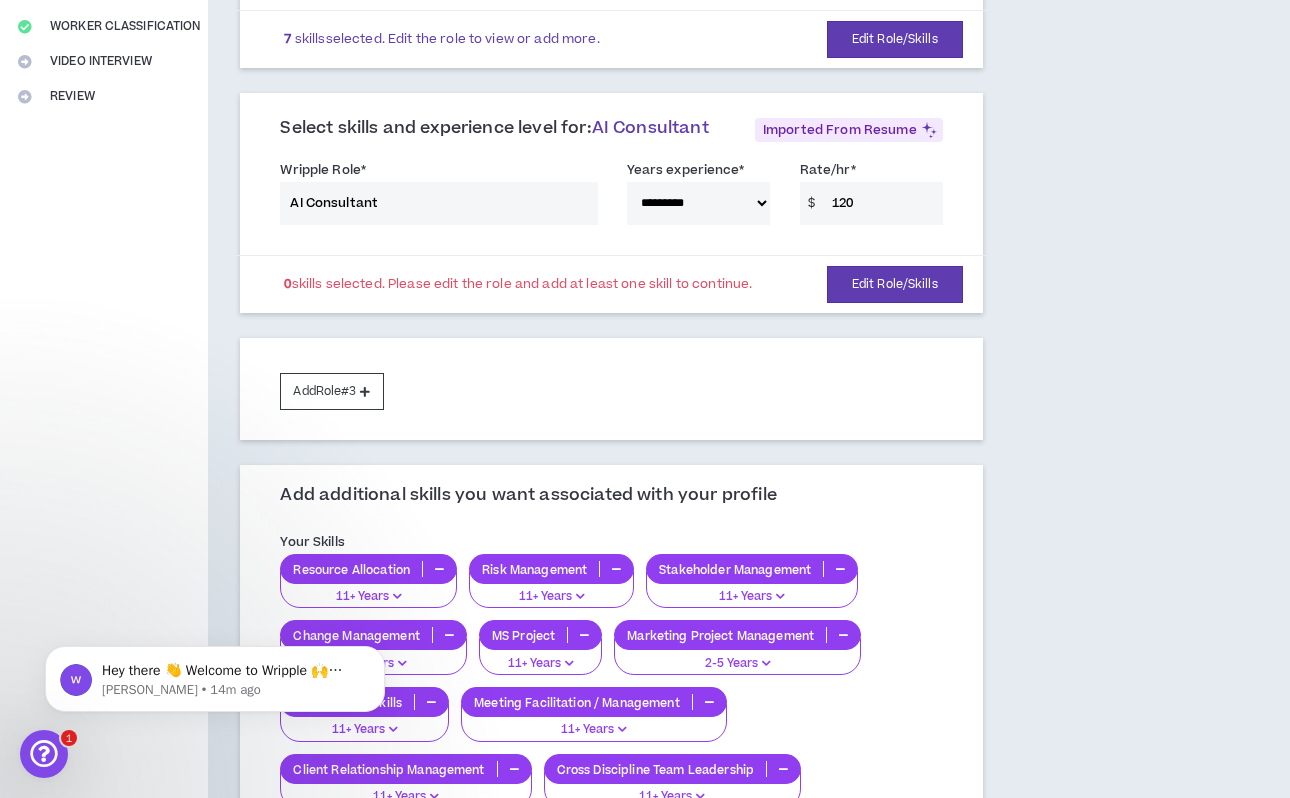 scroll, scrollTop: 439, scrollLeft: 0, axis: vertical 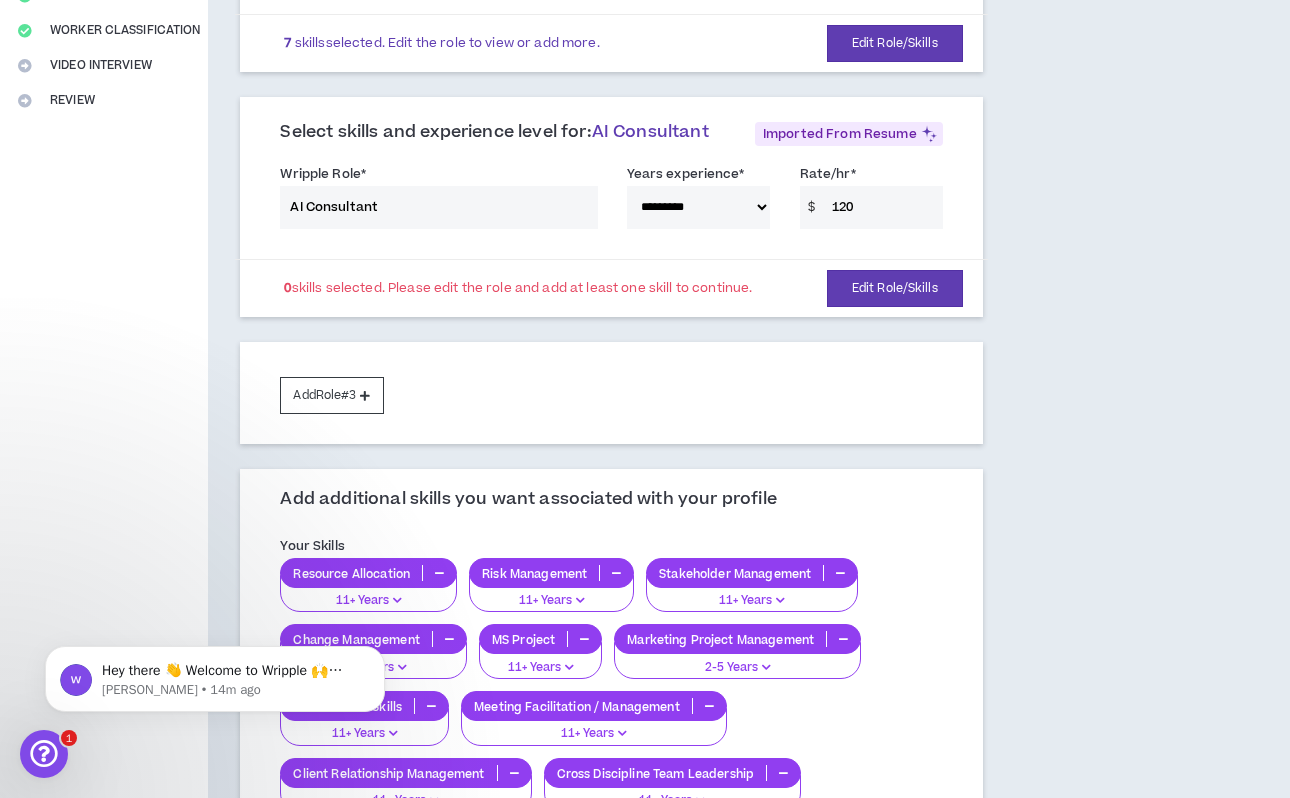 click on "**********" at bounding box center [611, 200] 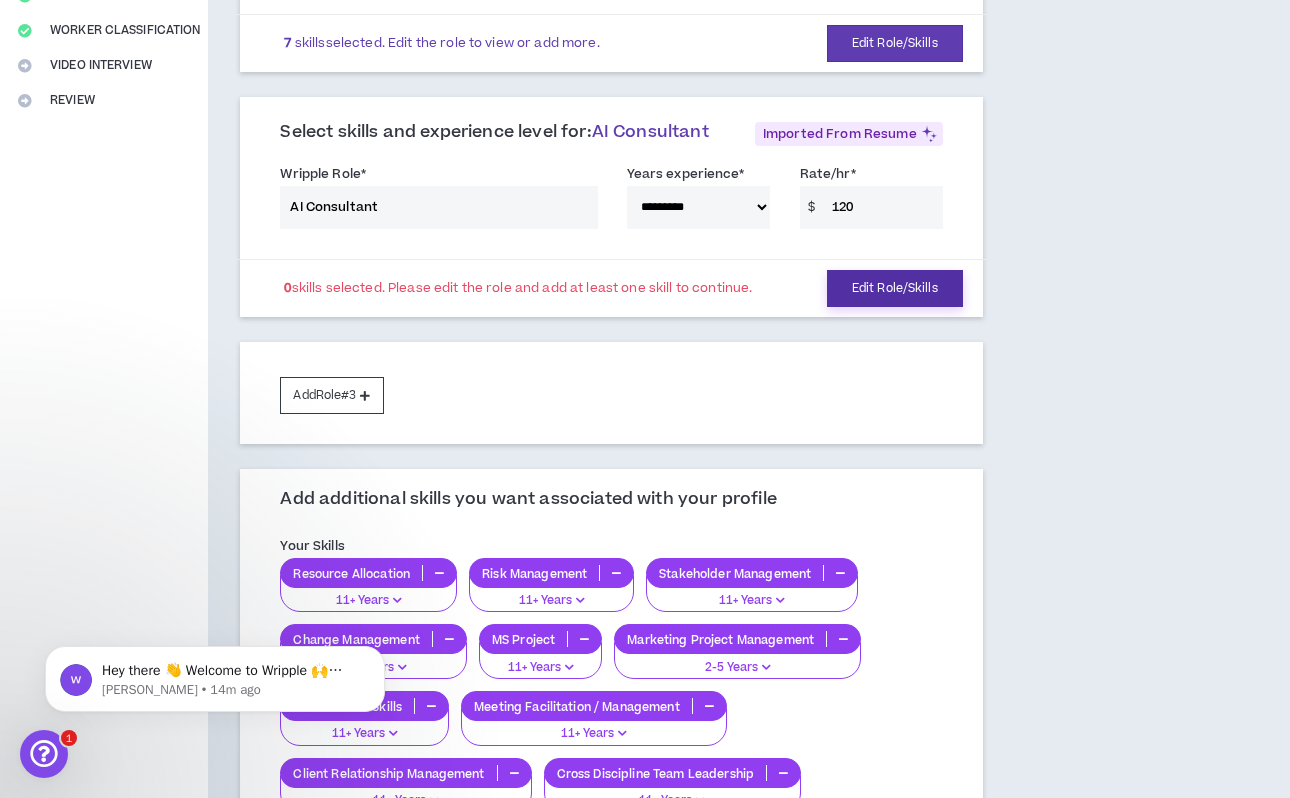 click on "Edit Role/Skills" at bounding box center (895, 288) 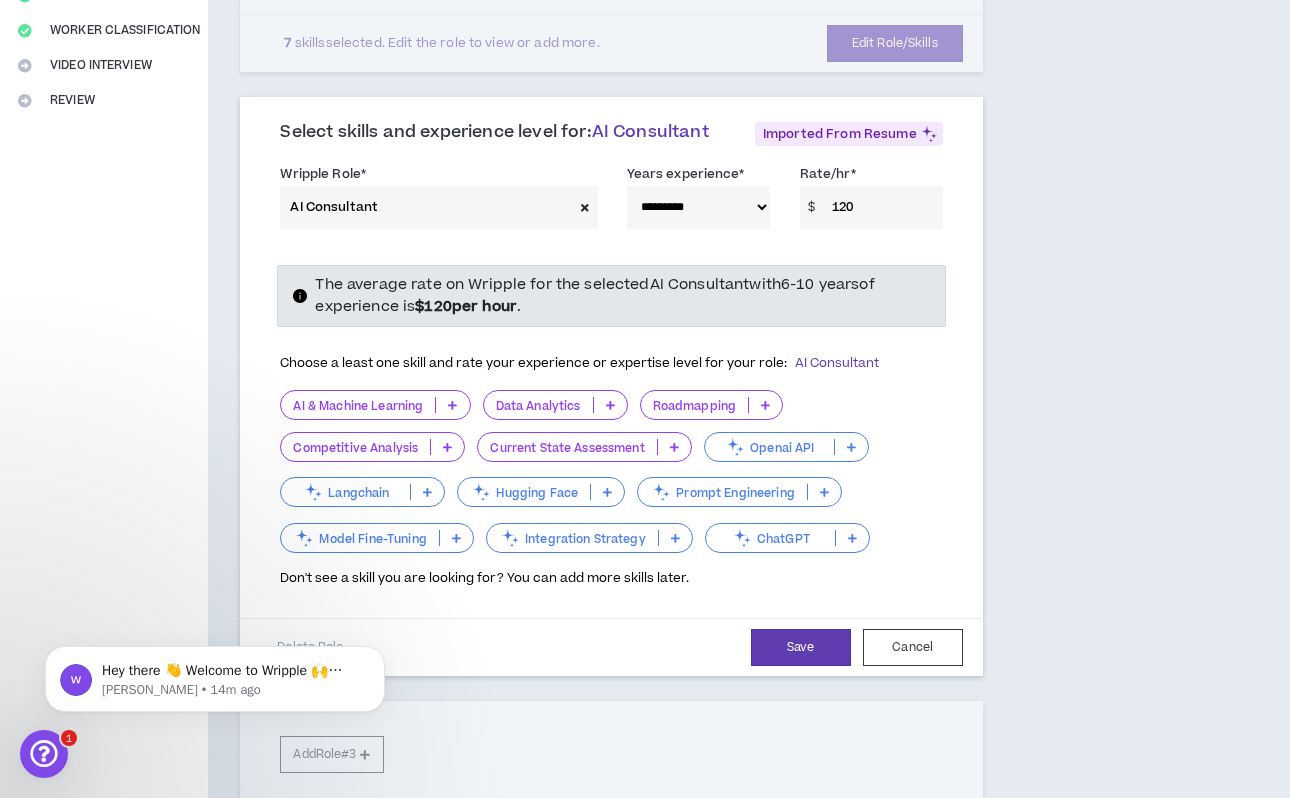click at bounding box center [452, 405] 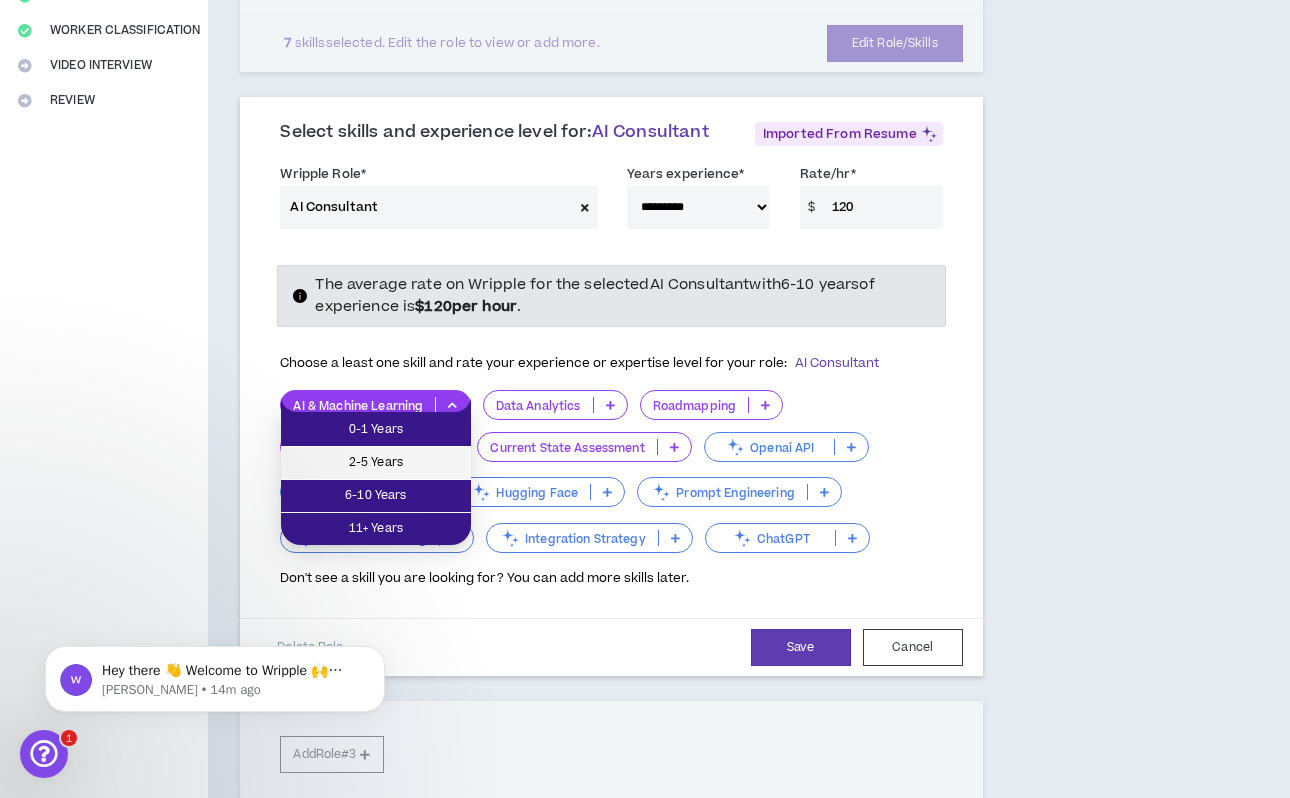 click on "2-5 Years" at bounding box center (376, 463) 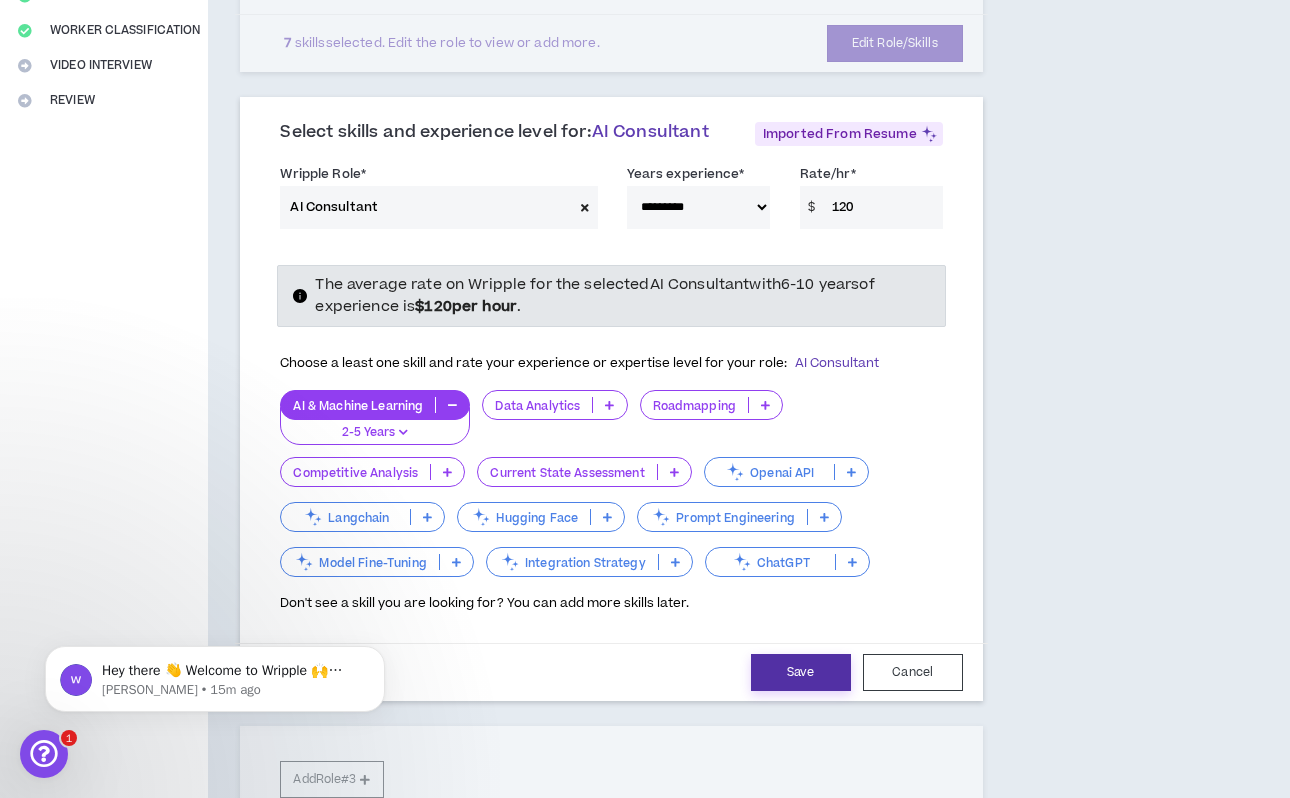 click on "Save" at bounding box center [801, 672] 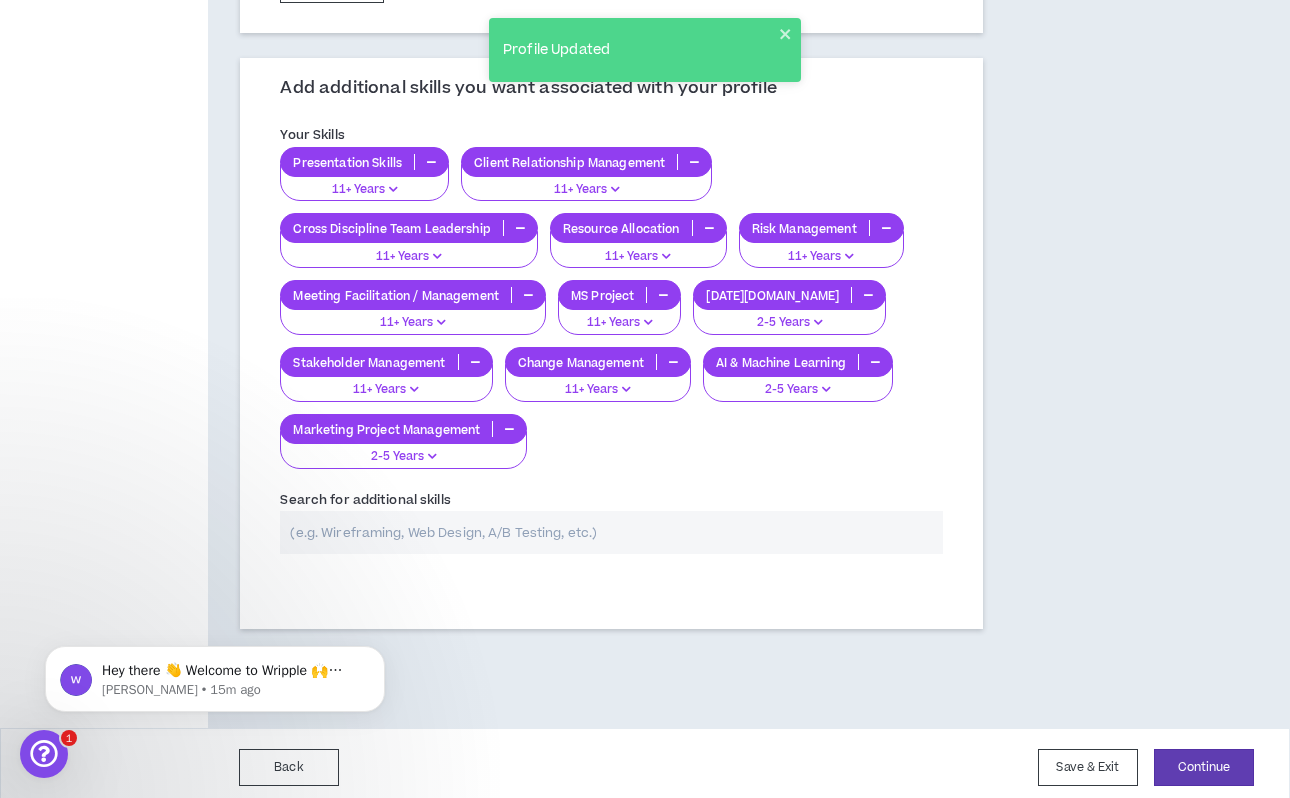 scroll, scrollTop: 849, scrollLeft: 0, axis: vertical 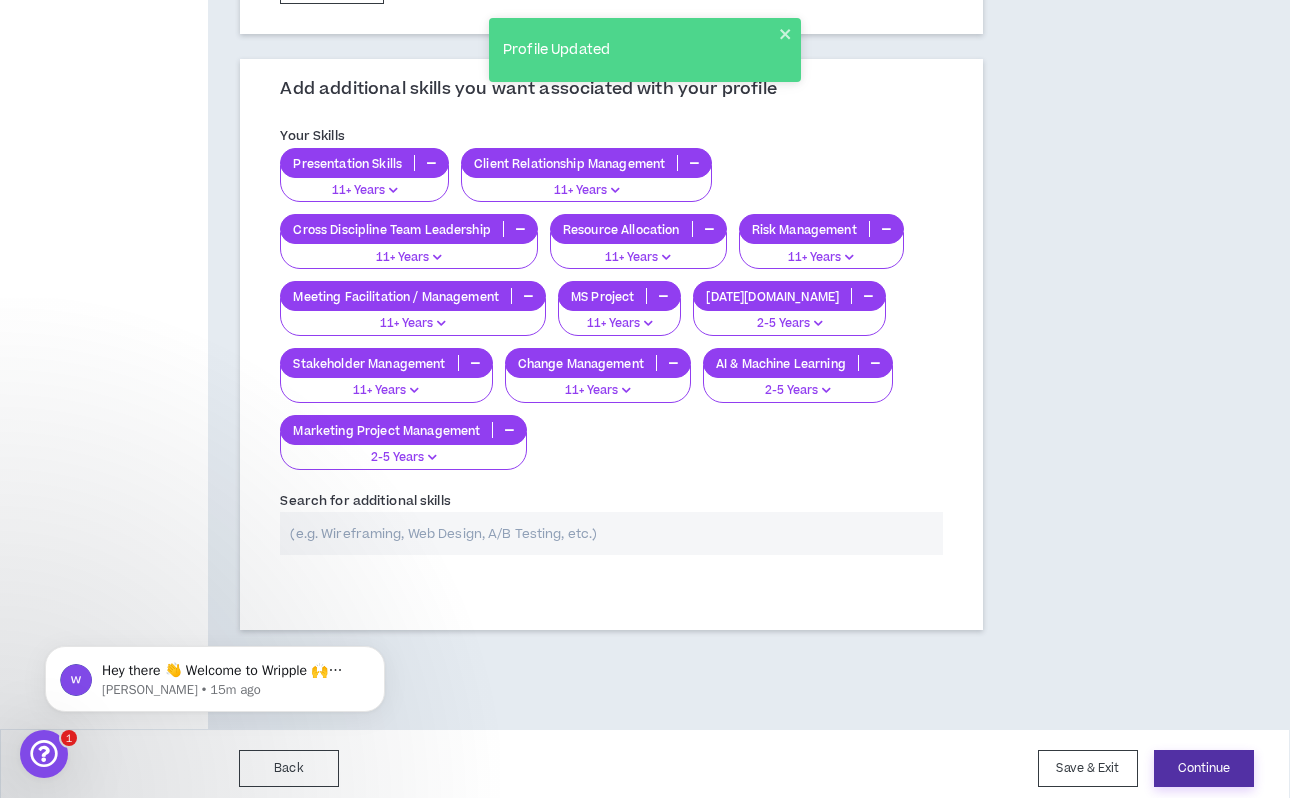 click on "Continue" at bounding box center [1204, 768] 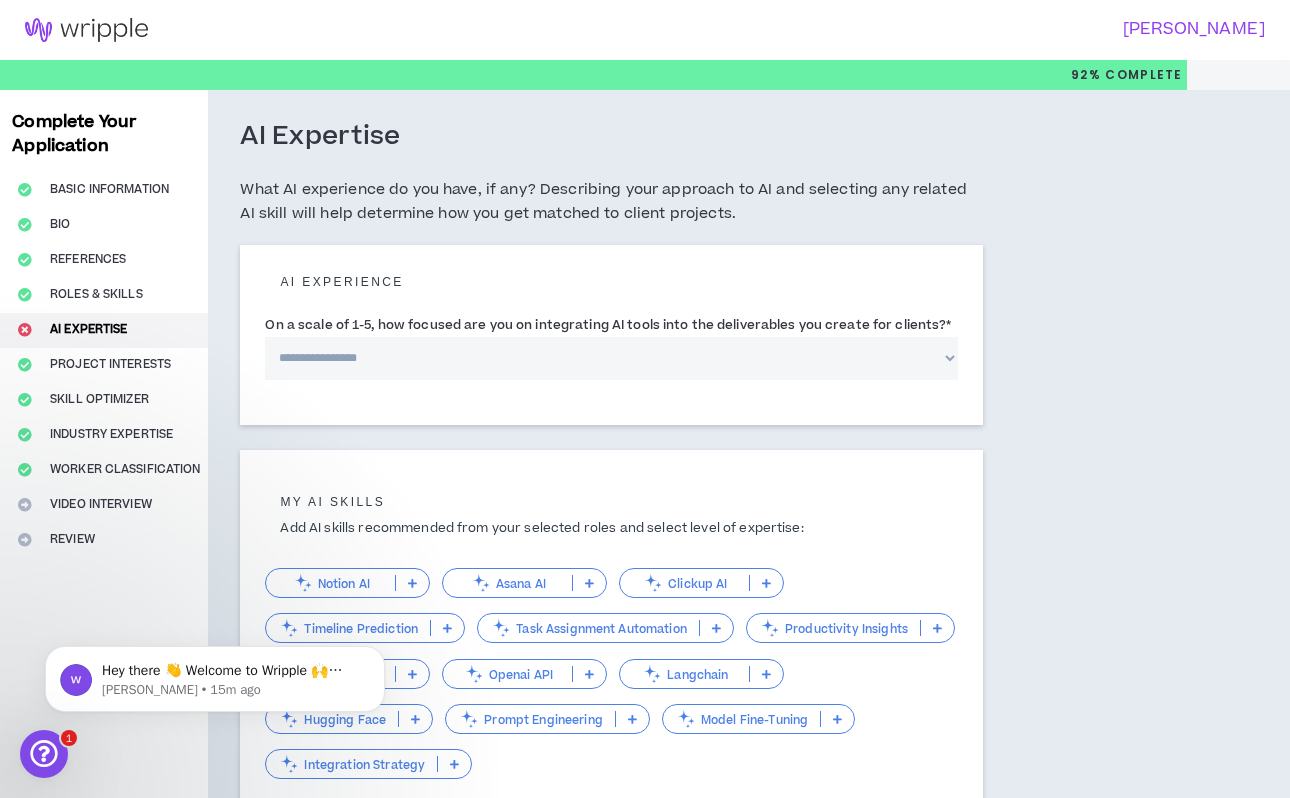 scroll, scrollTop: 8, scrollLeft: 0, axis: vertical 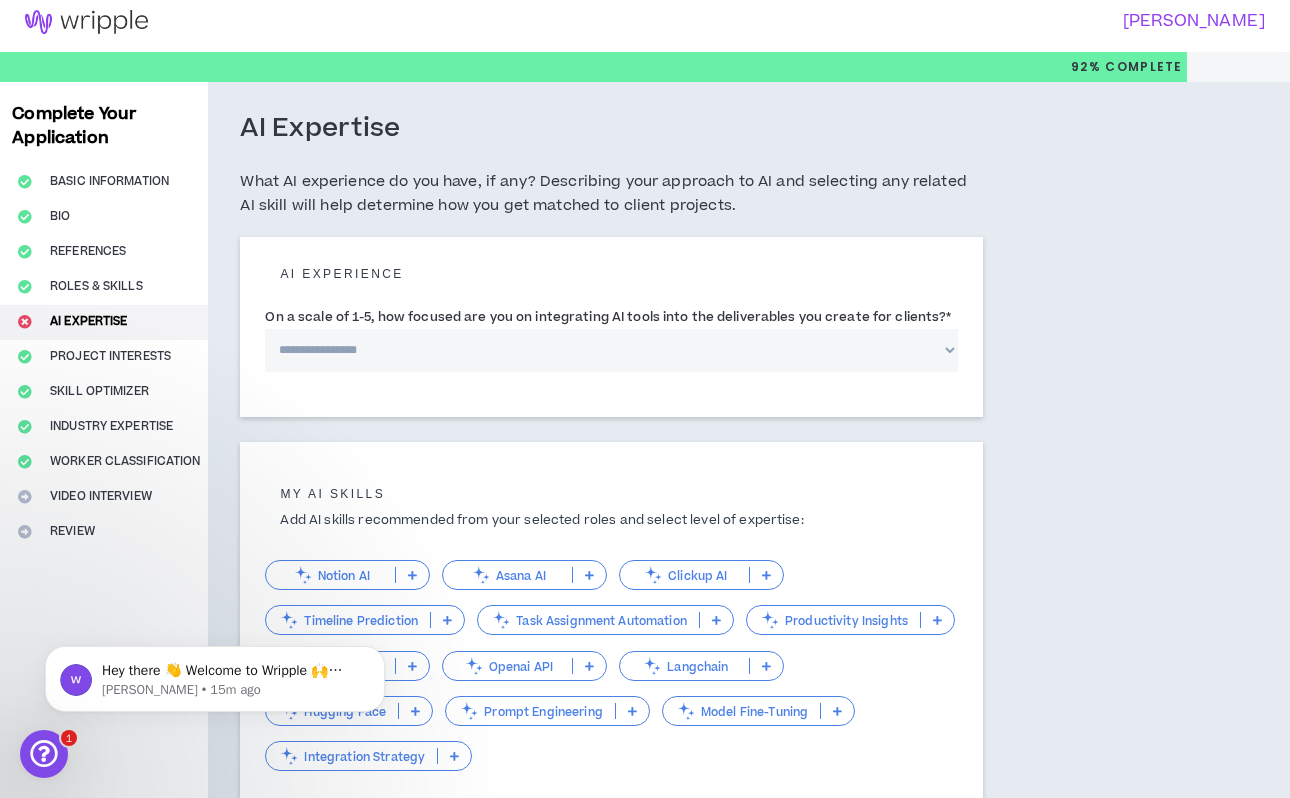 select on "*" 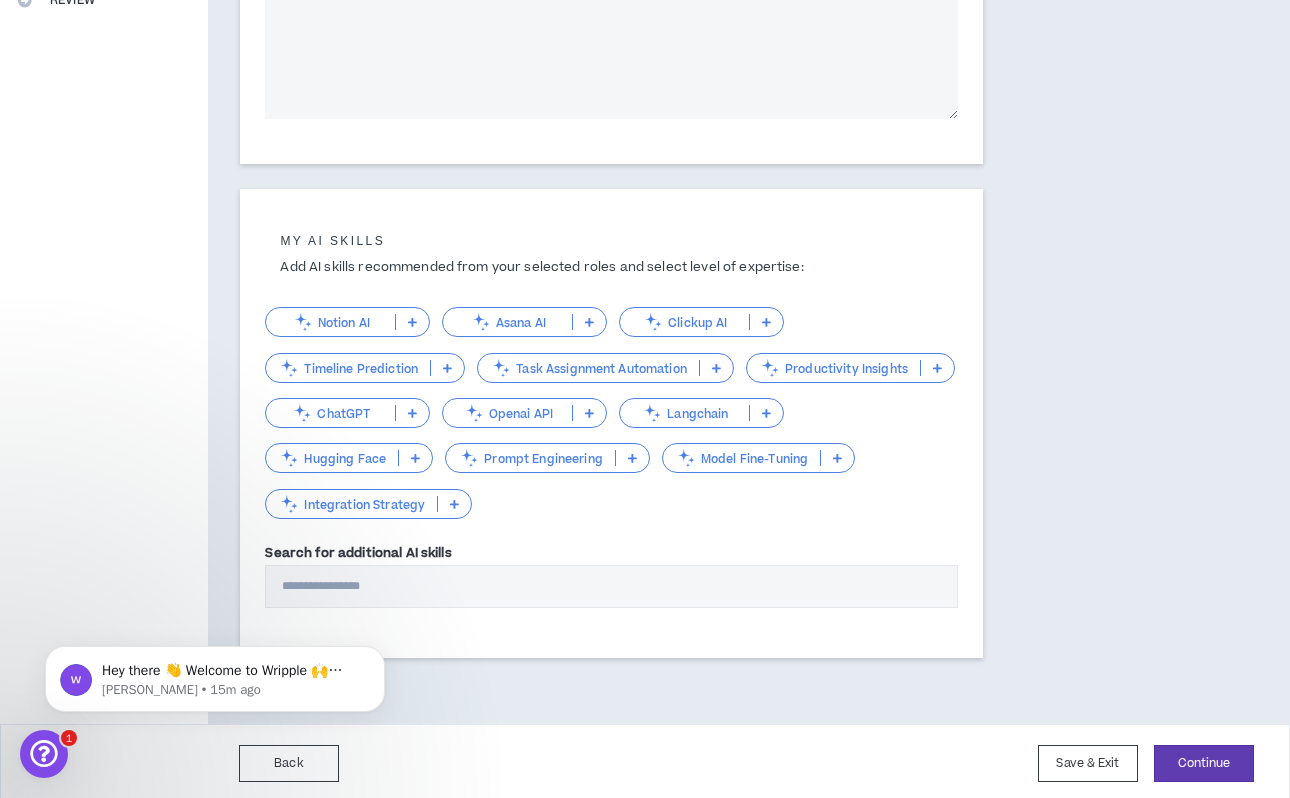 scroll, scrollTop: 538, scrollLeft: 0, axis: vertical 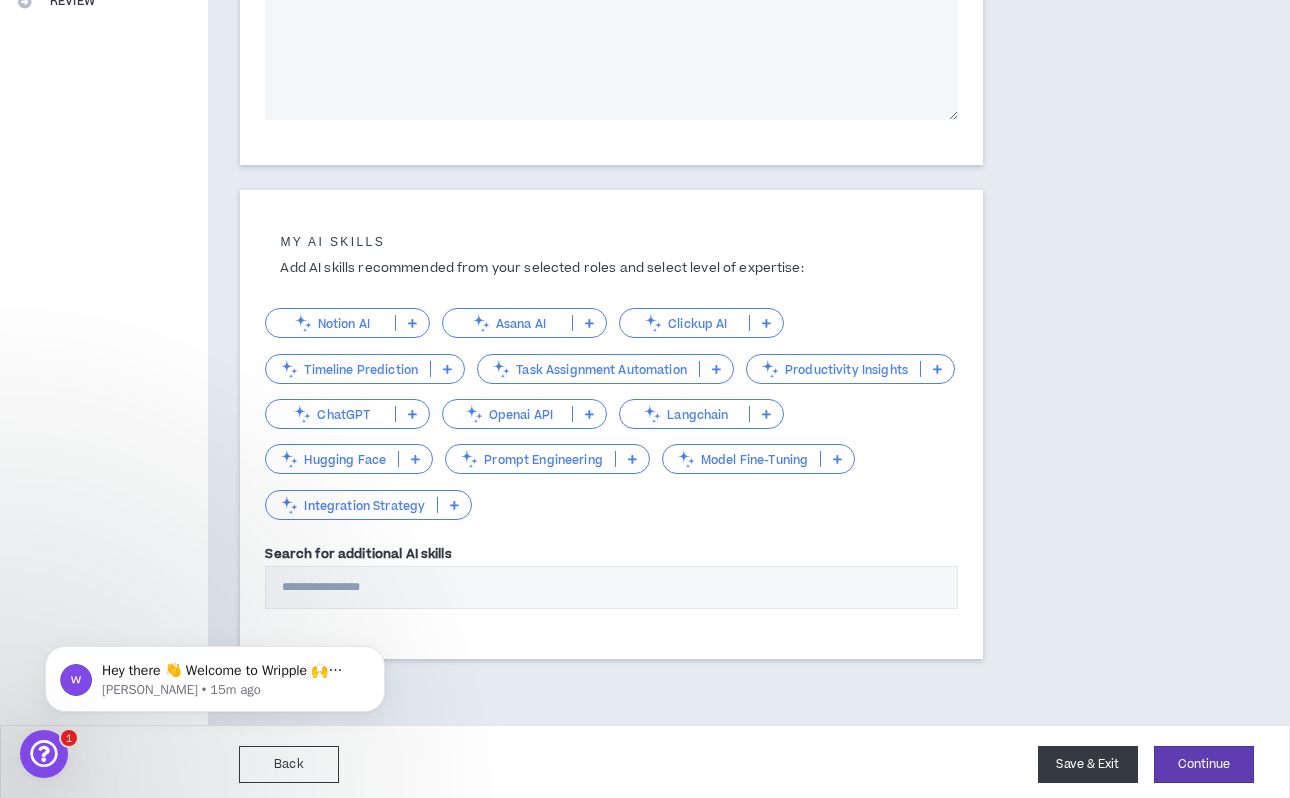 click on "Save & Exit" at bounding box center (1088, 764) 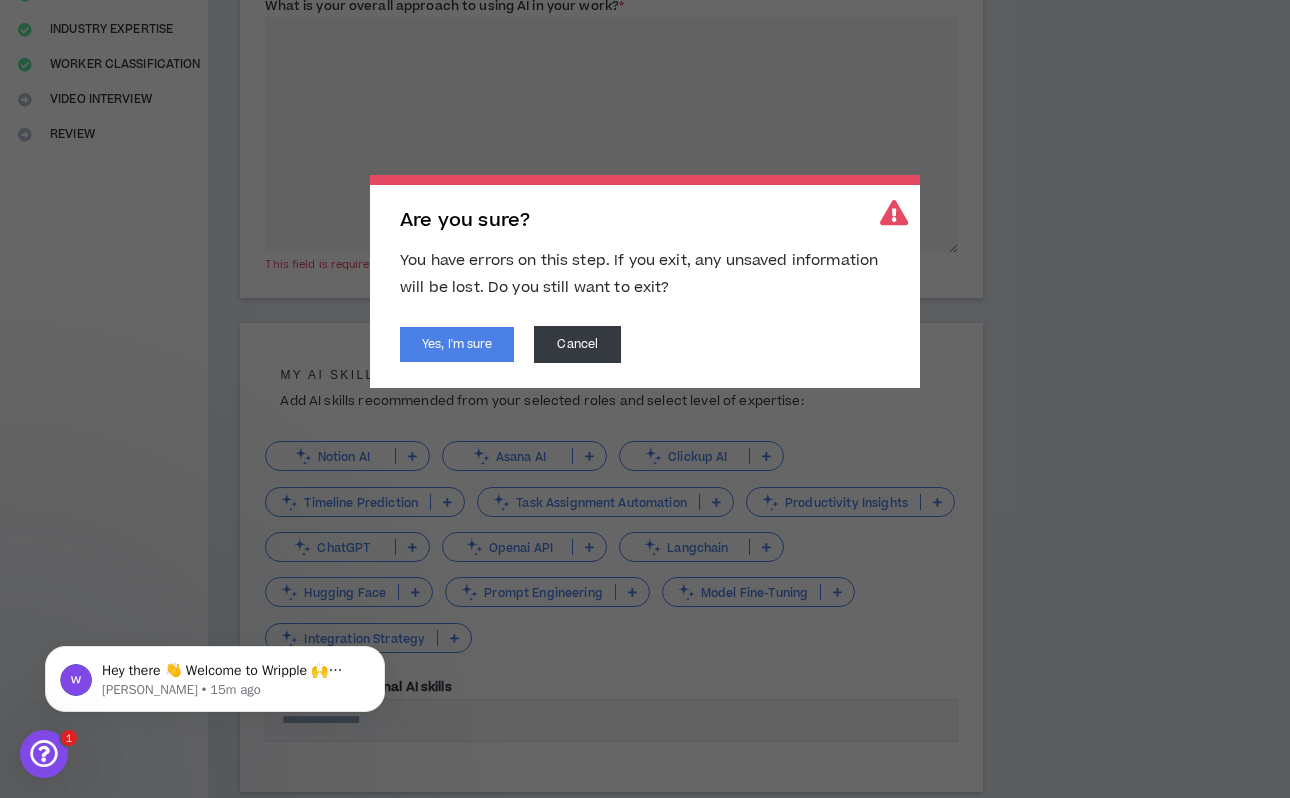 scroll, scrollTop: 397, scrollLeft: 0, axis: vertical 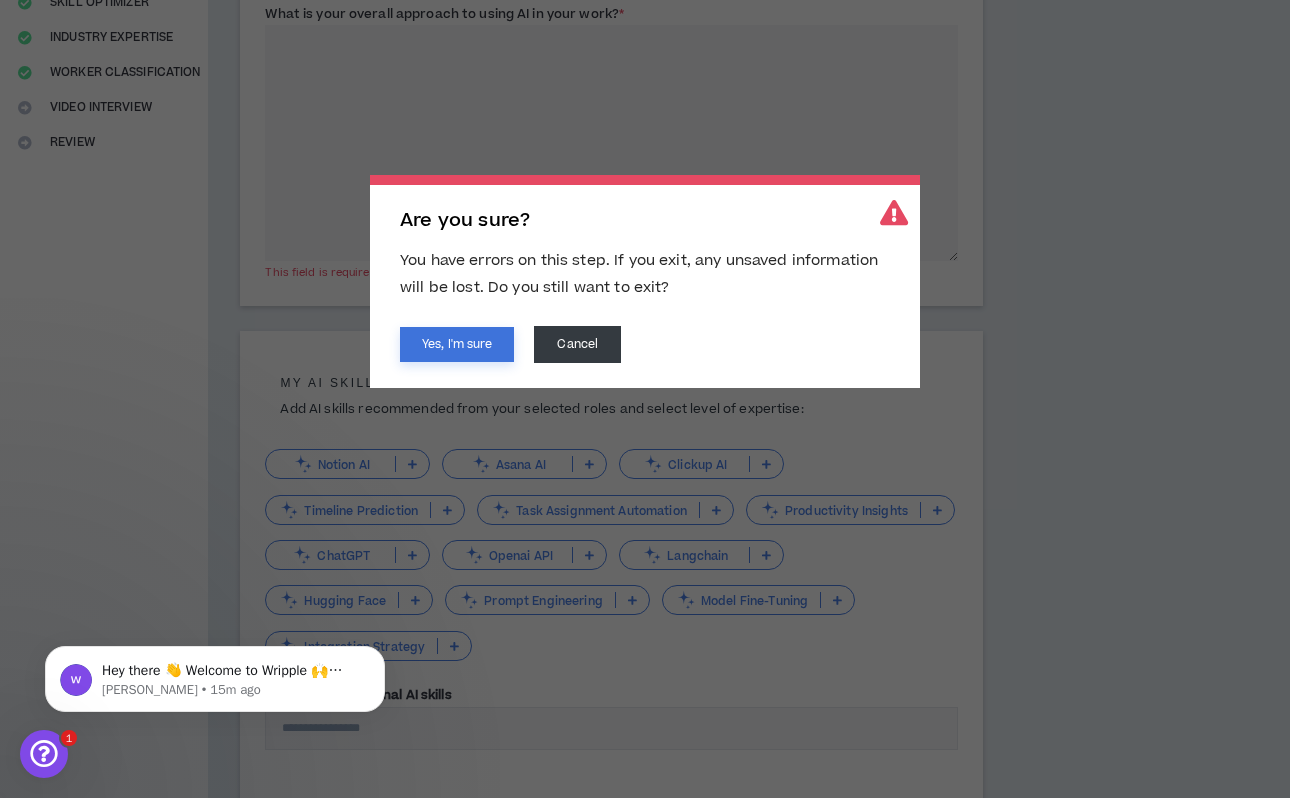 click on "Yes, I'm sure" at bounding box center [457, 344] 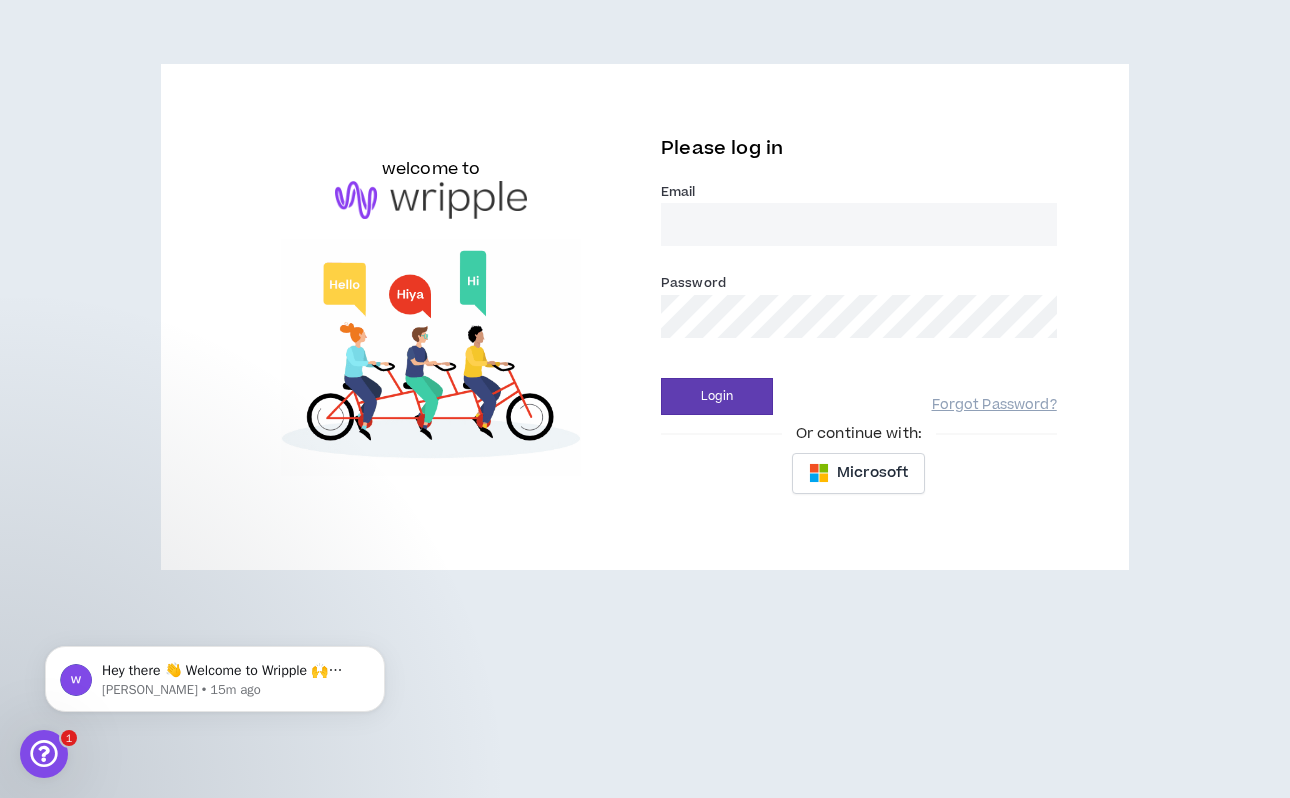 scroll, scrollTop: 0, scrollLeft: 0, axis: both 